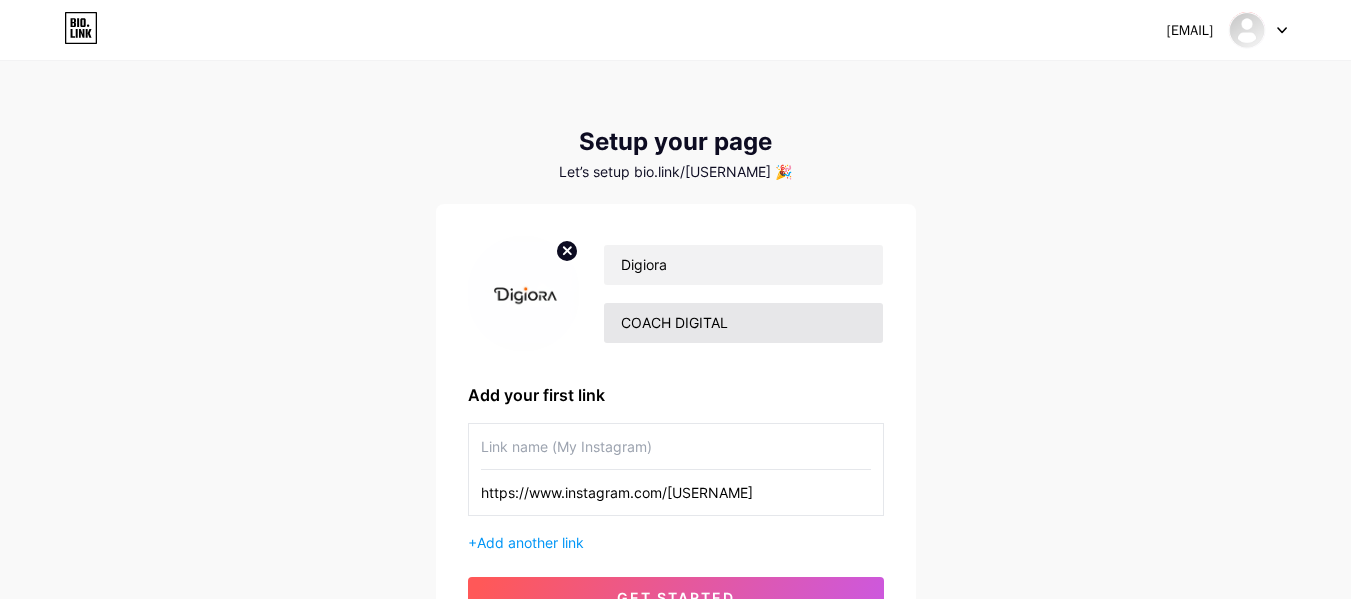 scroll, scrollTop: 0, scrollLeft: 0, axis: both 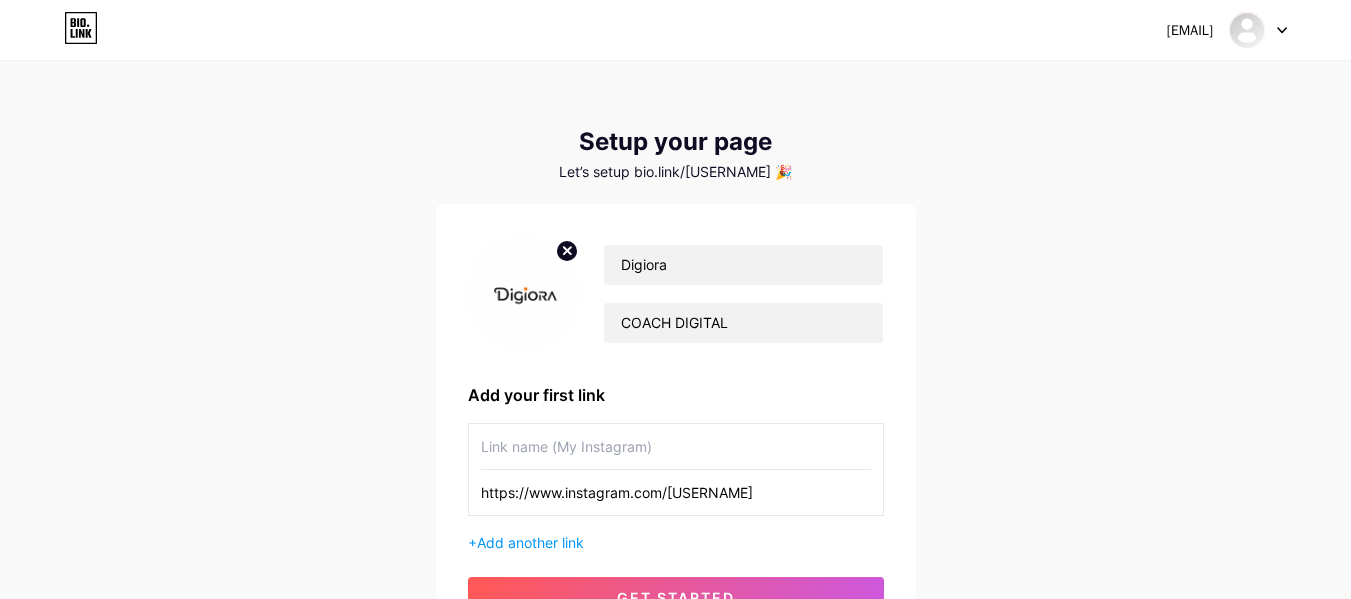 click at bounding box center (1258, 30) 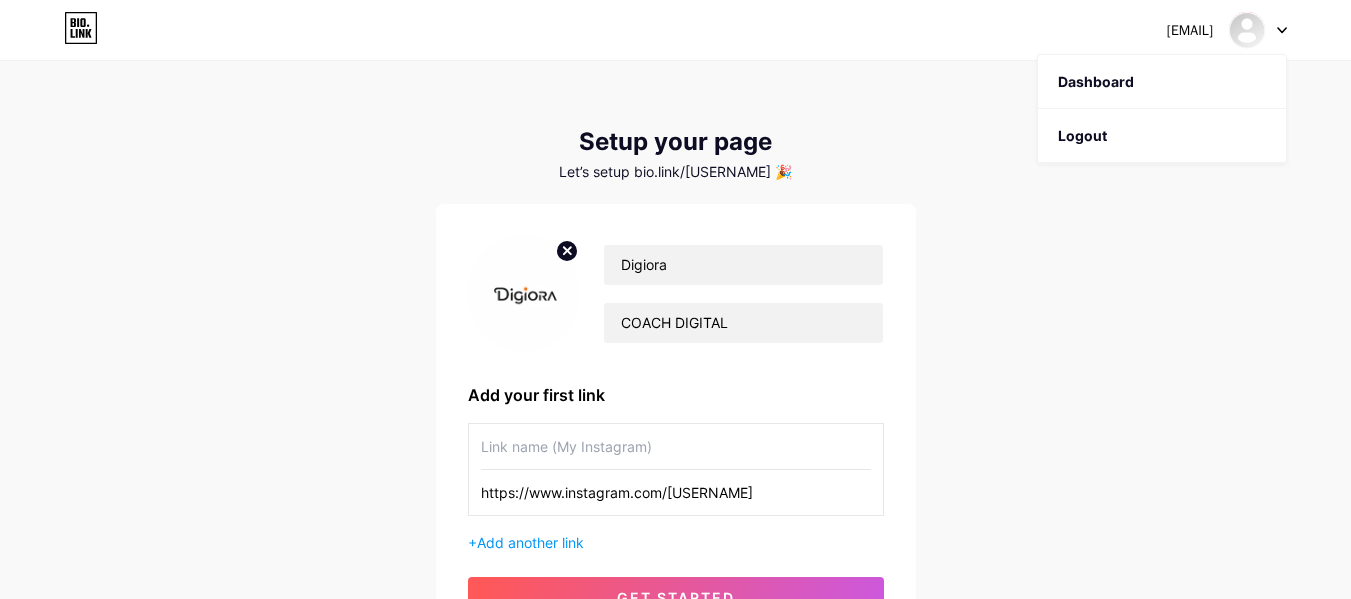 click at bounding box center (1258, 30) 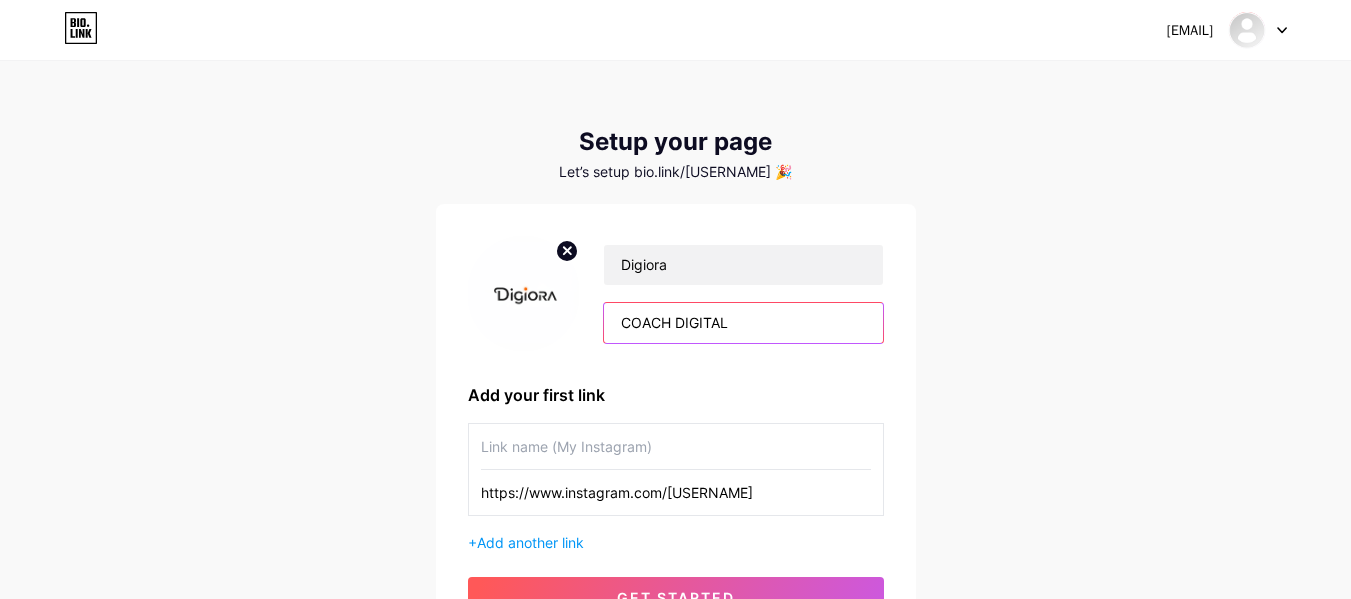 click on "COACH DIGITAL" at bounding box center (743, 323) 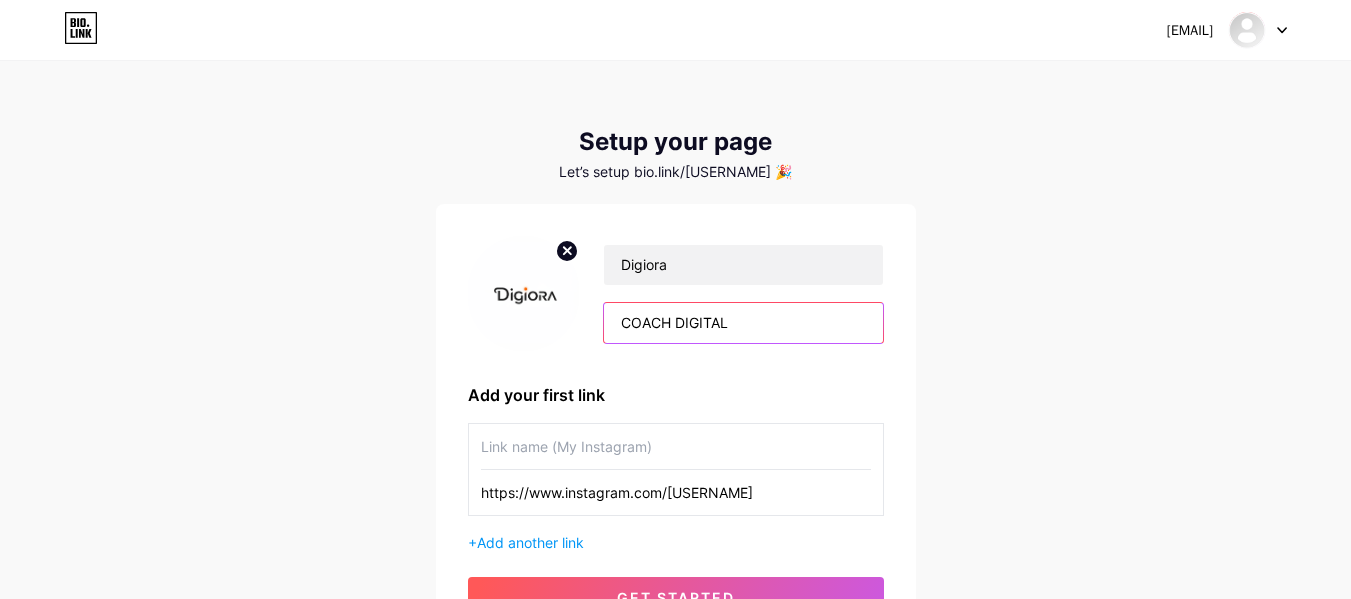 paste on "Your library of premium digital products to sell. Get your next must-have e-book, template, tools,  or guide instantly to elevate your projects." 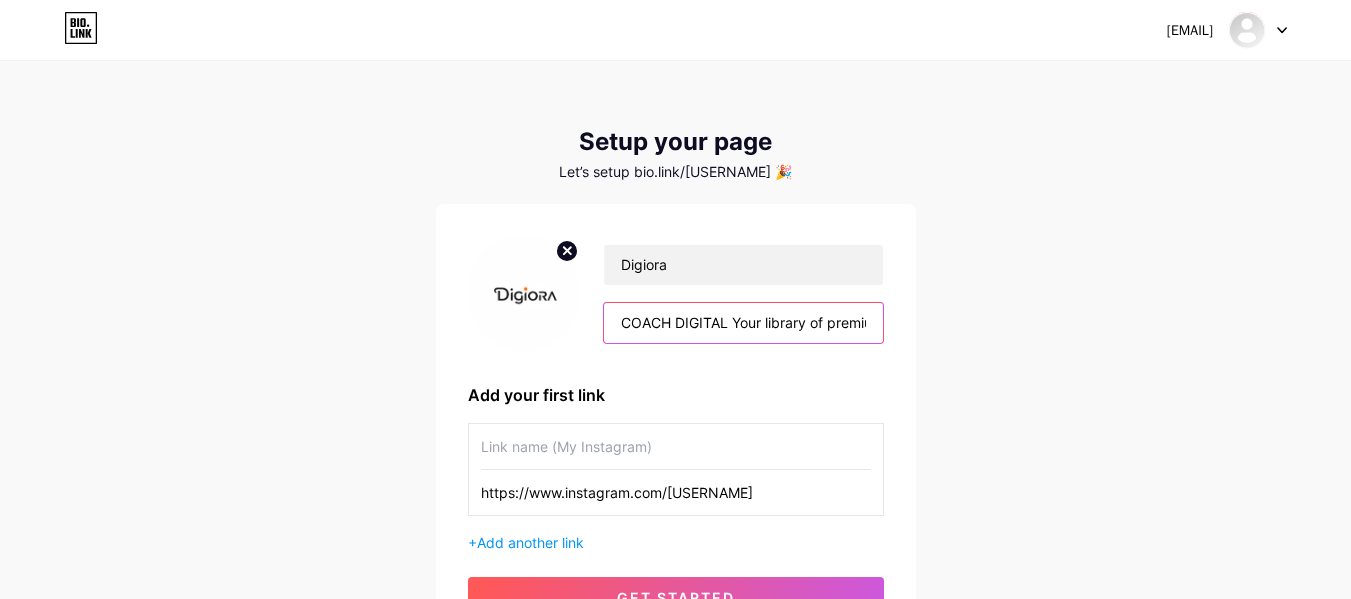 scroll, scrollTop: 0, scrollLeft: 791, axis: horizontal 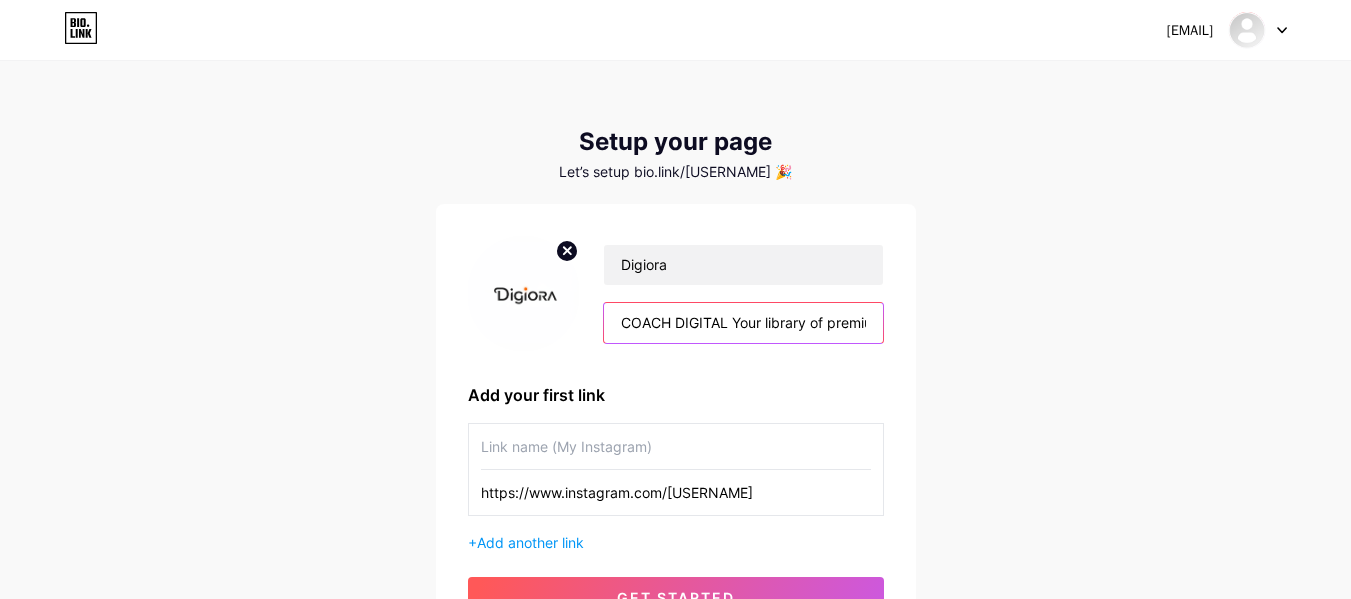 type on "COACH DIGITAL Your library of premium digital products to sell. Get your next must-have e-book, template, tools,  or guide instantly to elevate your projects." 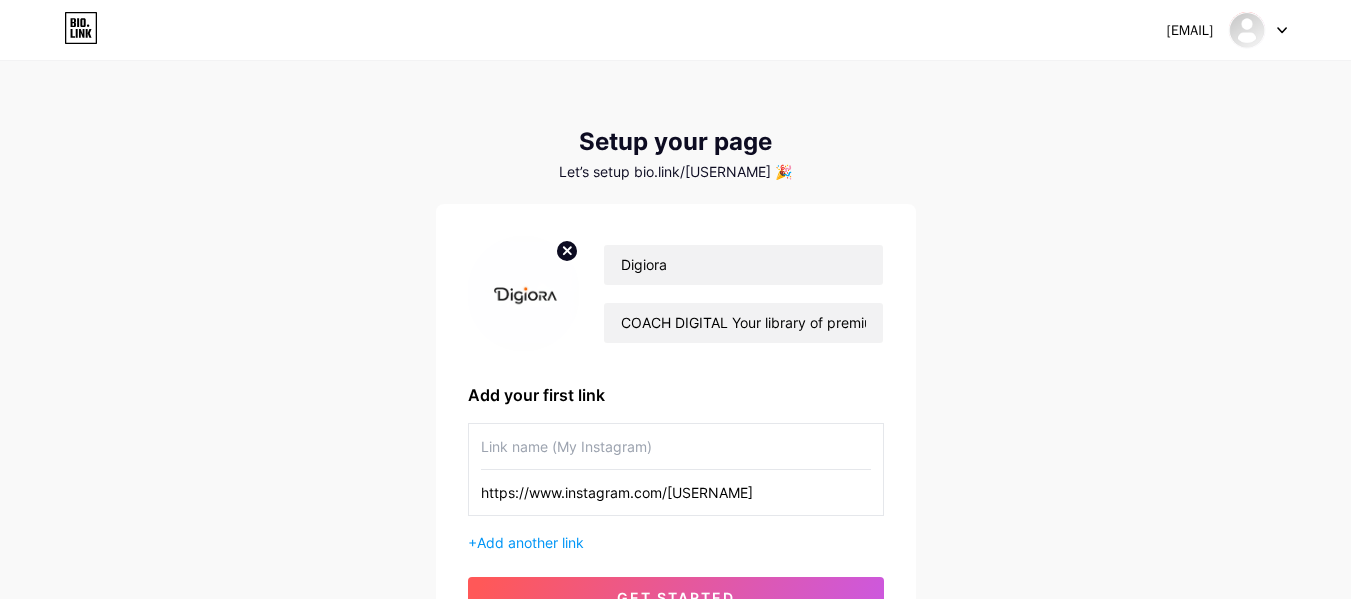 click 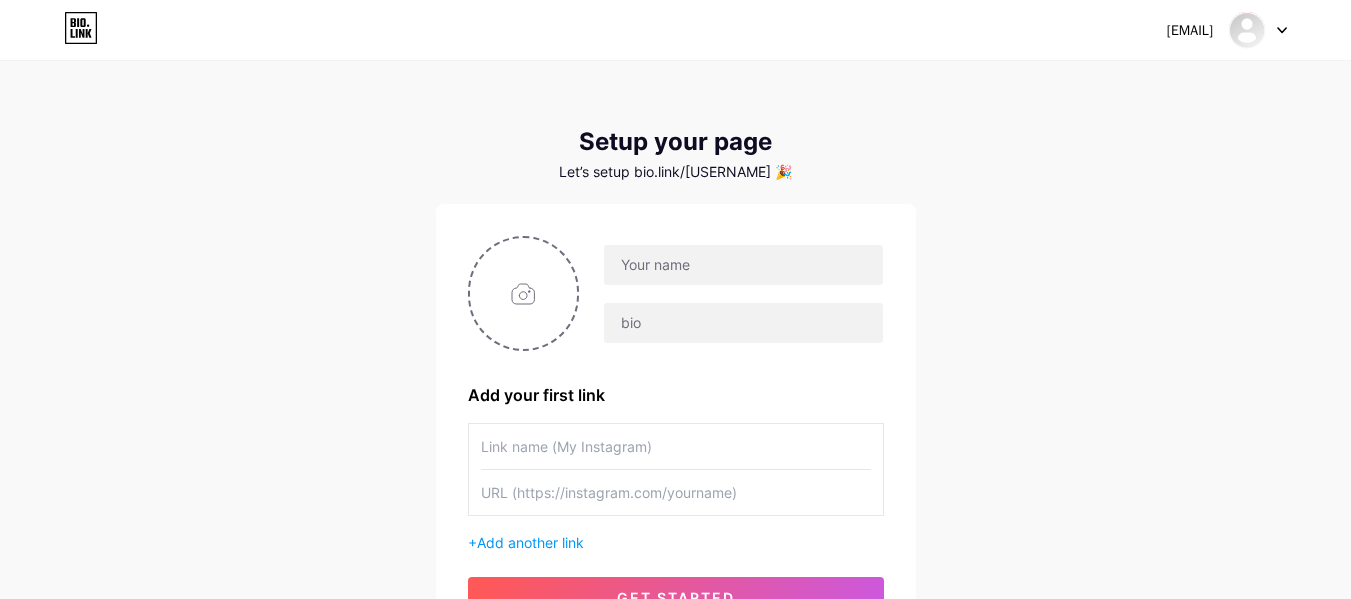 click at bounding box center (676, 492) 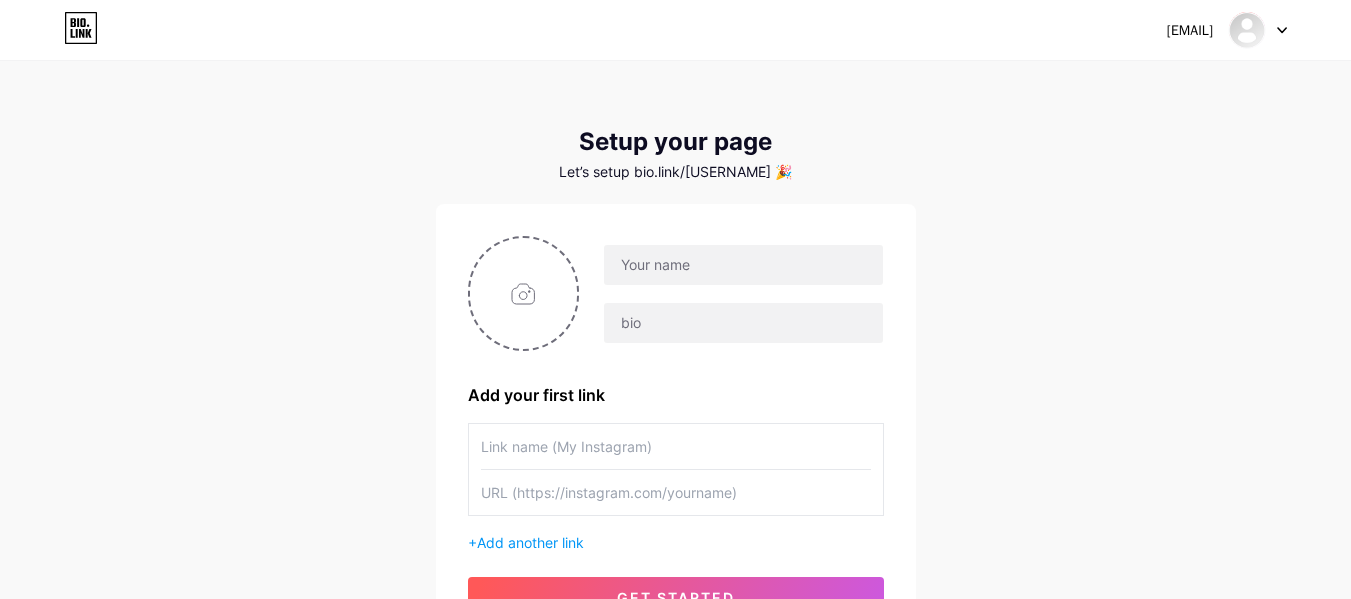 paste on "https://www.instagram.com/[USERNAME]/" 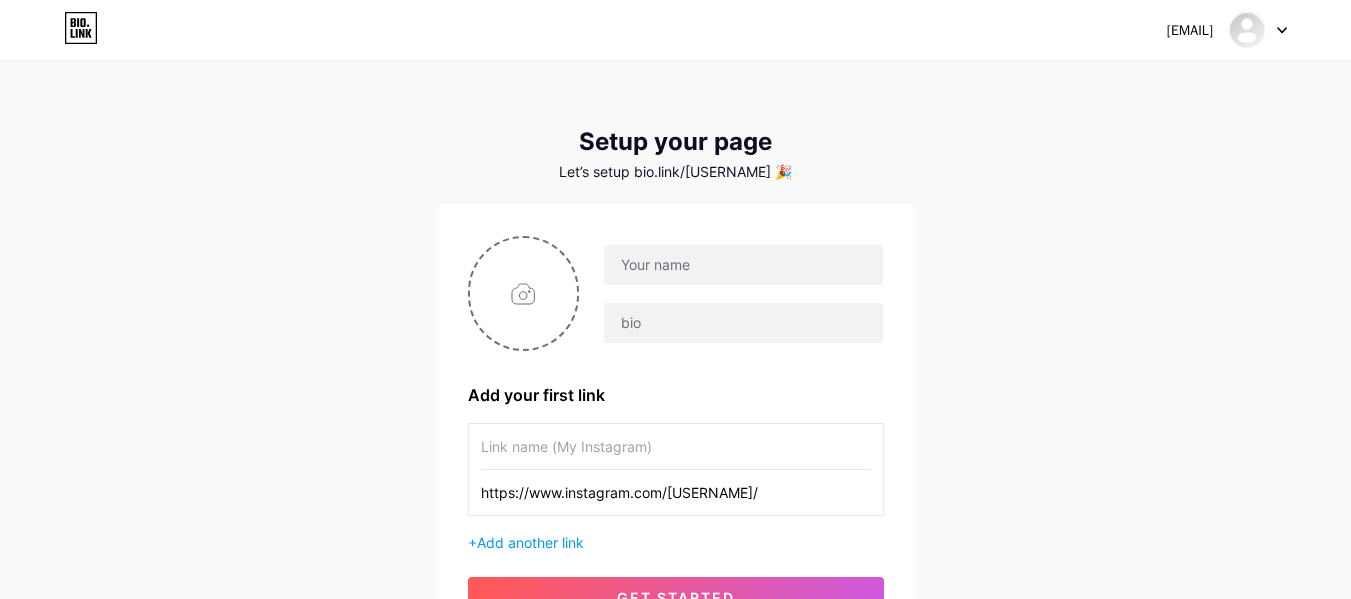 drag, startPoint x: 719, startPoint y: 488, endPoint x: 671, endPoint y: 501, distance: 49.729267 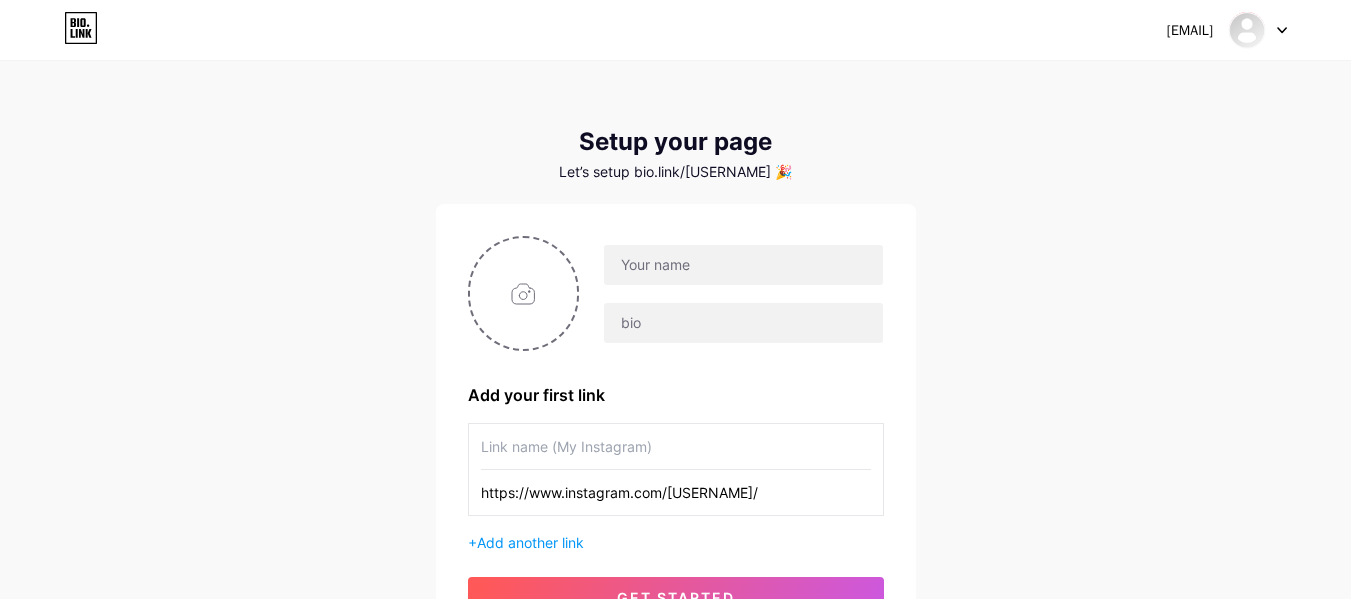 click on "https://www.instagram.com/[USERNAME]/" at bounding box center (676, 492) 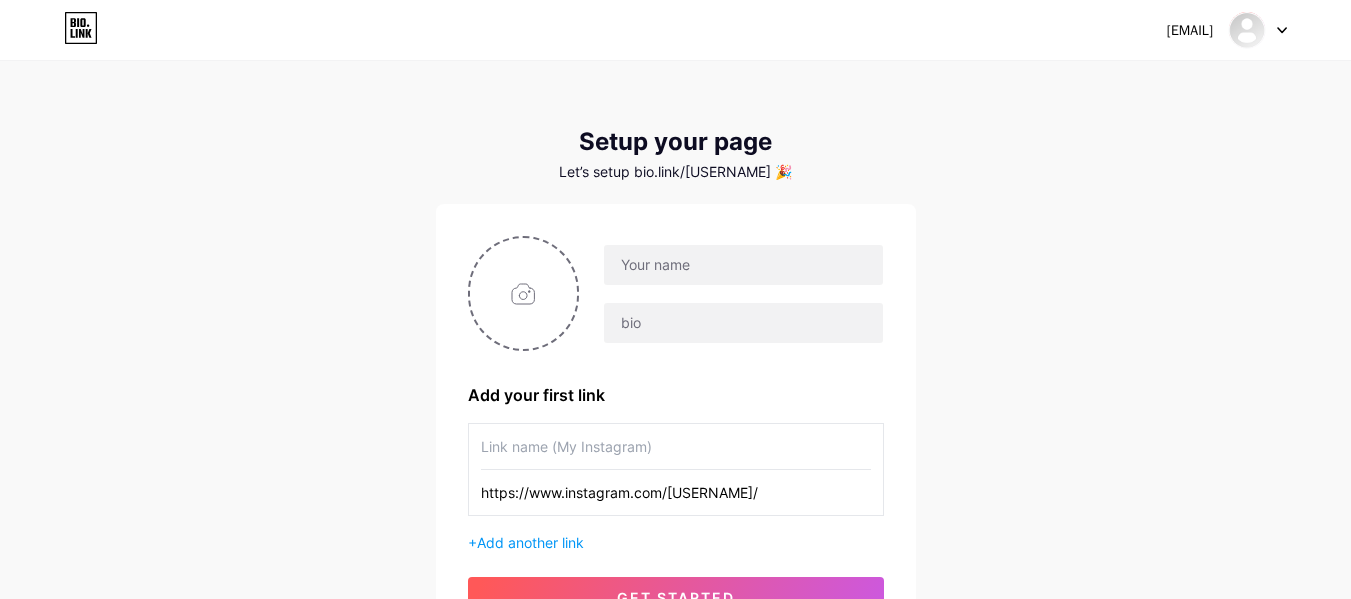 paste on "digiora1" 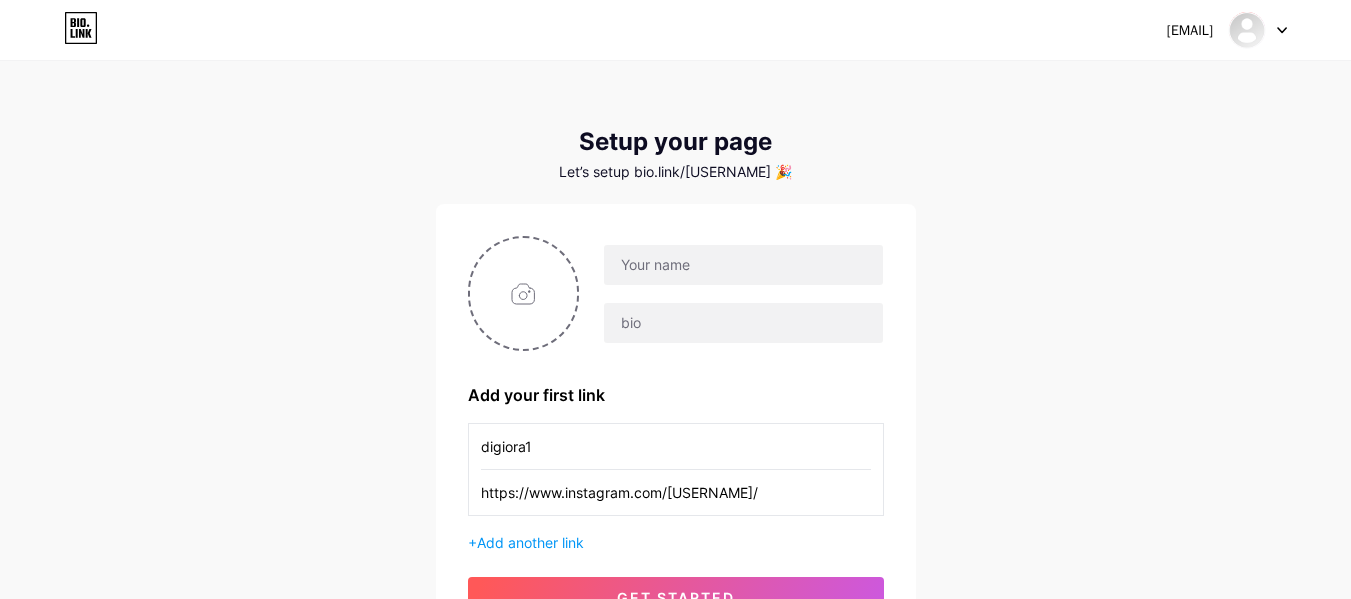 click on "digiora1" at bounding box center (676, 446) 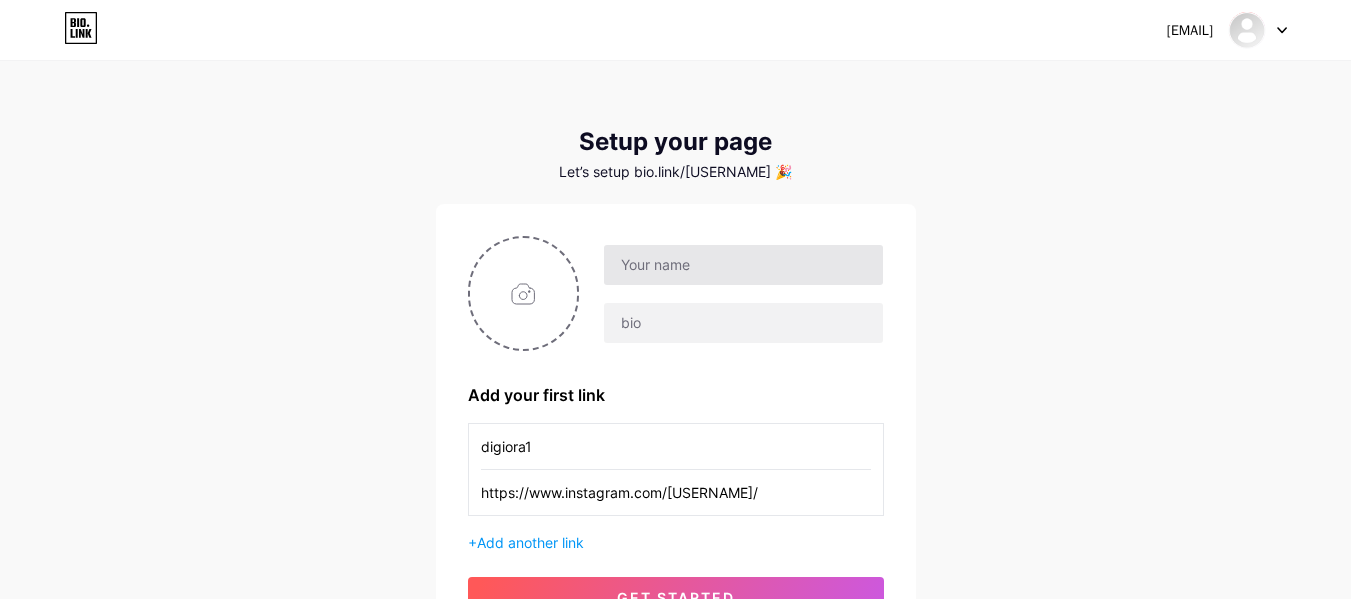 type on "digiora1" 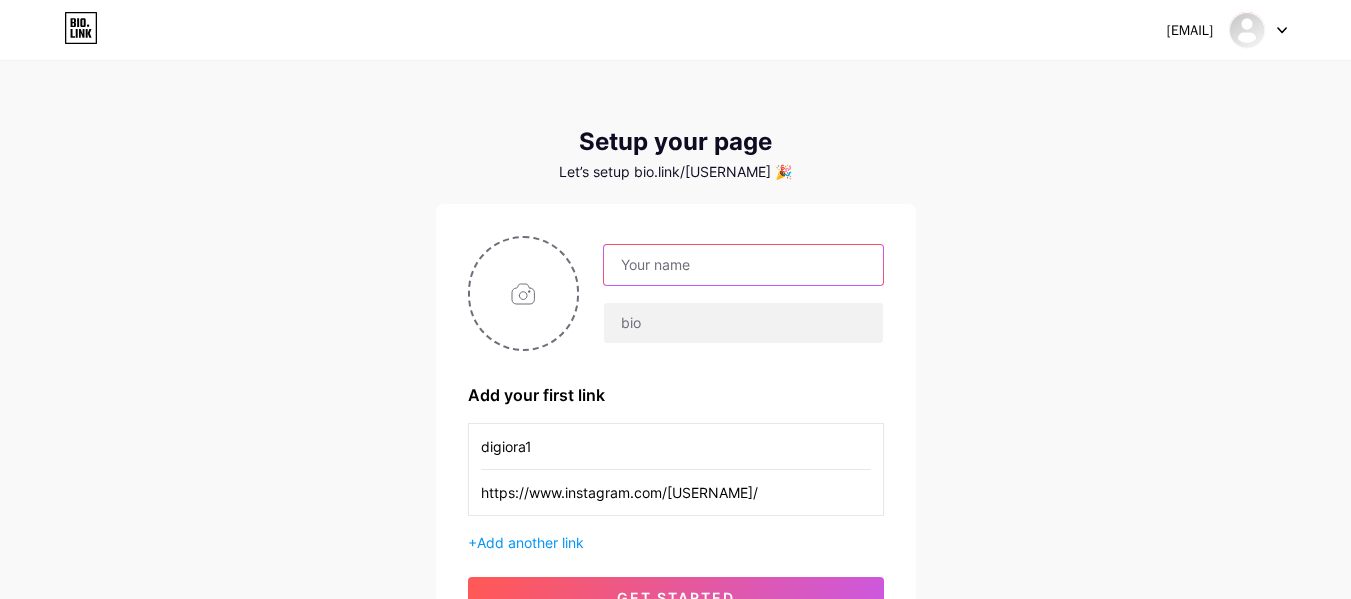 click at bounding box center (743, 265) 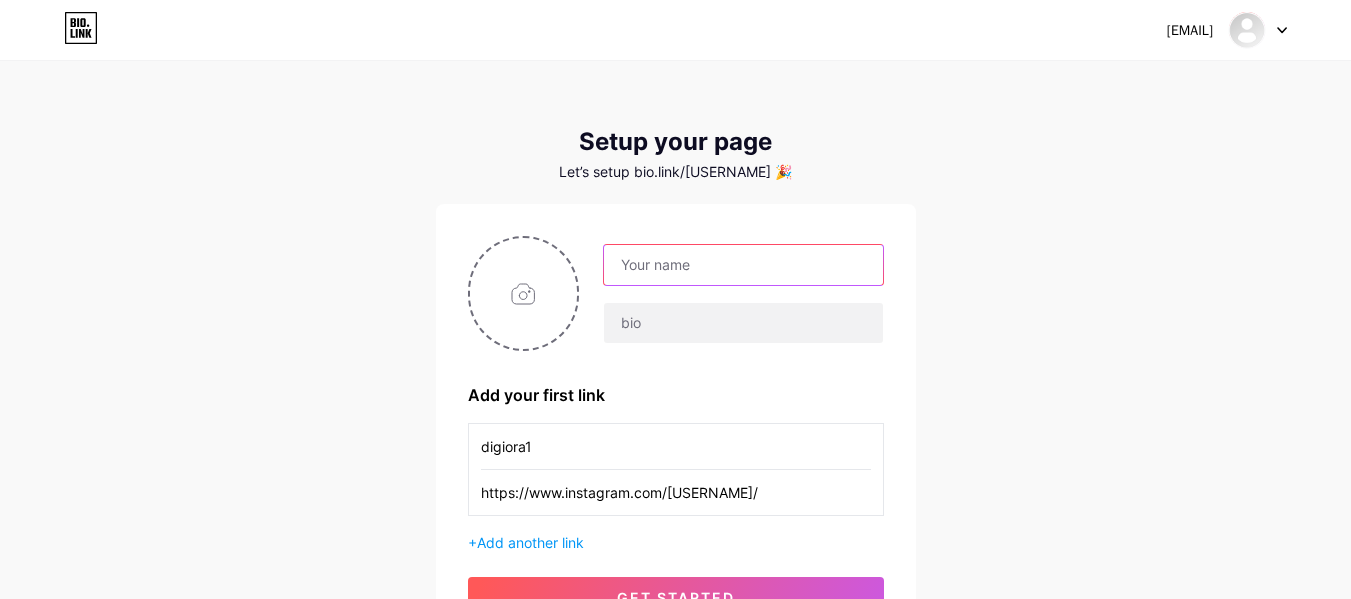 type on "Digiora" 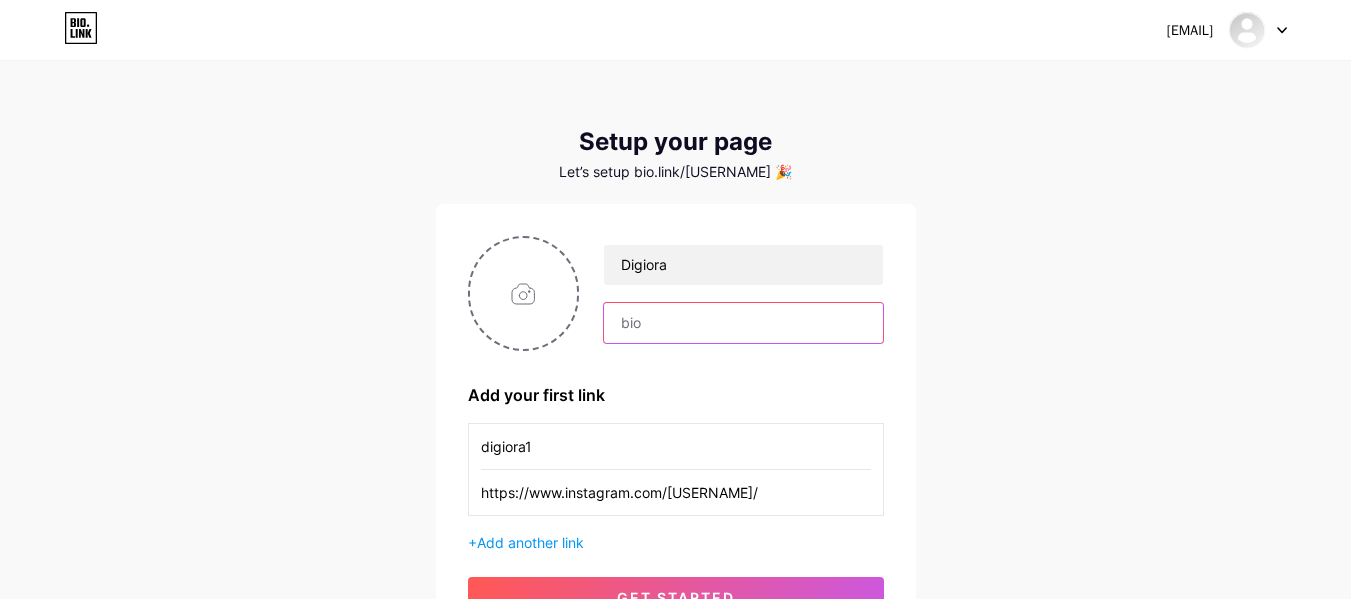 click at bounding box center [743, 323] 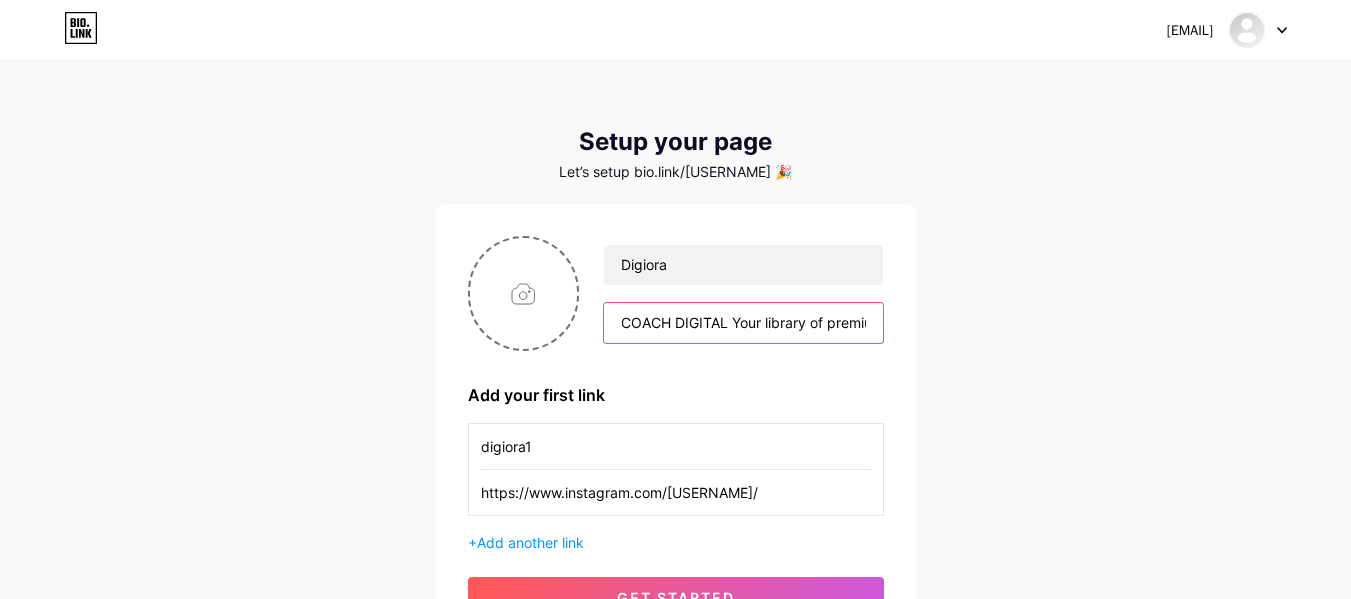 click on "COACH DIGITAL Your library of premium digital products to sell. Get your next must-have e-book, template, tools,  or guide instantly to elevate your projects." at bounding box center (743, 323) 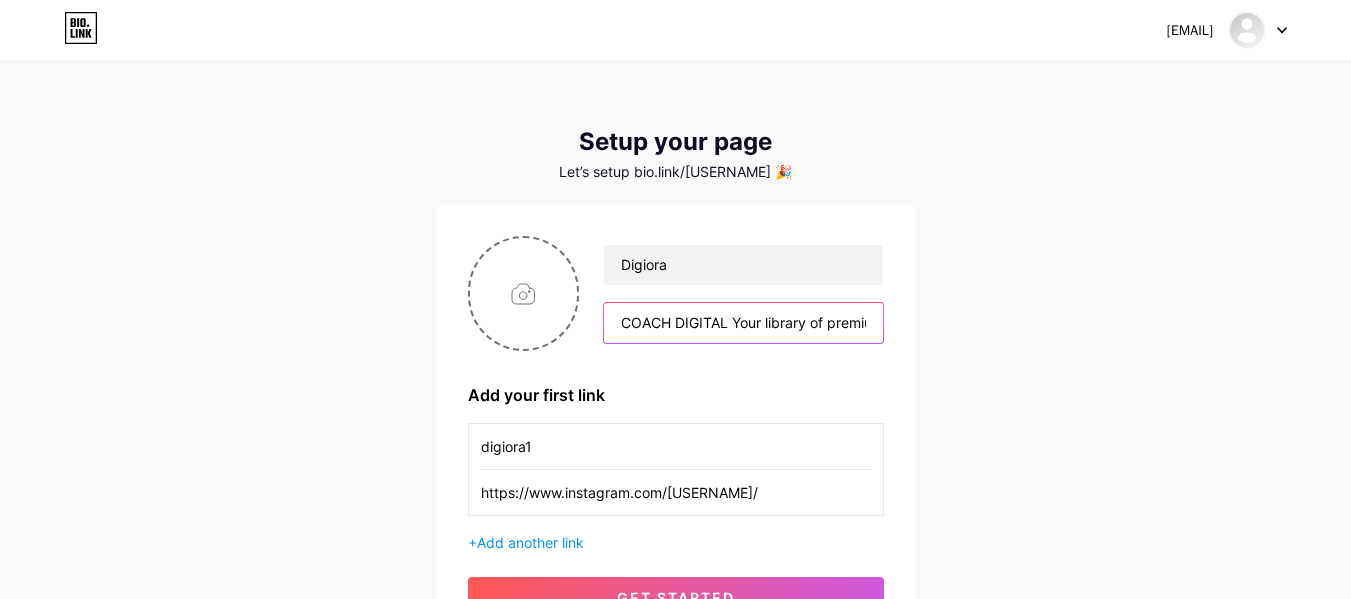 drag, startPoint x: 728, startPoint y: 321, endPoint x: 621, endPoint y: 318, distance: 107.042046 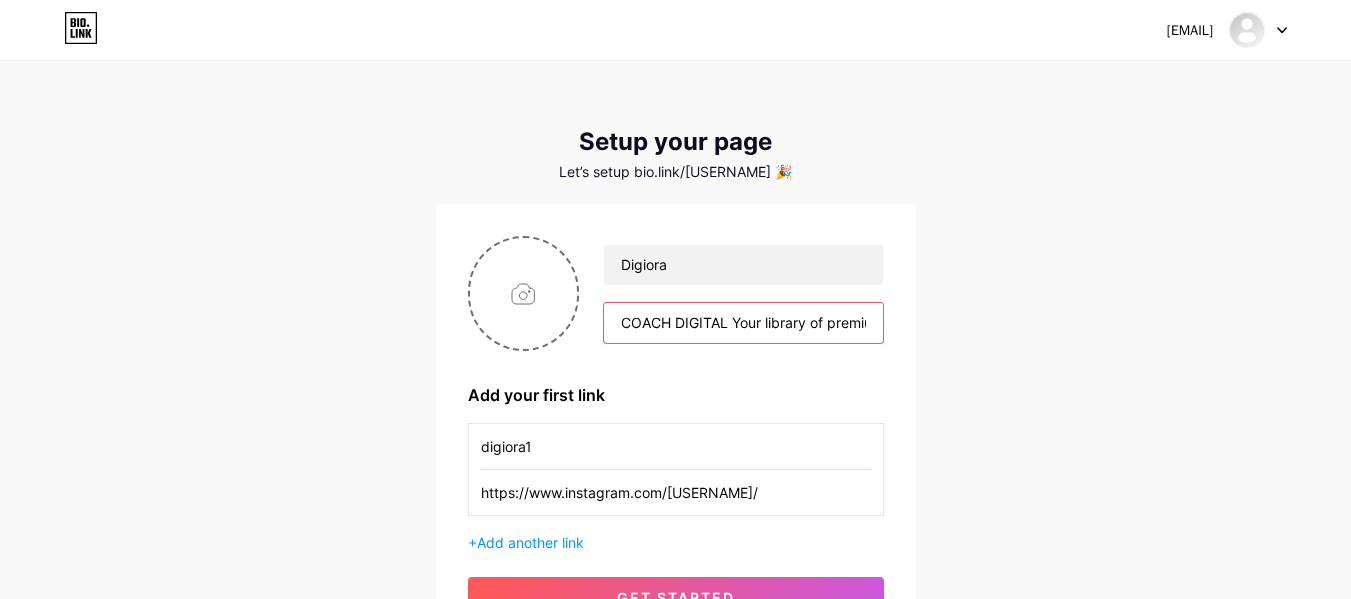 click on "COACH DIGITAL Your library of premium digital products to sell. Get your next must-have e-book, template, tools,  or guide instantly to elevate your projects." at bounding box center [743, 323] 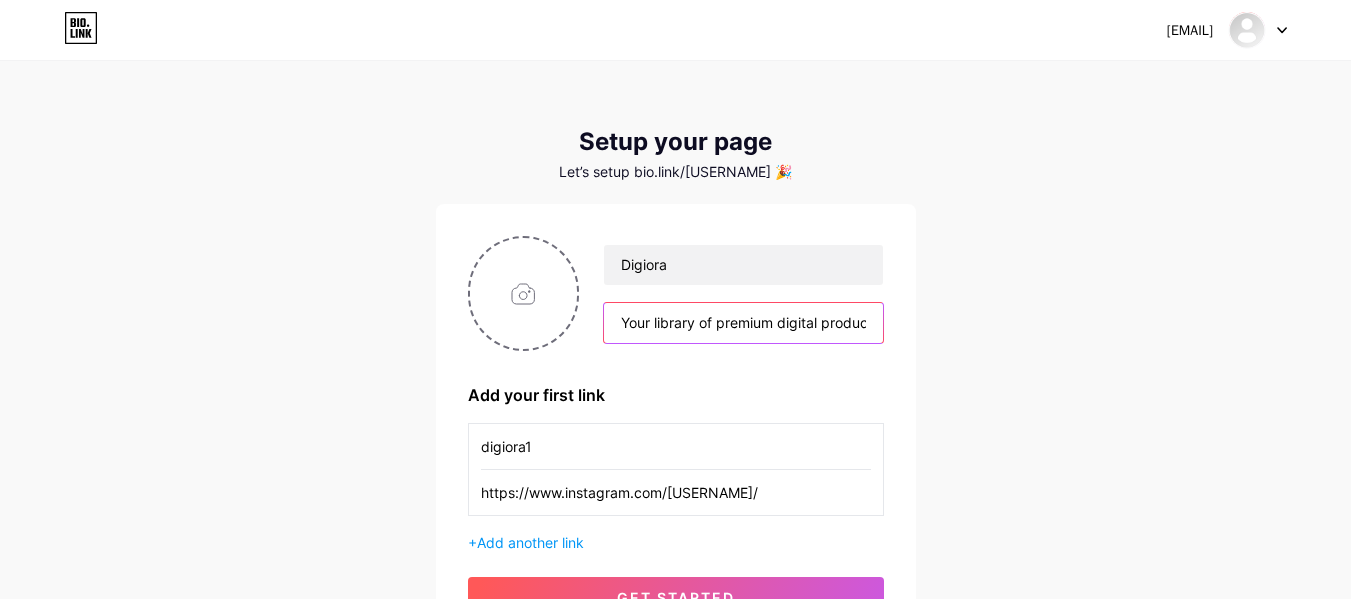 click on "Your library of premium digital products to sell. Get your next must-have e-book, template, tools,  or guide instantly to elevate your projects." at bounding box center (743, 323) 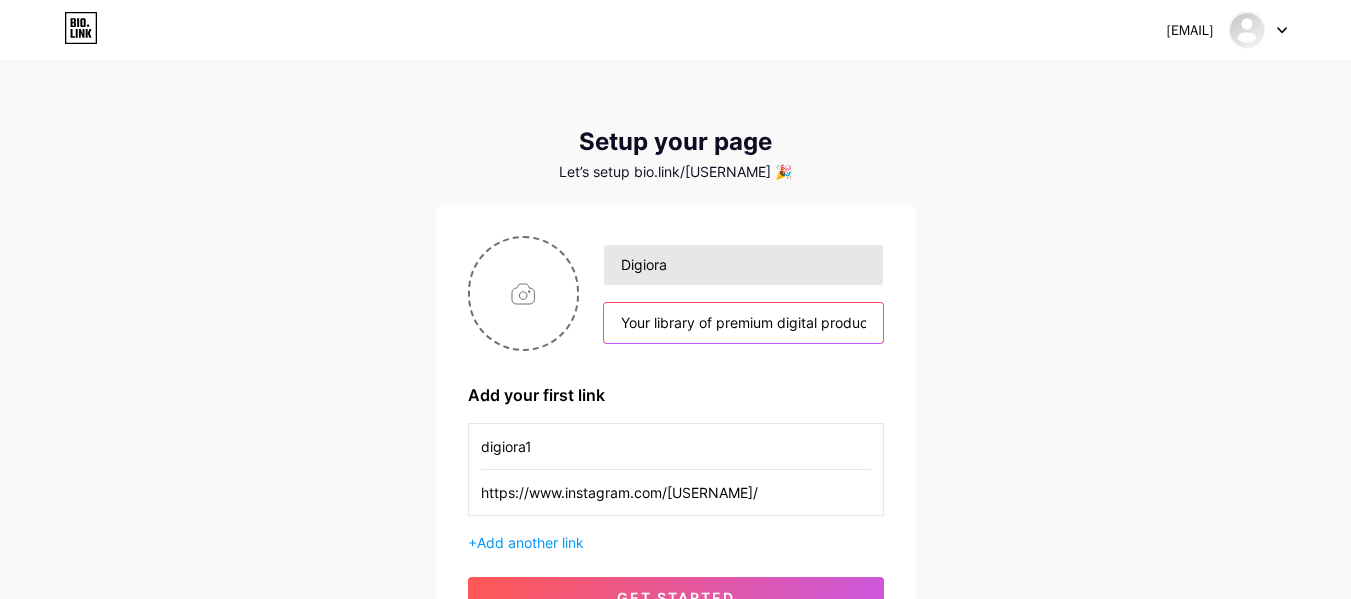 type on "Your library of premium digital products to sell. Get your next must-have e-book, template, tools,  or guide instantly to elevate your projects." 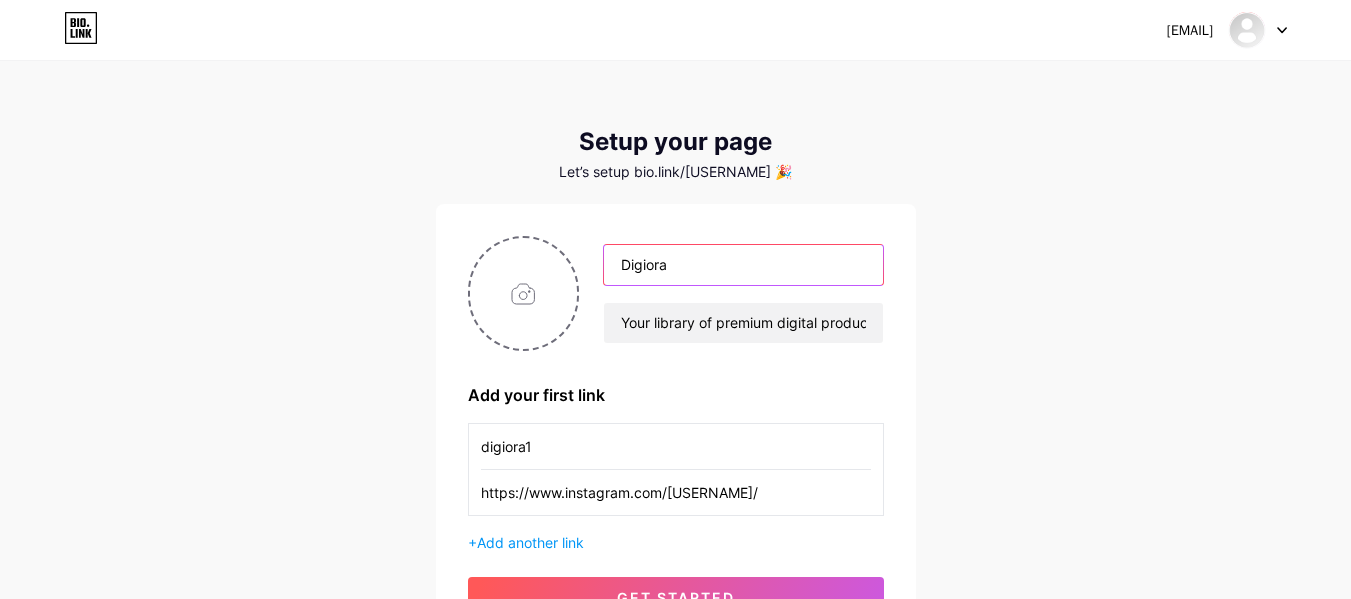 click on "Digiora" at bounding box center [743, 265] 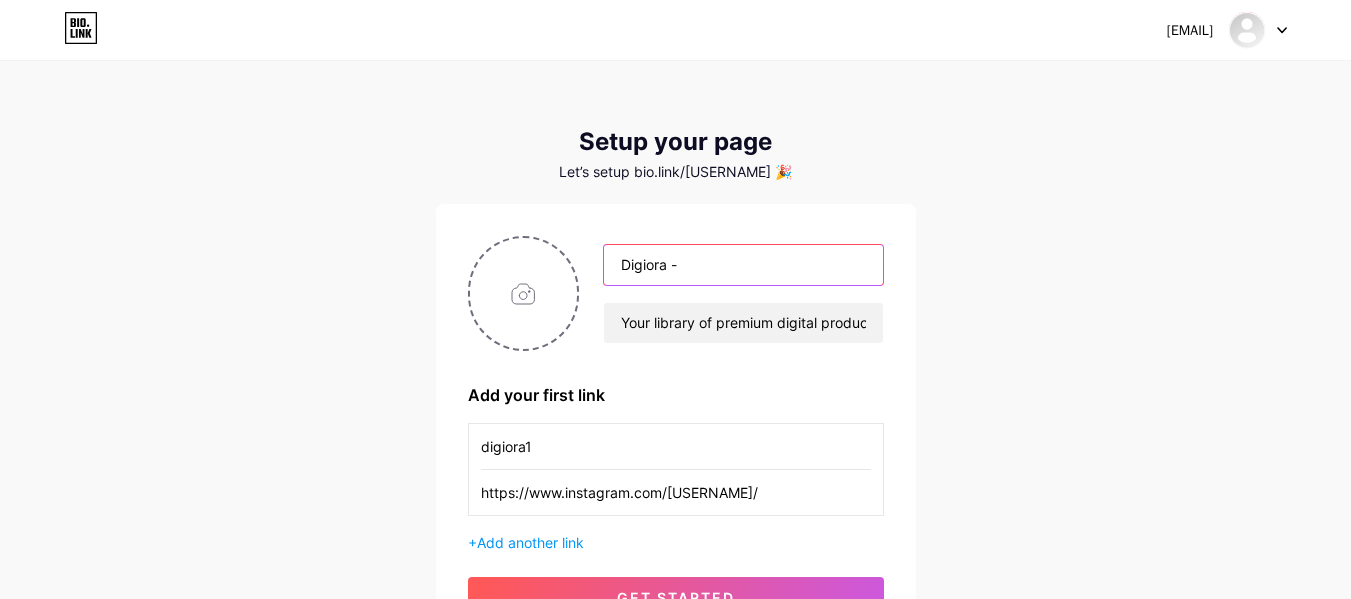 paste on "COACH DIGITAL" 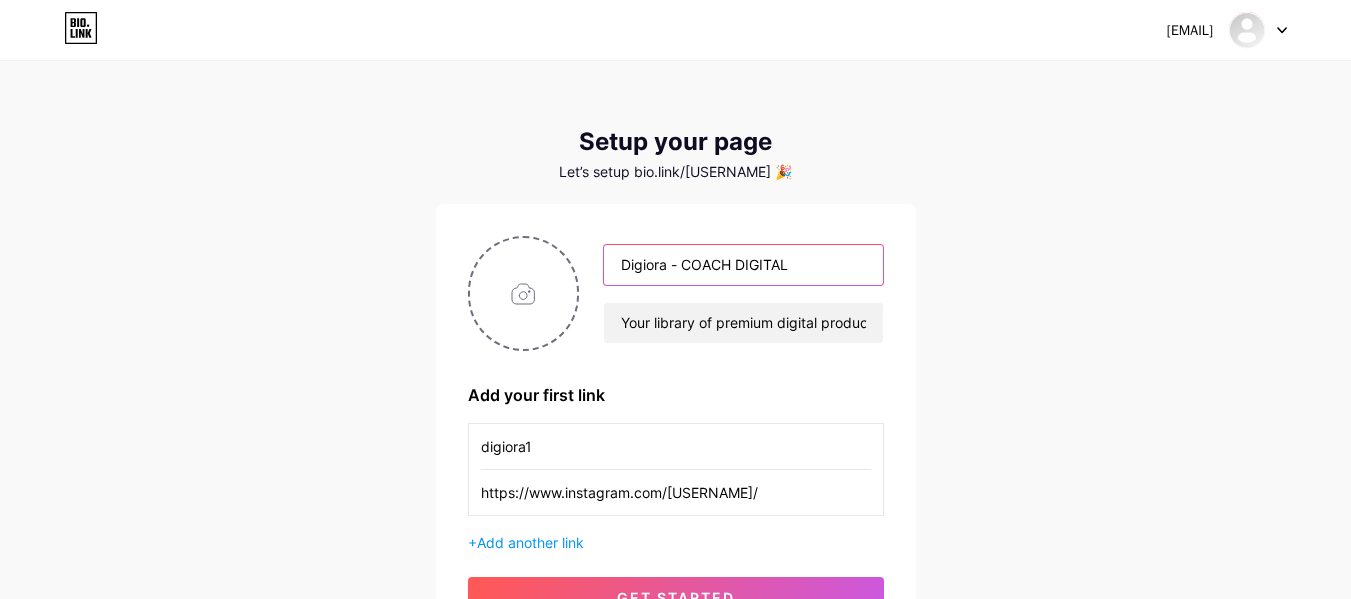 type on "Digiora - COACH DIGITAL" 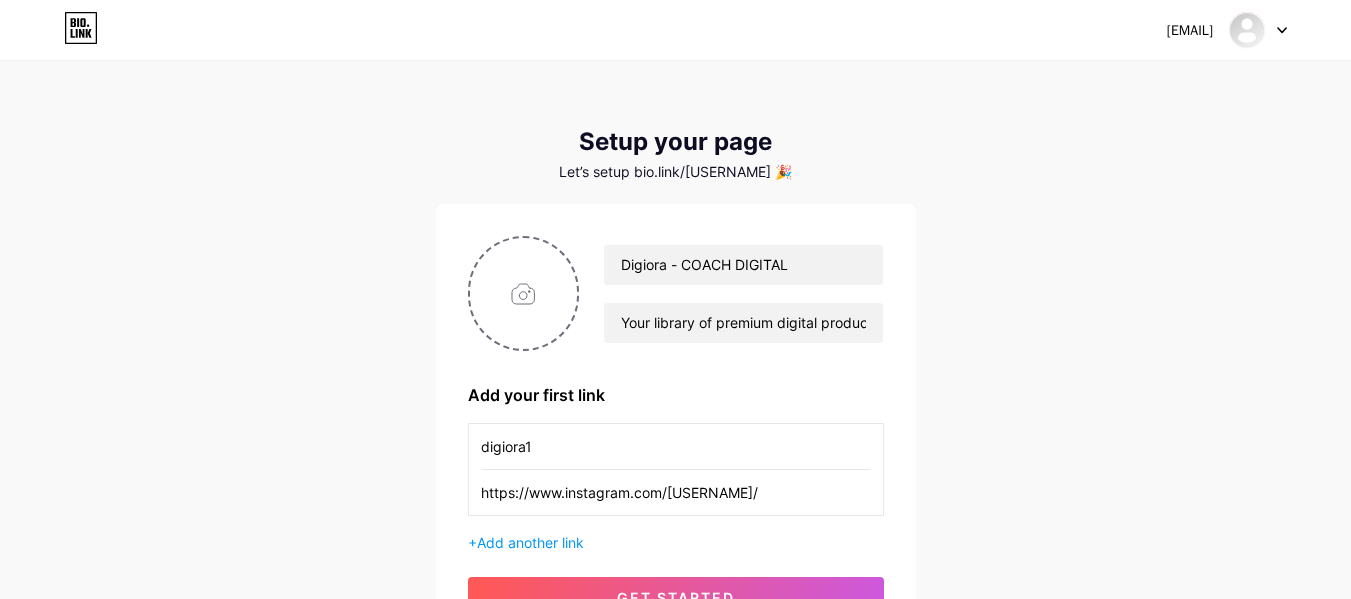 click on "[EMAIL]           Dashboard     Logout   Setup your page   Let’s setup bio.link/[USERNAME] 🎉               [BRAND] - COACH DIGITAL     Your library of premium digital products to sell. Get your next must-have e-book, template, tools,  or guide instantly to elevate your projects.     Add your first link   [USERNAME]   https://www.instagram.com/[USERNAME]/
+  Add another link     get started" at bounding box center (675, 356) 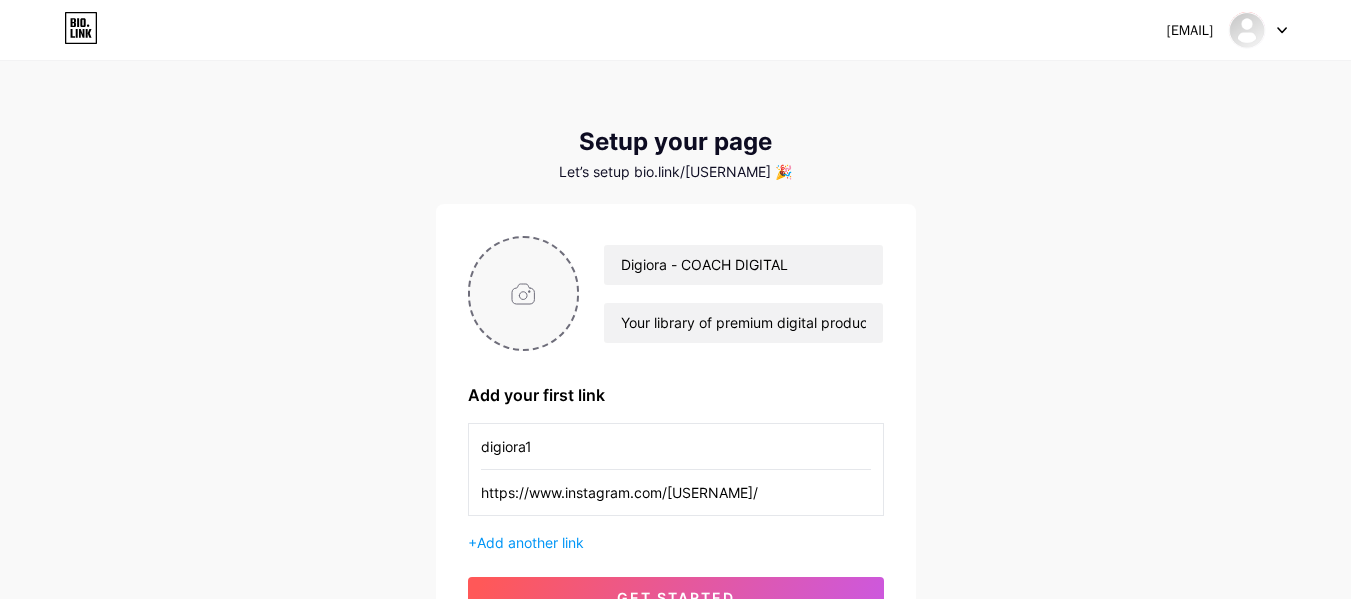 click at bounding box center (524, 293) 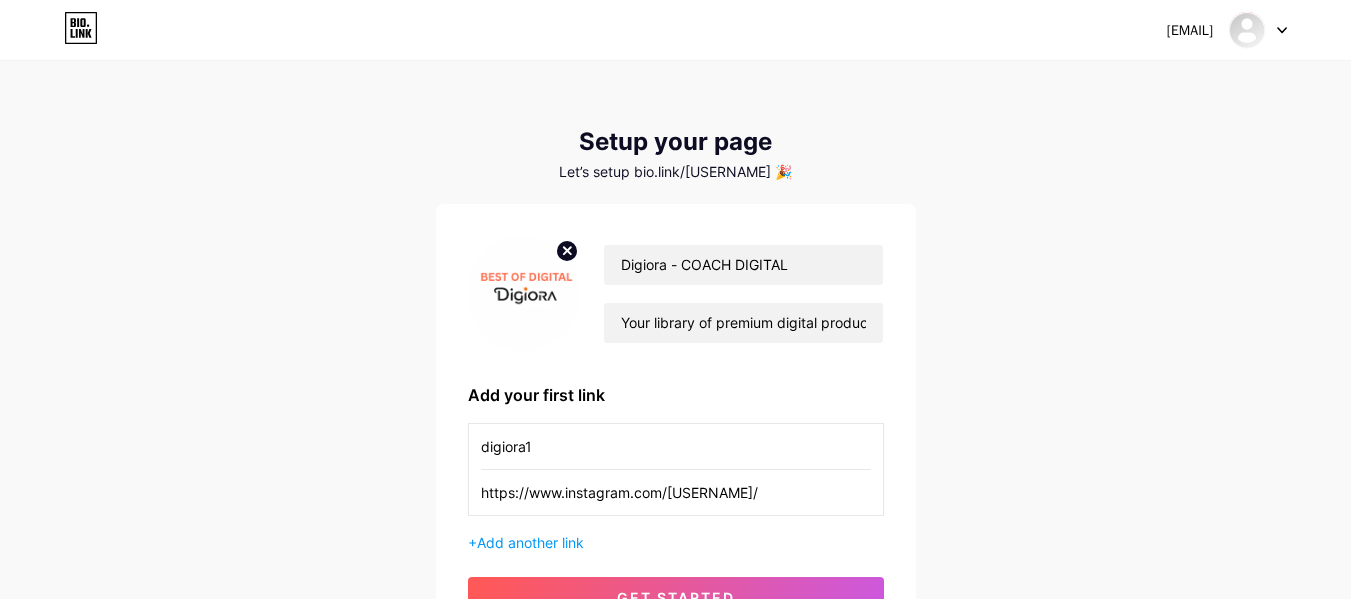 click 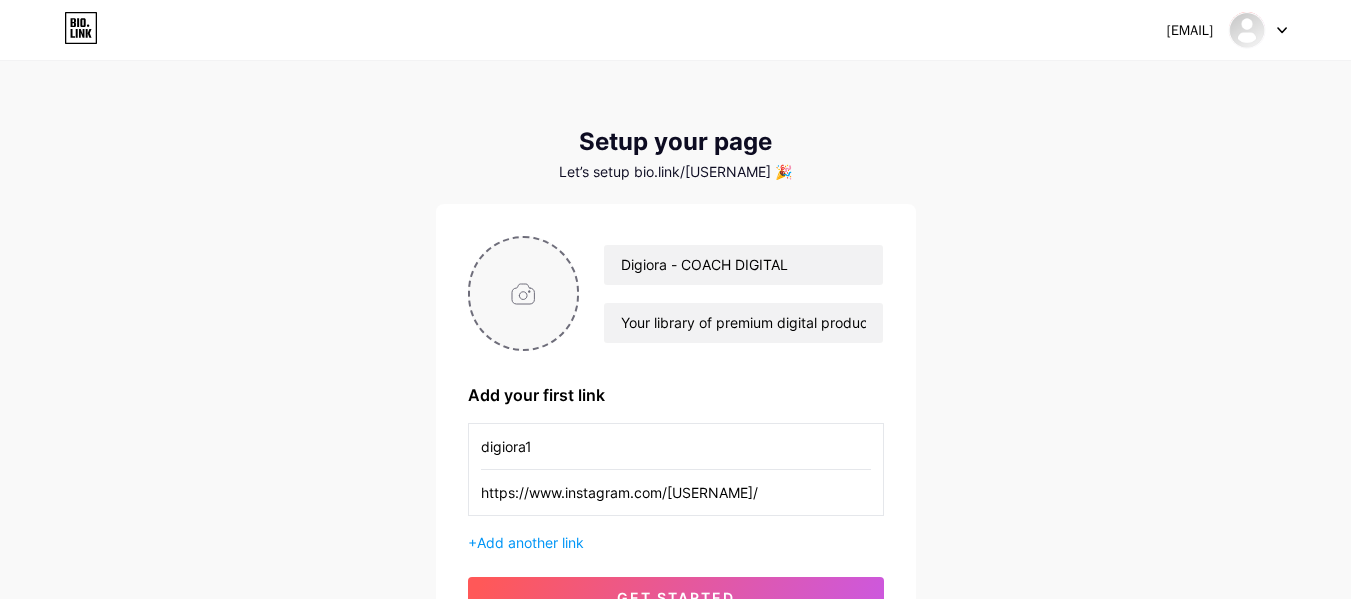 click at bounding box center [524, 293] 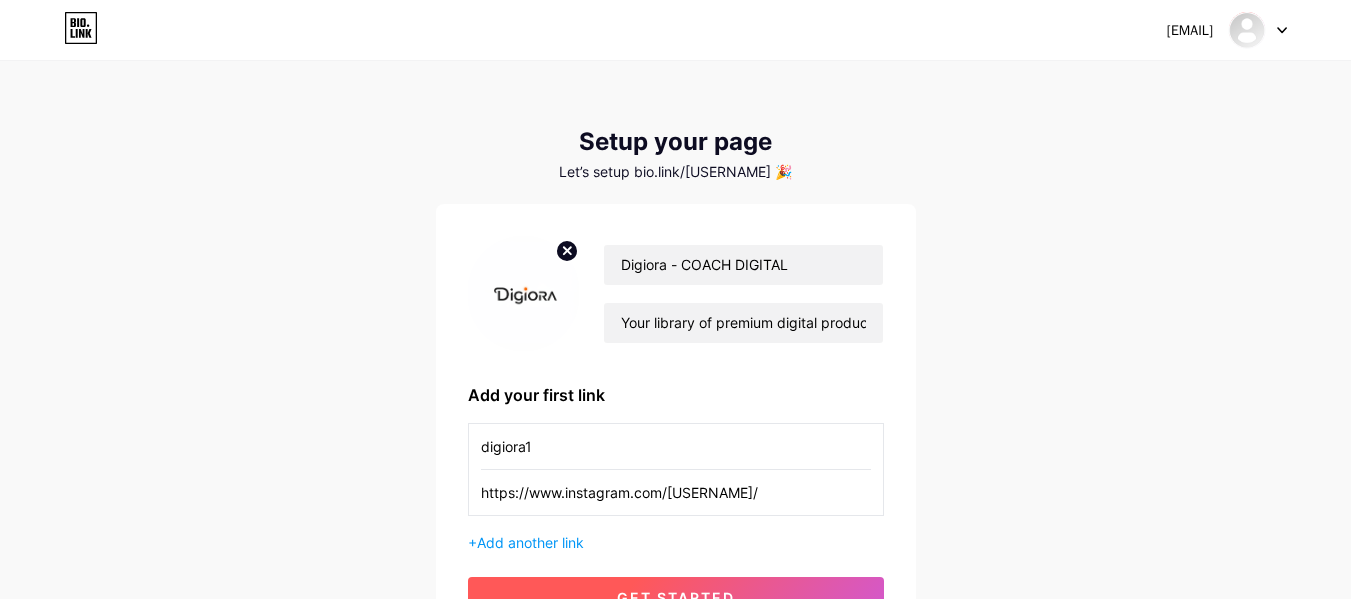 click on "get started" at bounding box center [676, 597] 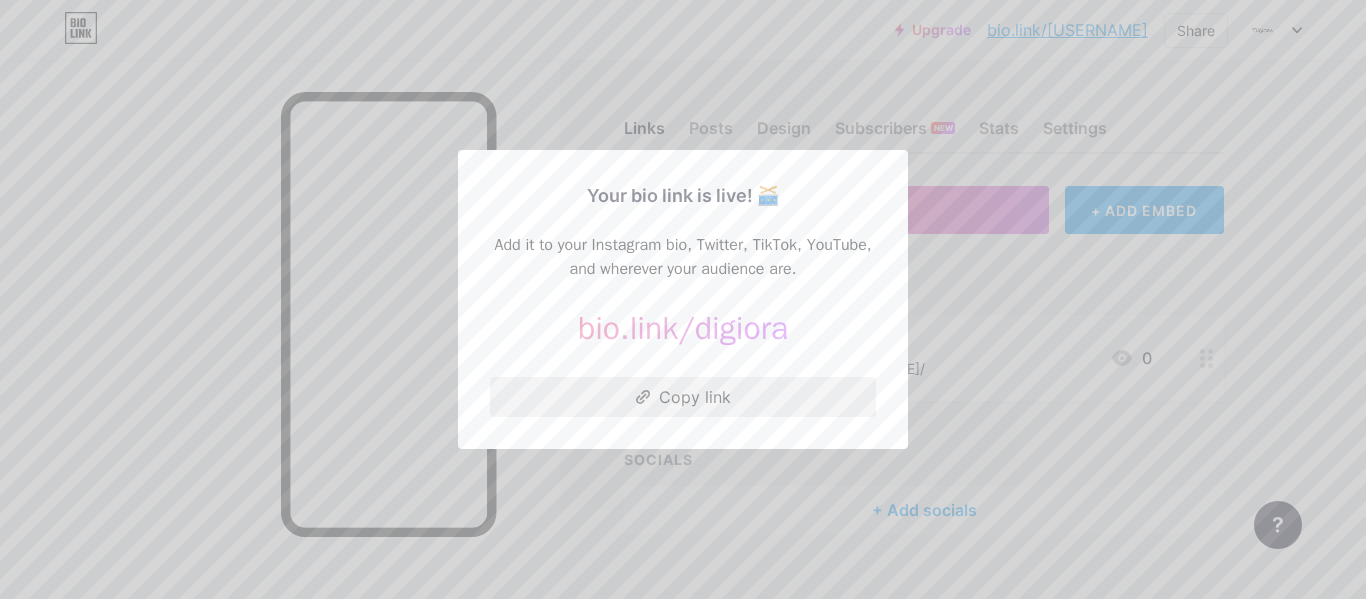 click on "Copy link" at bounding box center (683, 397) 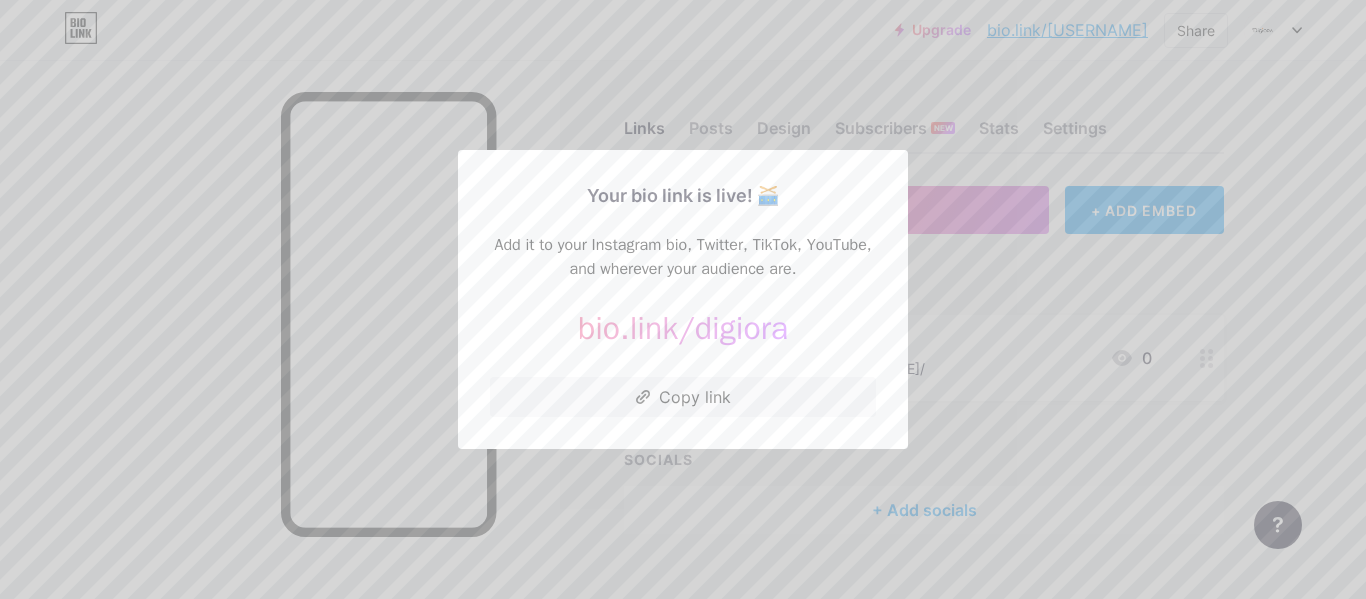 click at bounding box center [683, 299] 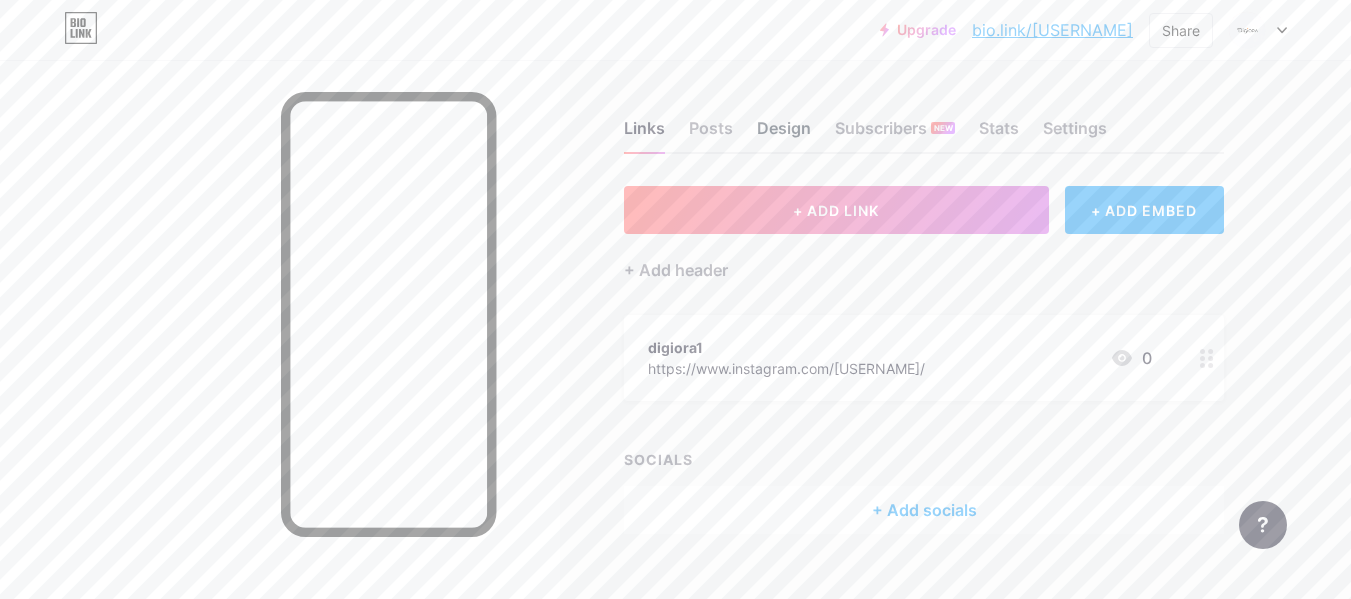 click on "Design" at bounding box center (784, 134) 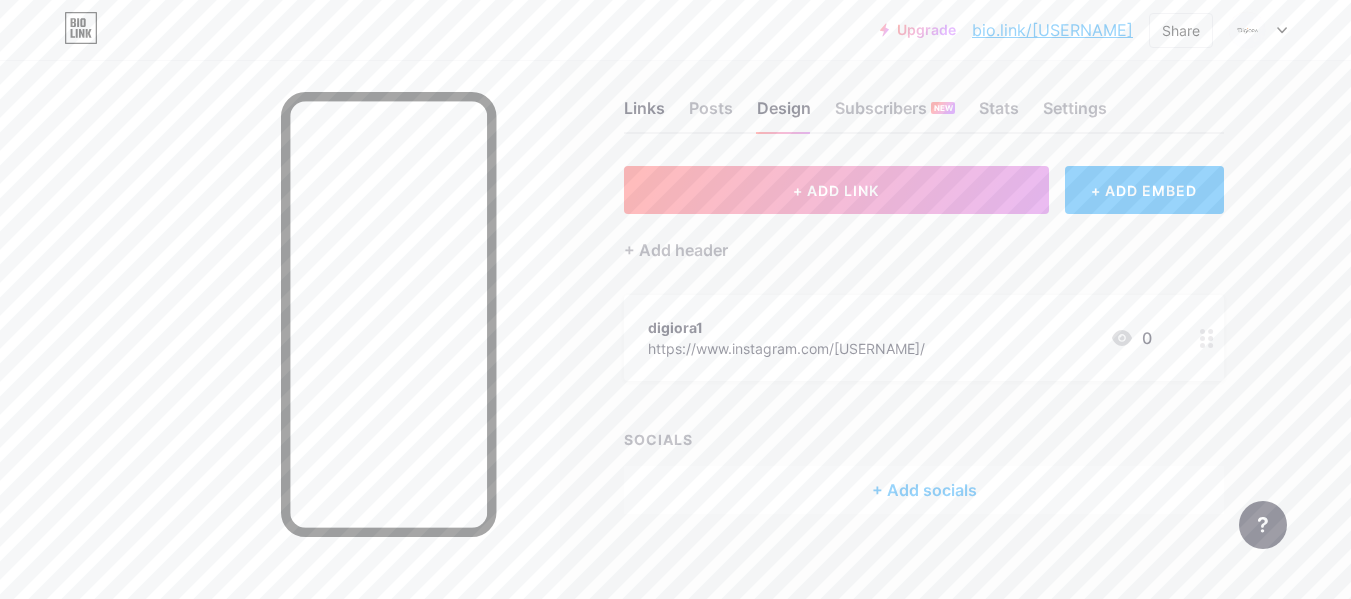 scroll, scrollTop: 0, scrollLeft: 0, axis: both 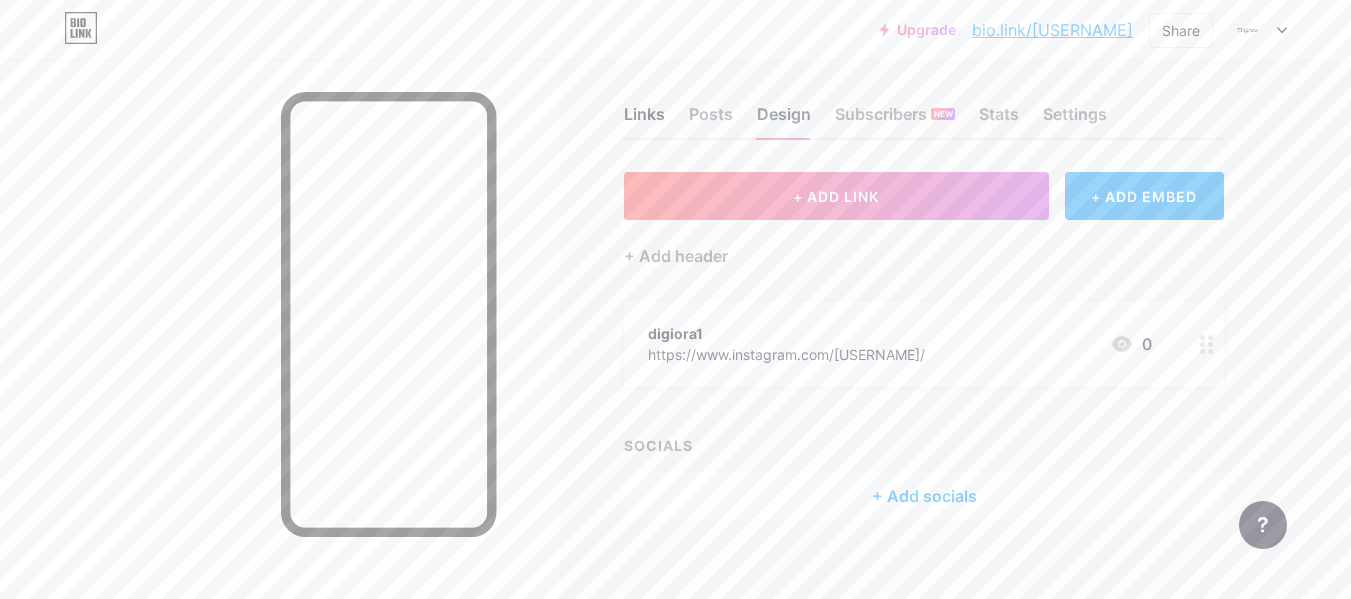 click on "Design" at bounding box center (784, 120) 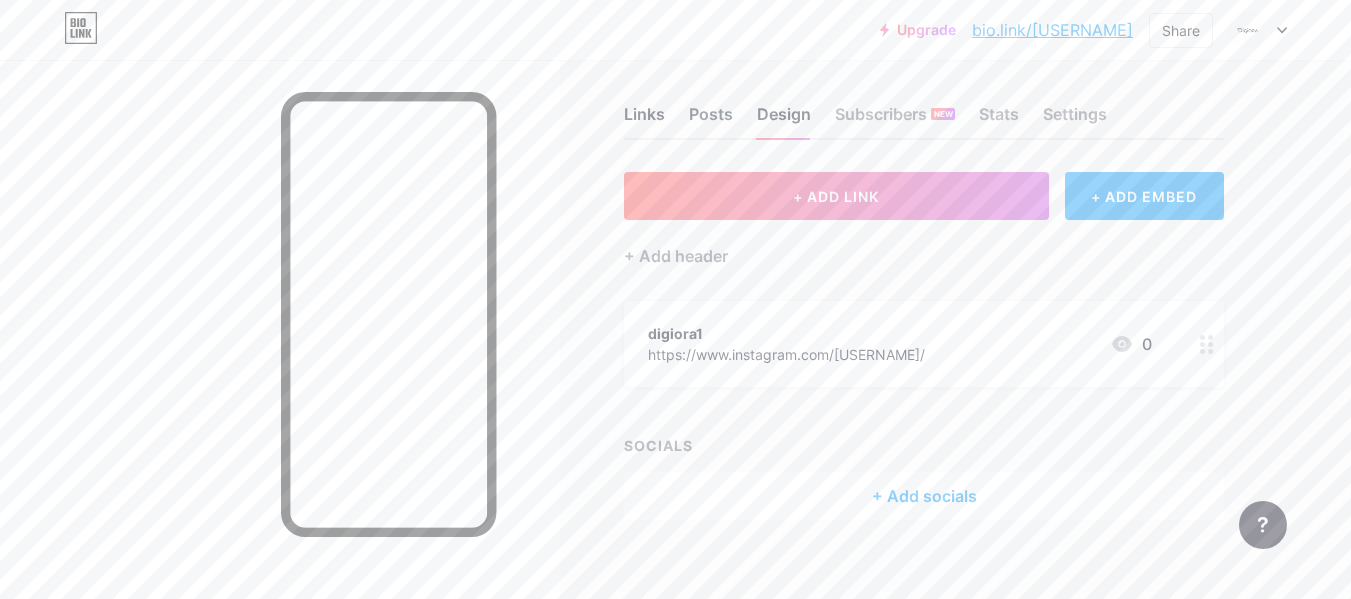 click on "Posts" at bounding box center (711, 120) 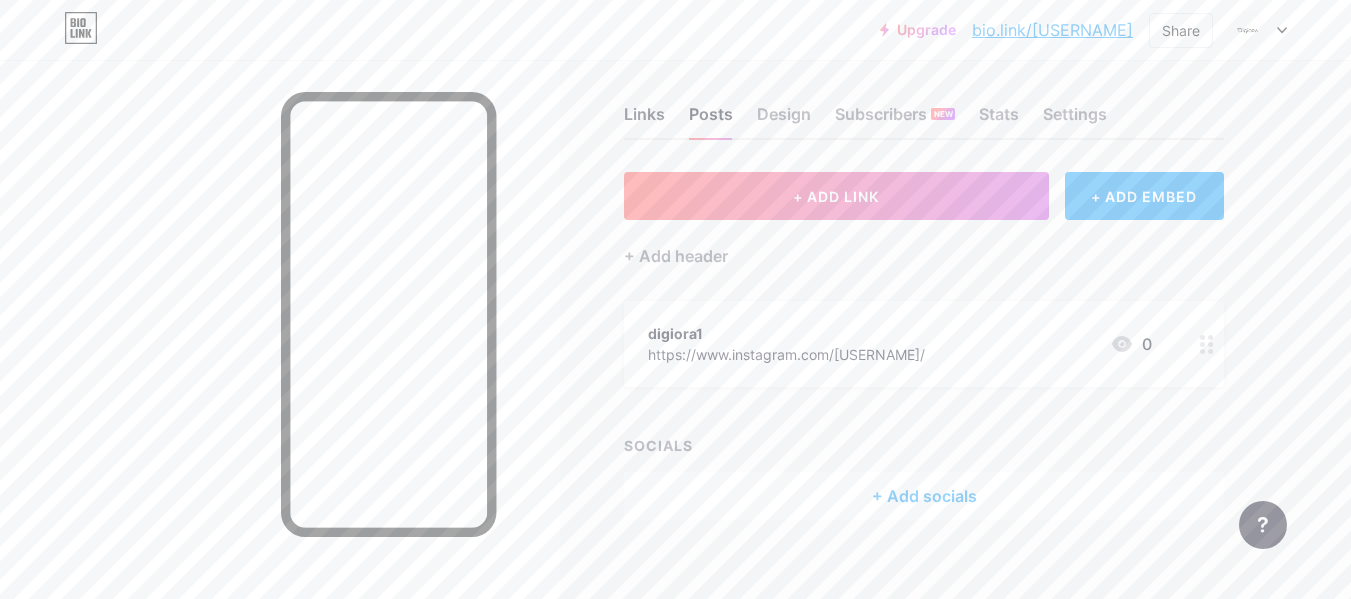 click on "Links" at bounding box center (644, 120) 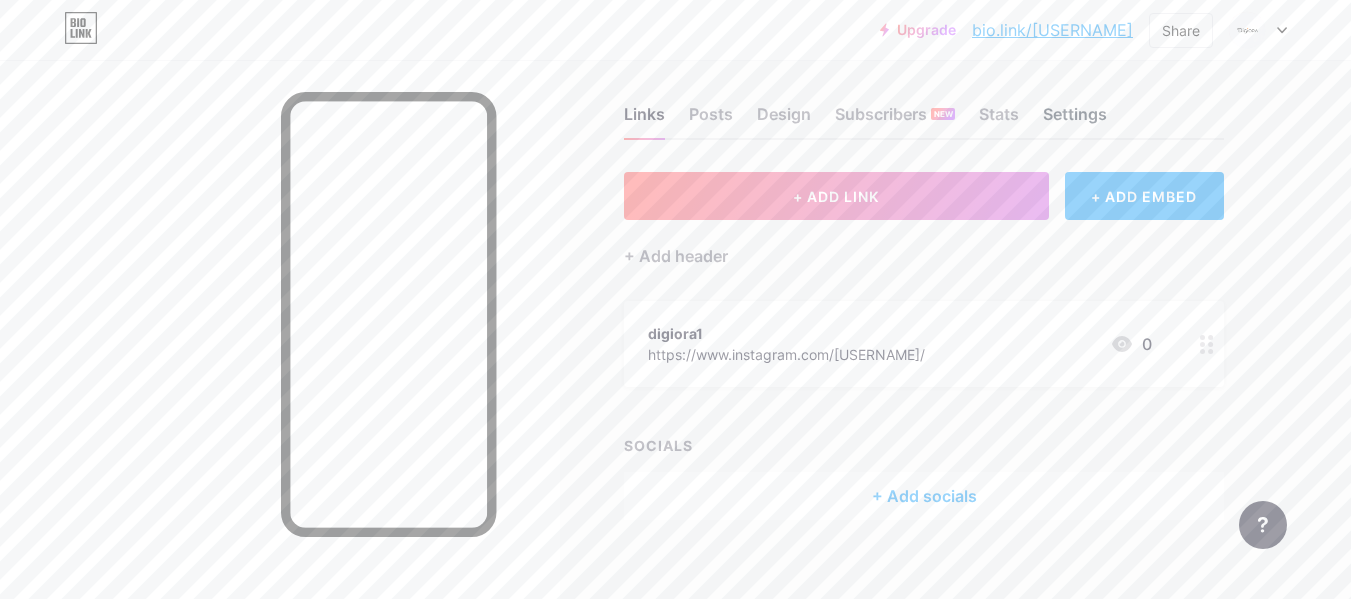 click on "Settings" at bounding box center (1075, 120) 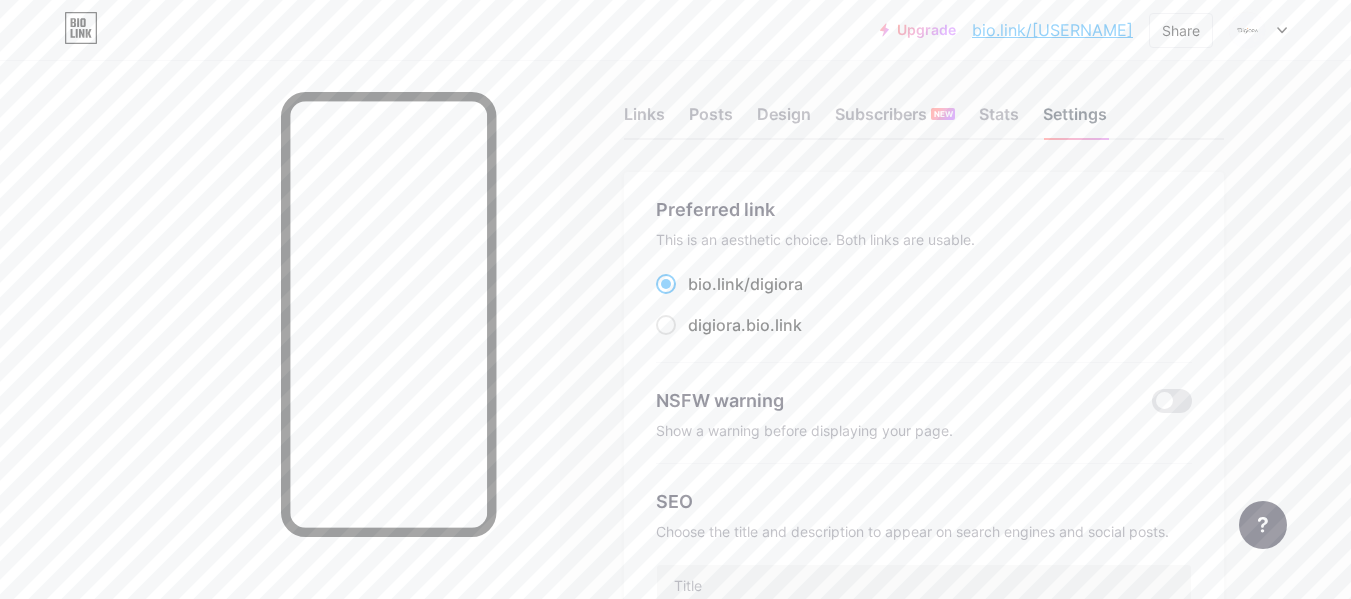 scroll, scrollTop: 0, scrollLeft: 0, axis: both 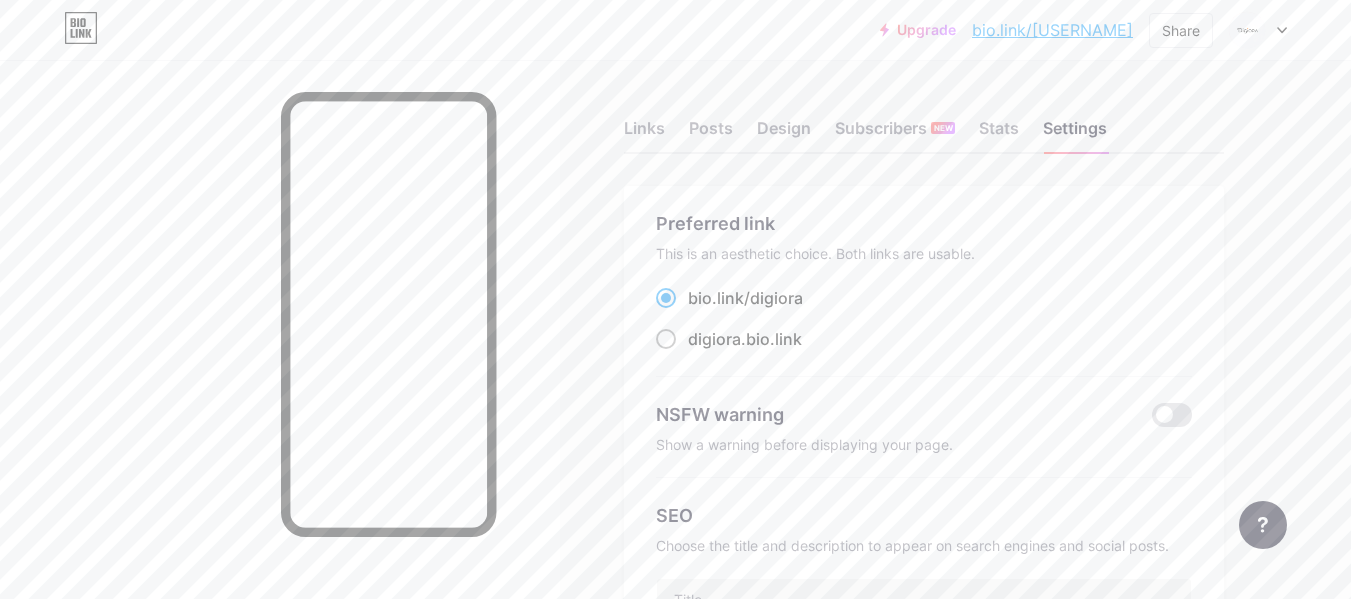 click at bounding box center [666, 339] 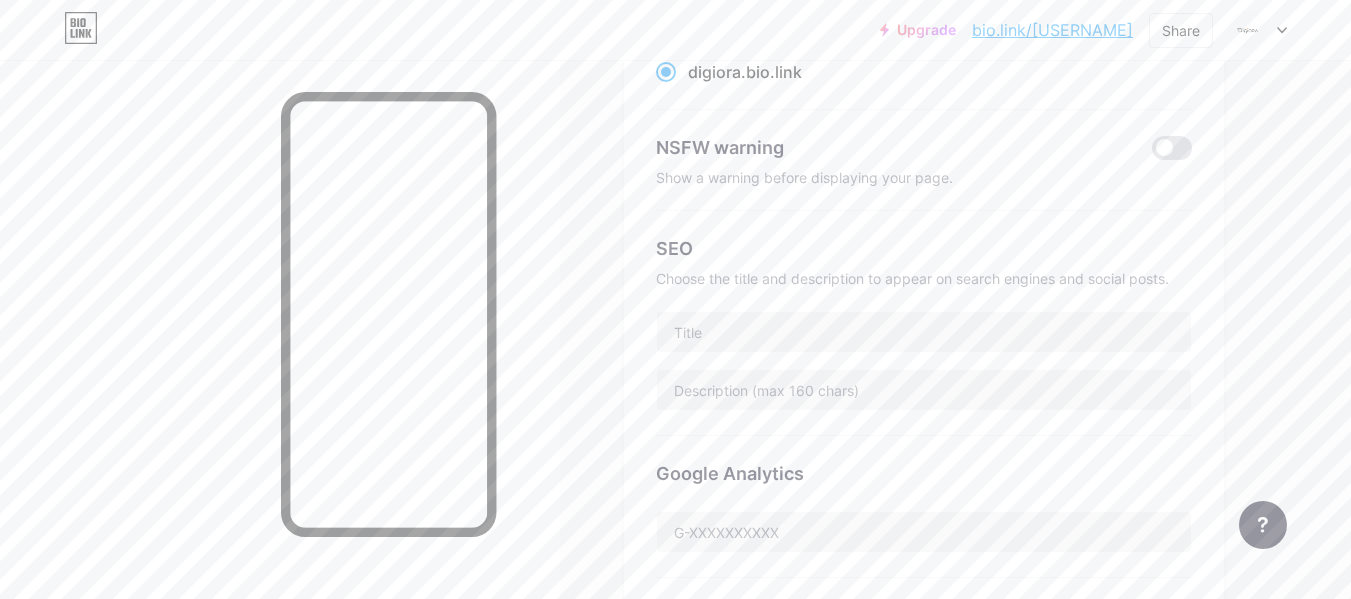scroll, scrollTop: 264, scrollLeft: 0, axis: vertical 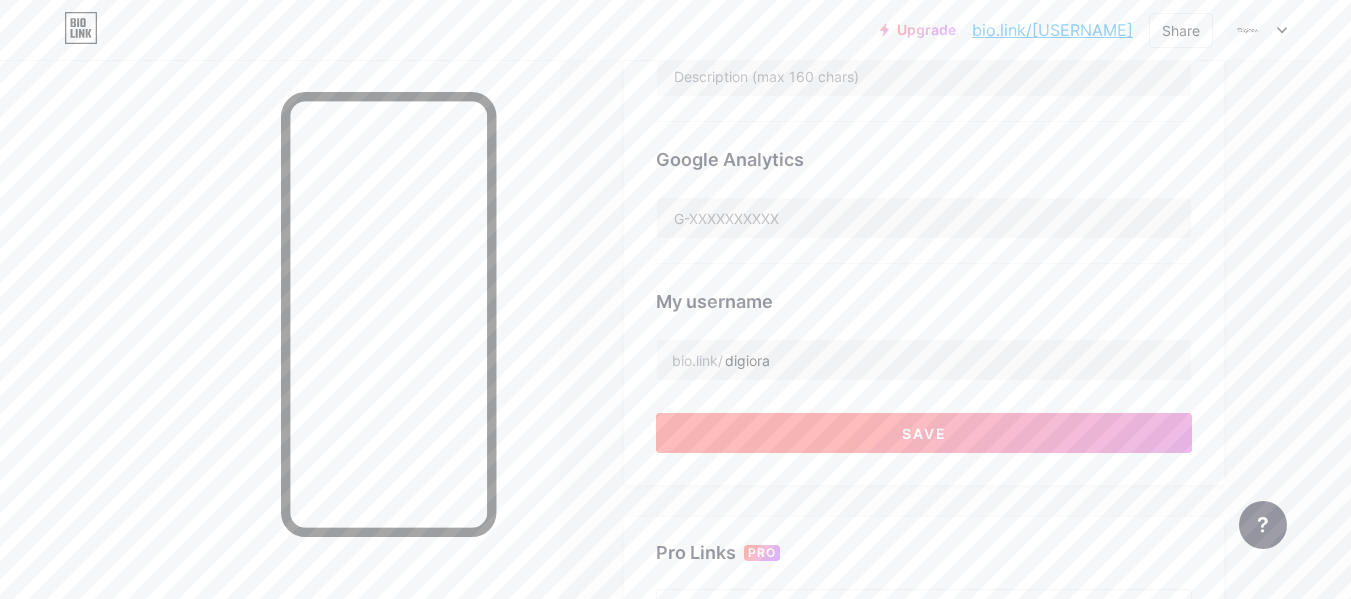 click on "Save" at bounding box center (924, 433) 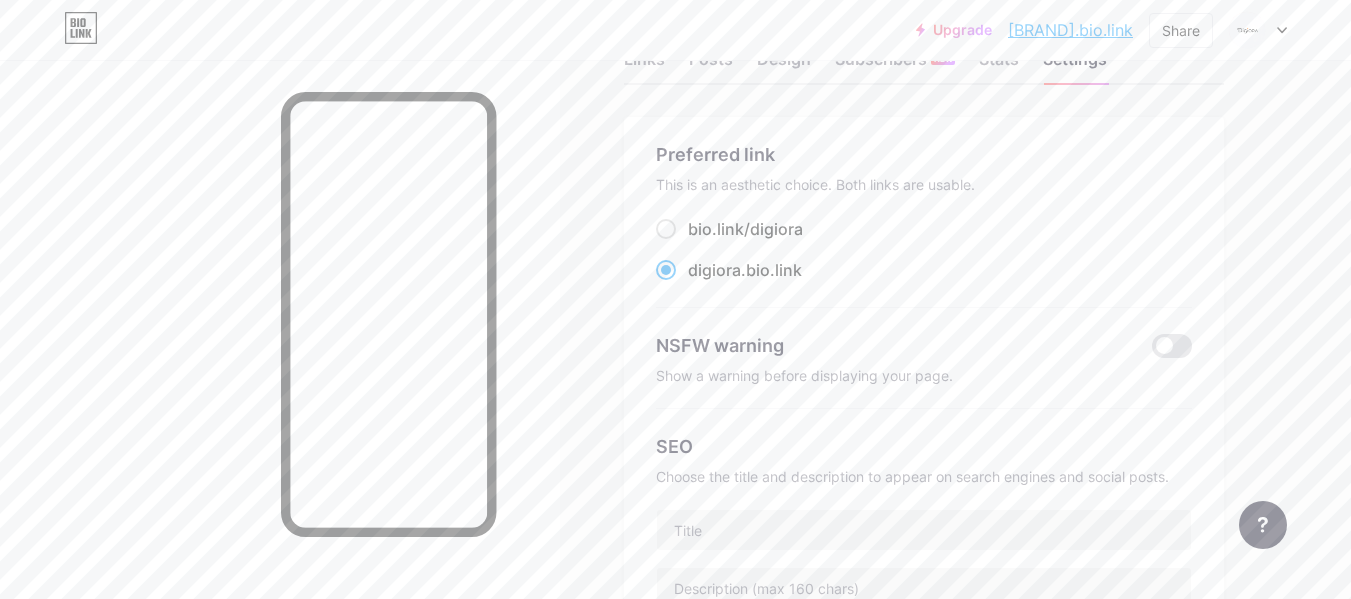 scroll, scrollTop: 0, scrollLeft: 0, axis: both 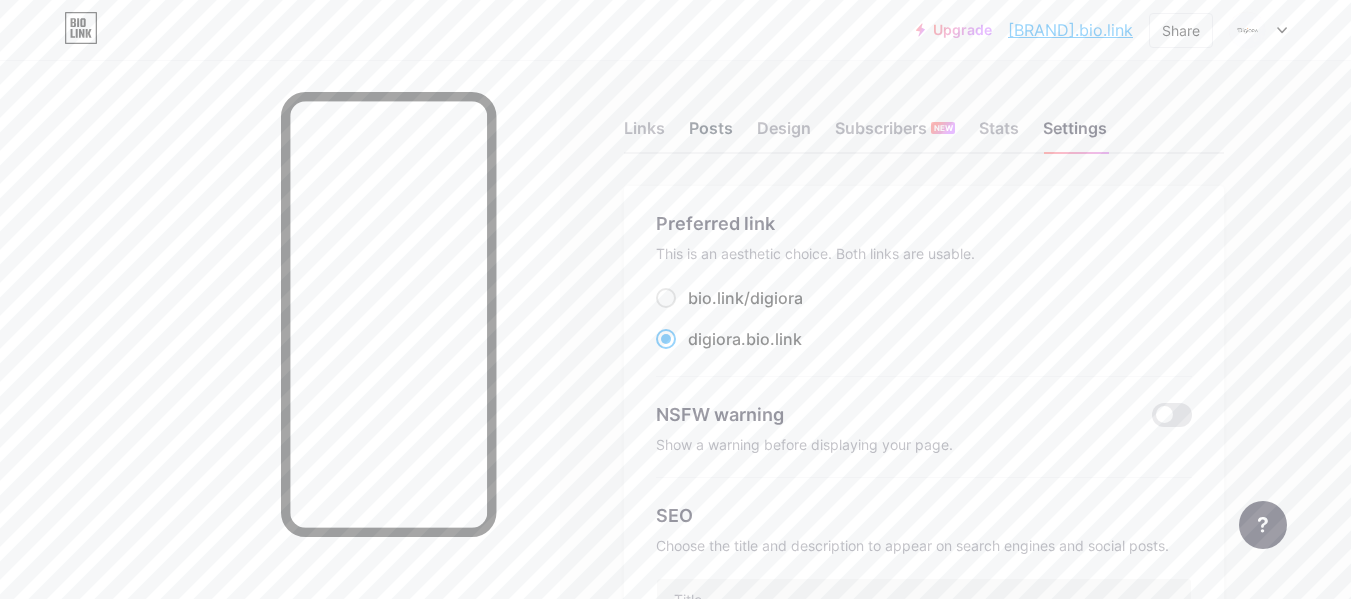 click on "Posts" at bounding box center [711, 134] 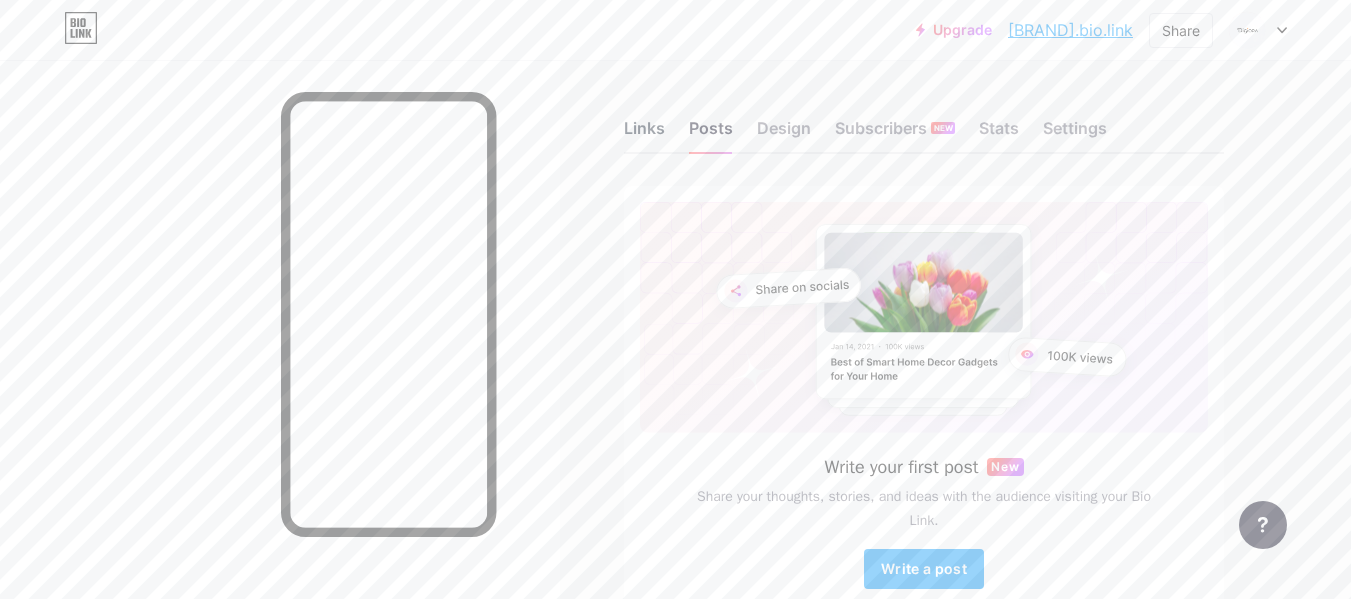 click on "Links" at bounding box center [644, 134] 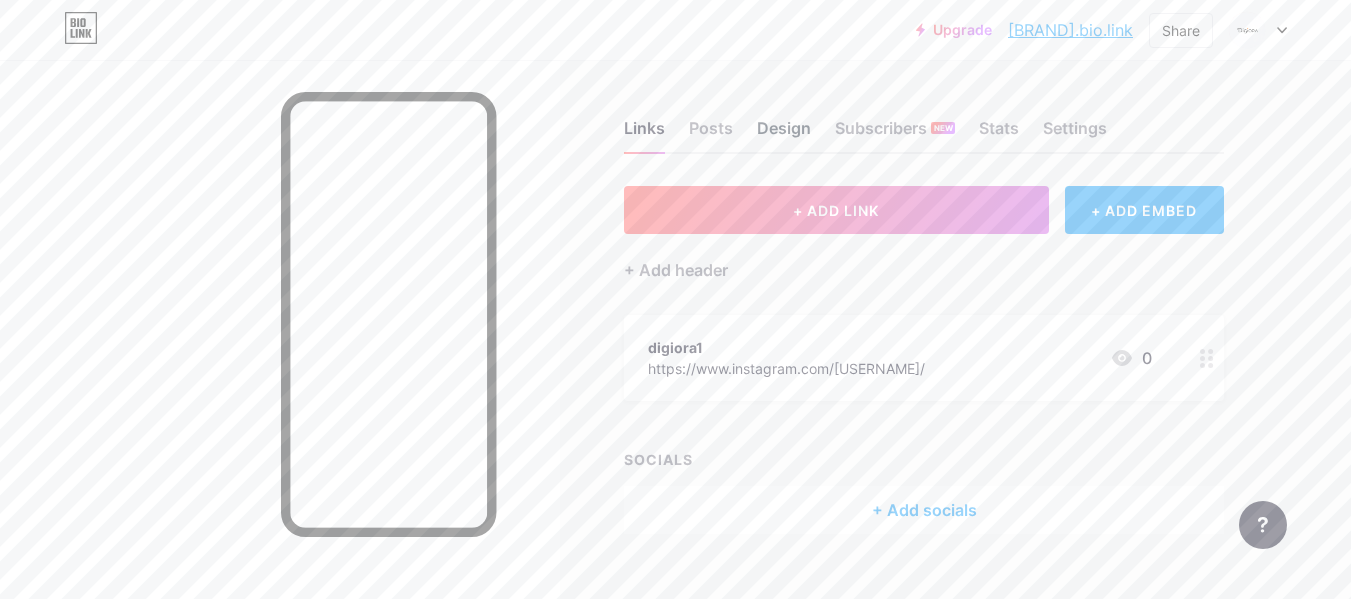 click on "Design" at bounding box center (784, 134) 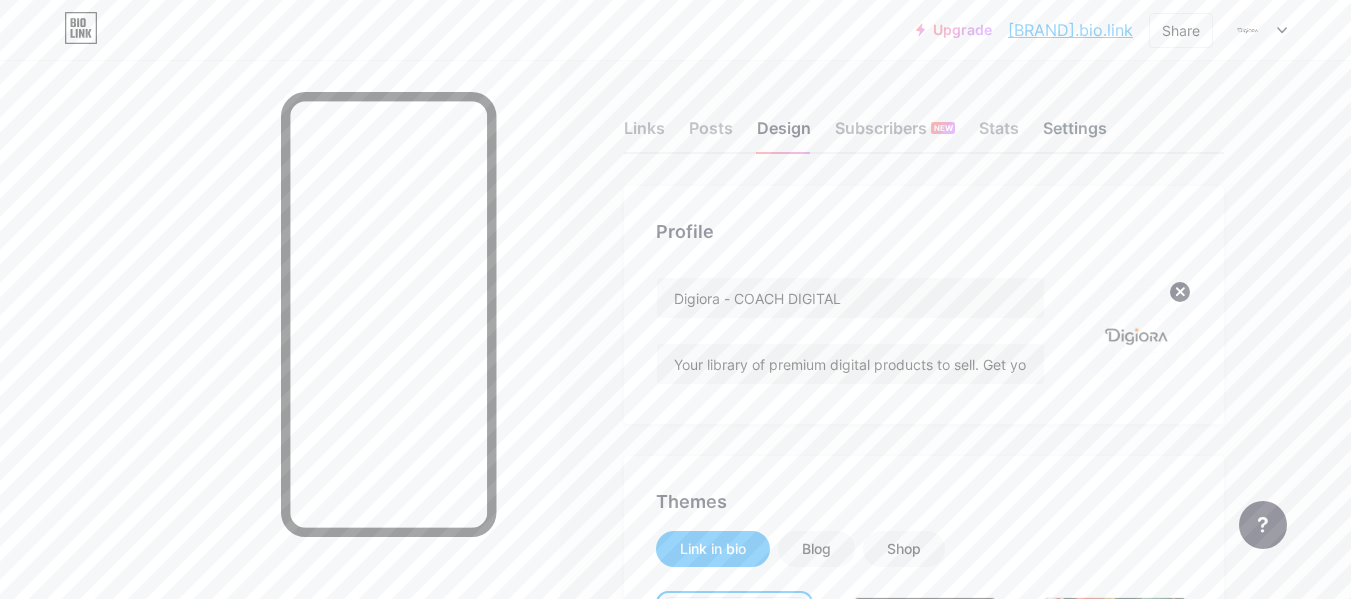 click on "Settings" at bounding box center (1075, 134) 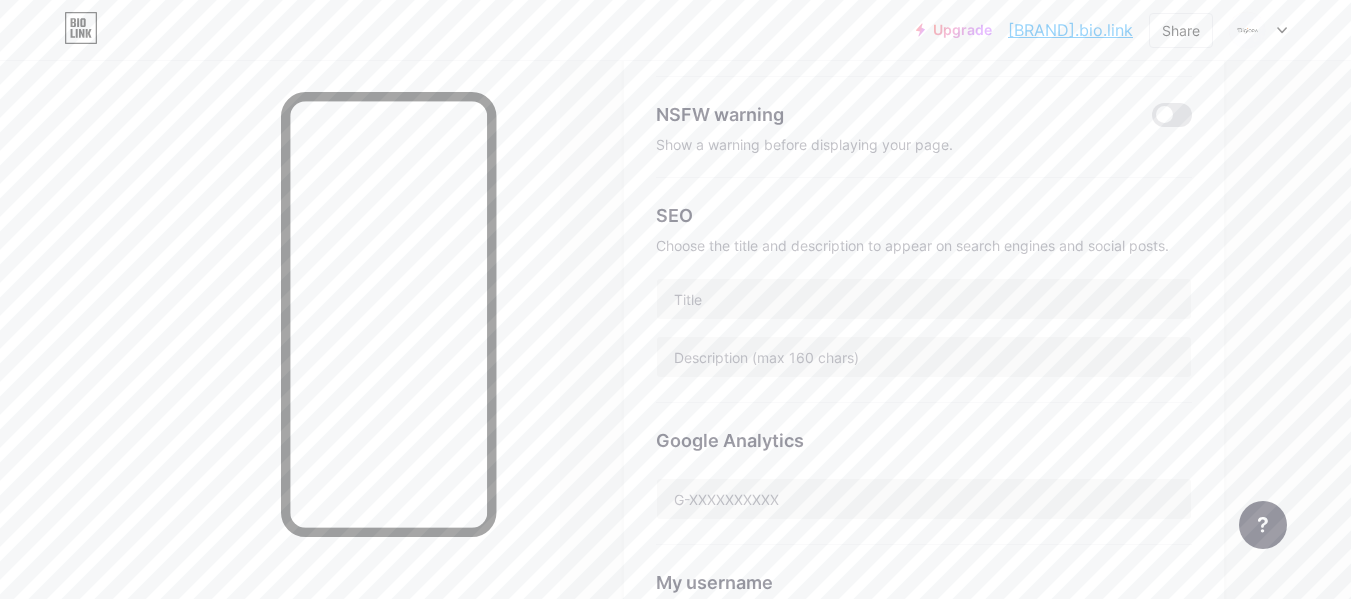 scroll, scrollTop: 328, scrollLeft: 0, axis: vertical 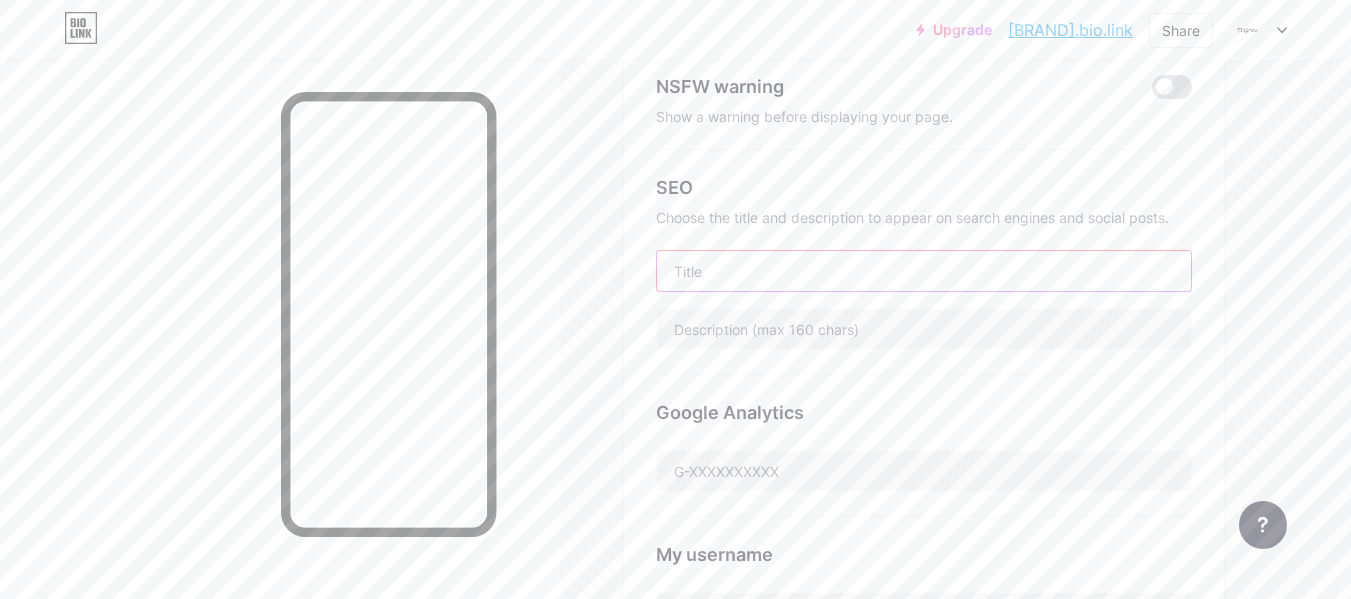 click at bounding box center [924, 271] 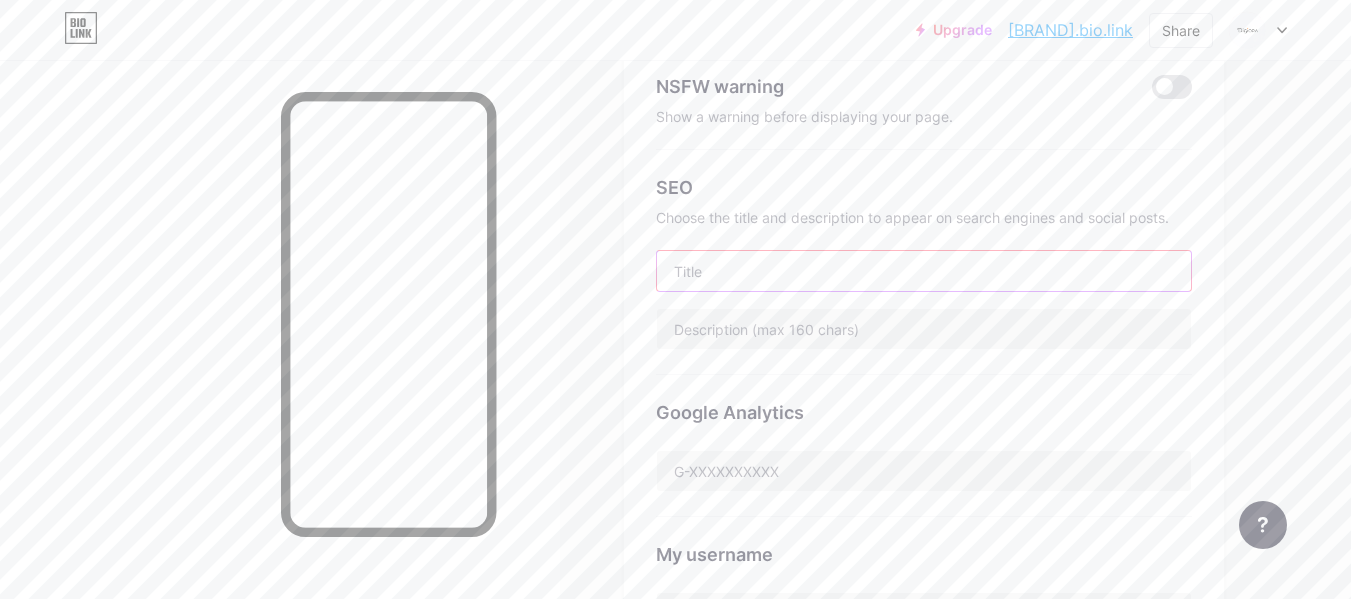 paste on "Digiora - COACH DIGITAL" 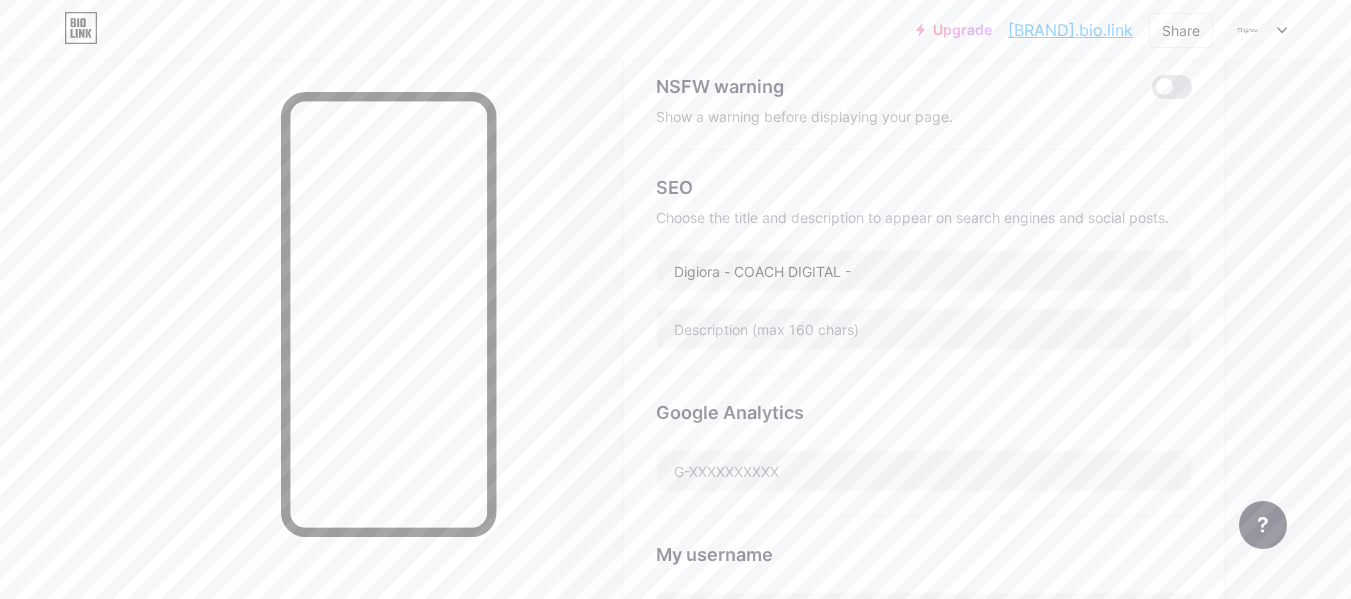 click at bounding box center (924, 329) 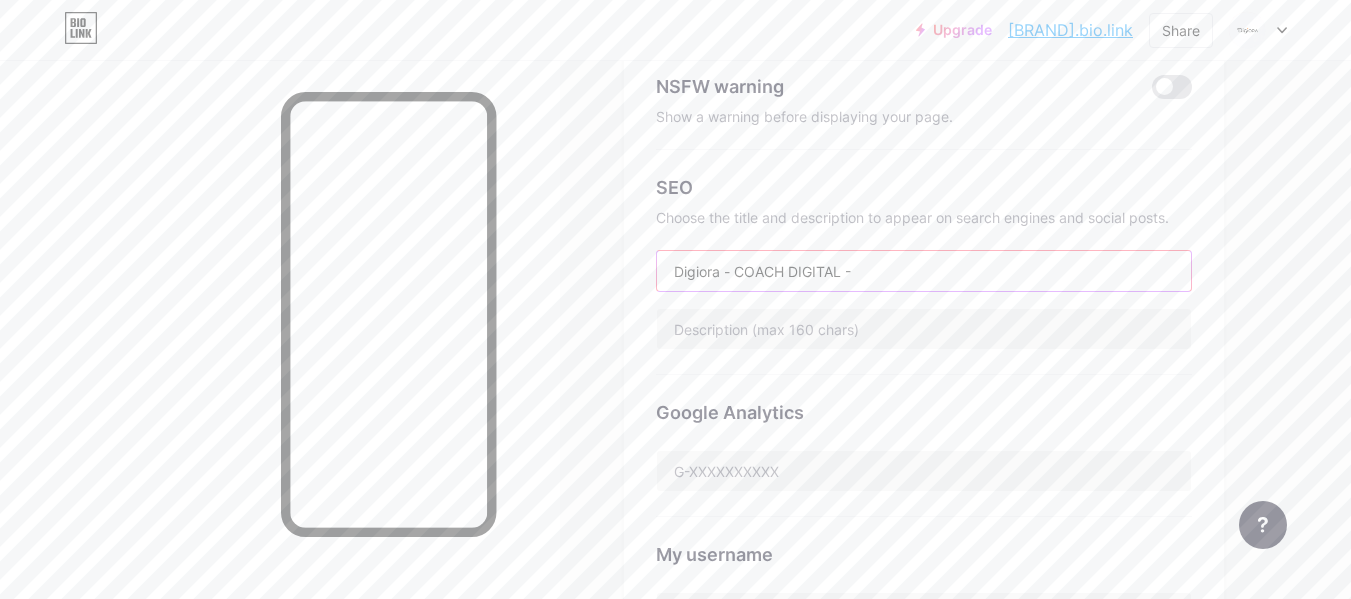 click on "Digiora - COACH DIGITAL -" at bounding box center (924, 271) 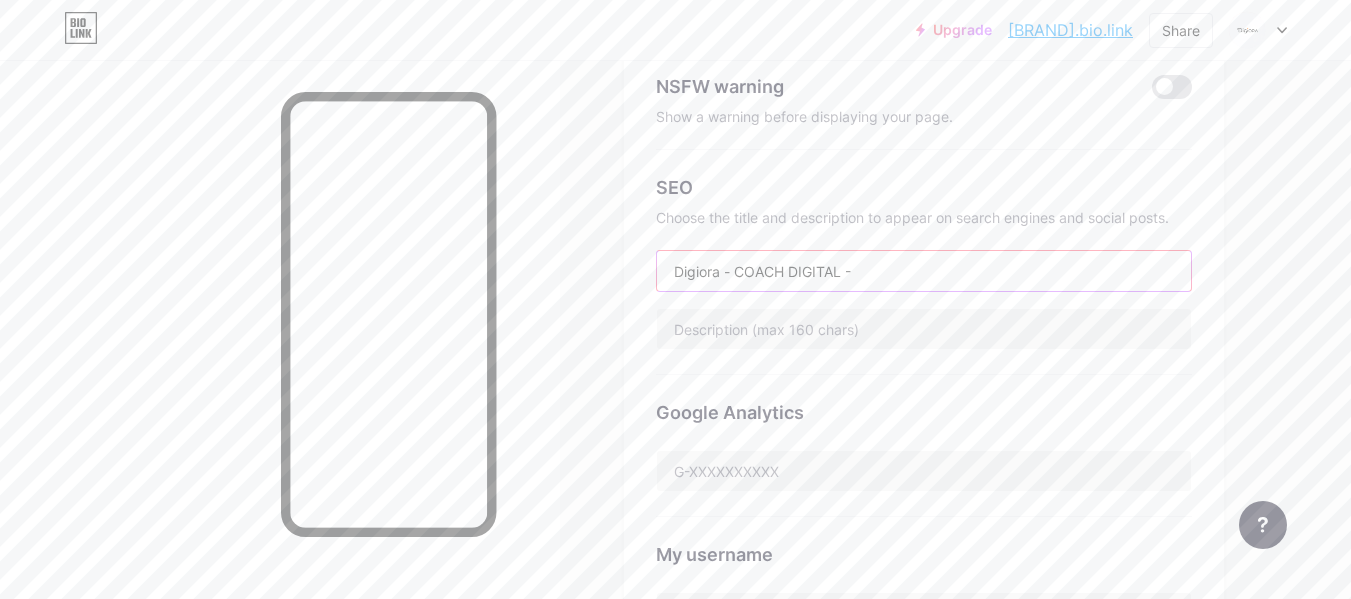 paste on "digital products to sell" 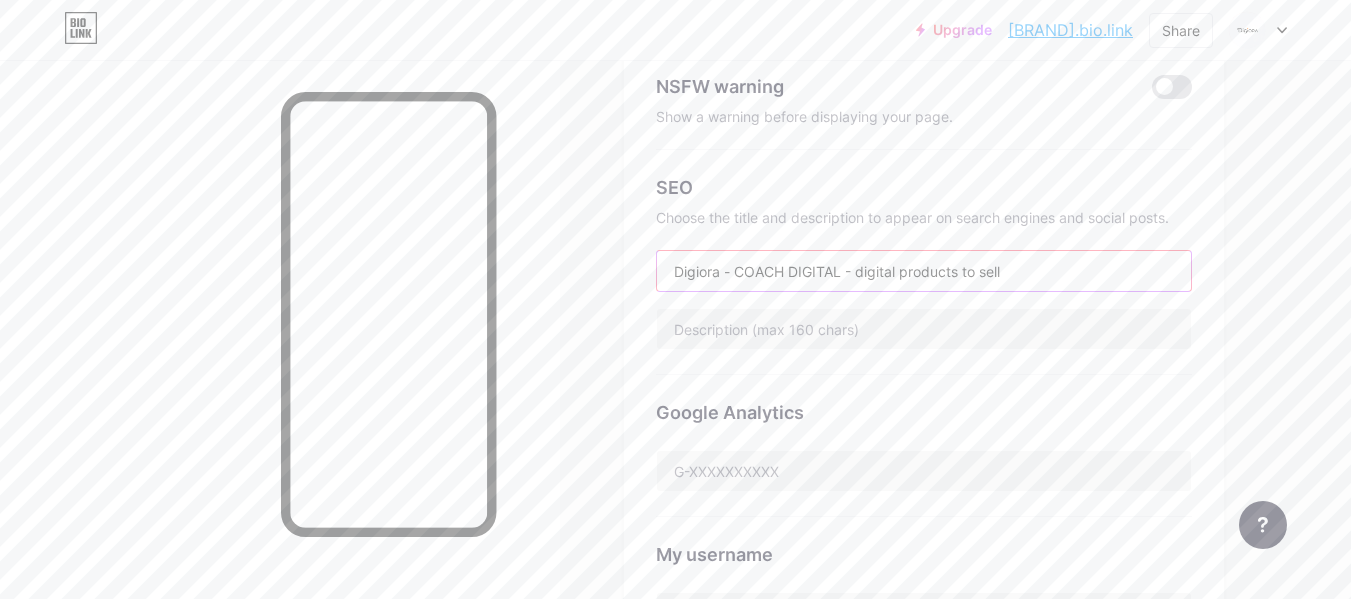 click on "Digiora - COACH DIGITAL - digital products to sell" at bounding box center (924, 271) 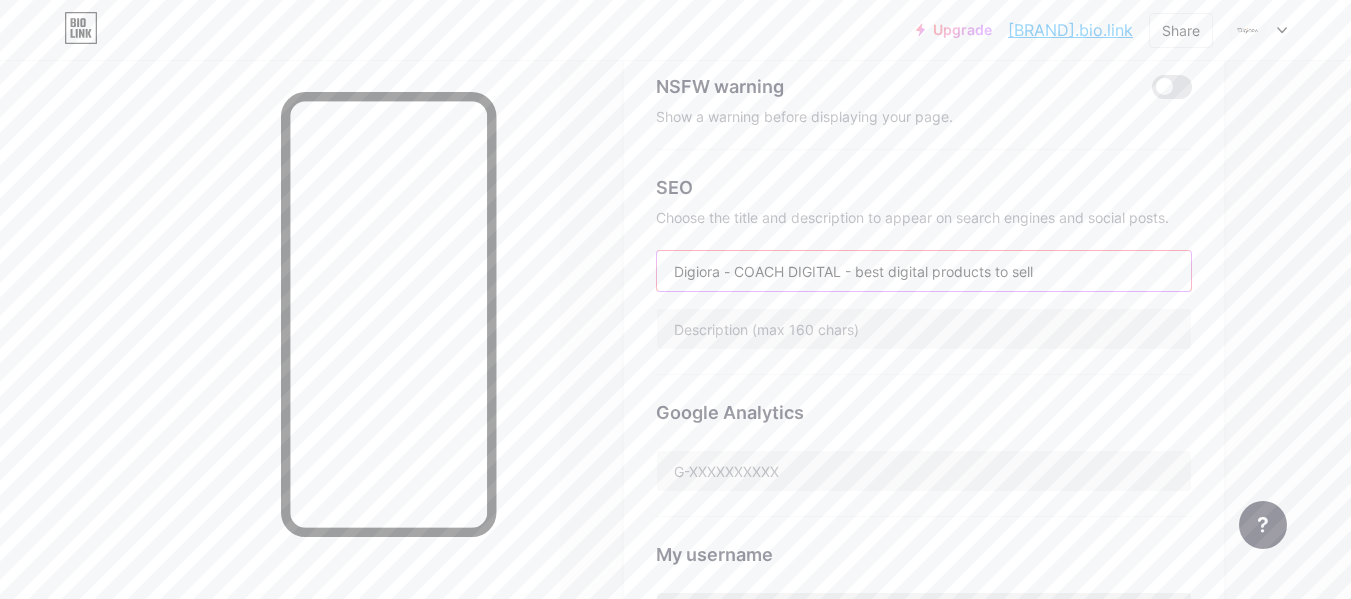type on "Digiora - COACH DIGITAL - best digital products to sell" 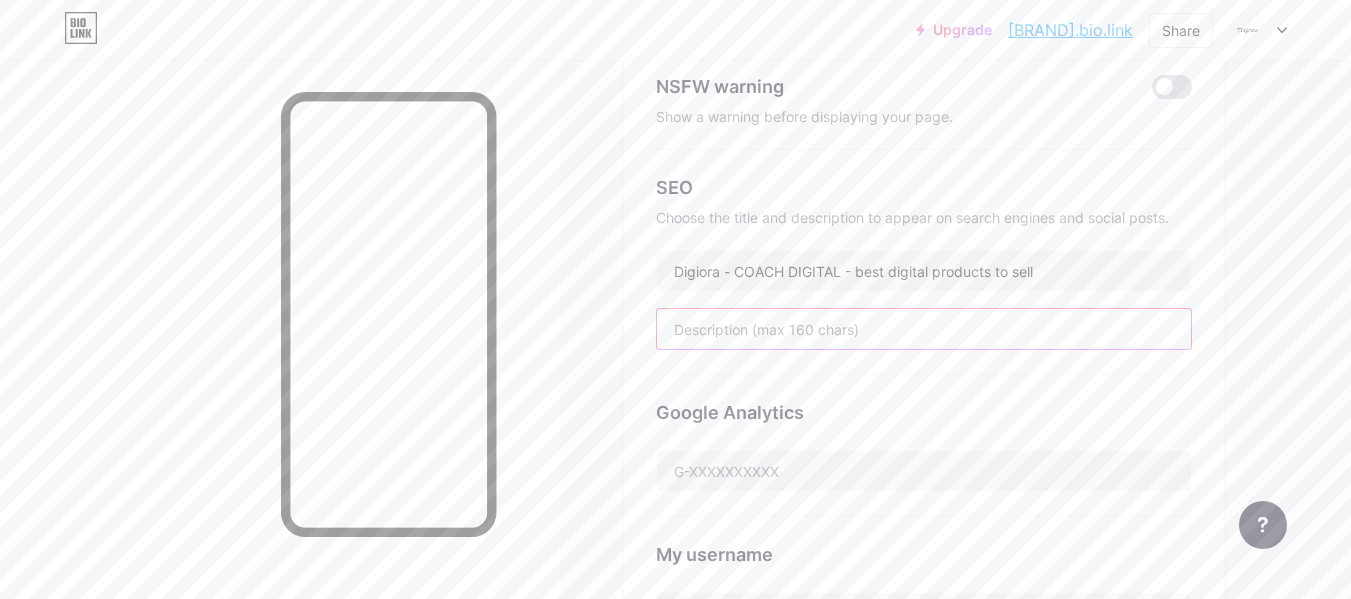 click at bounding box center (924, 329) 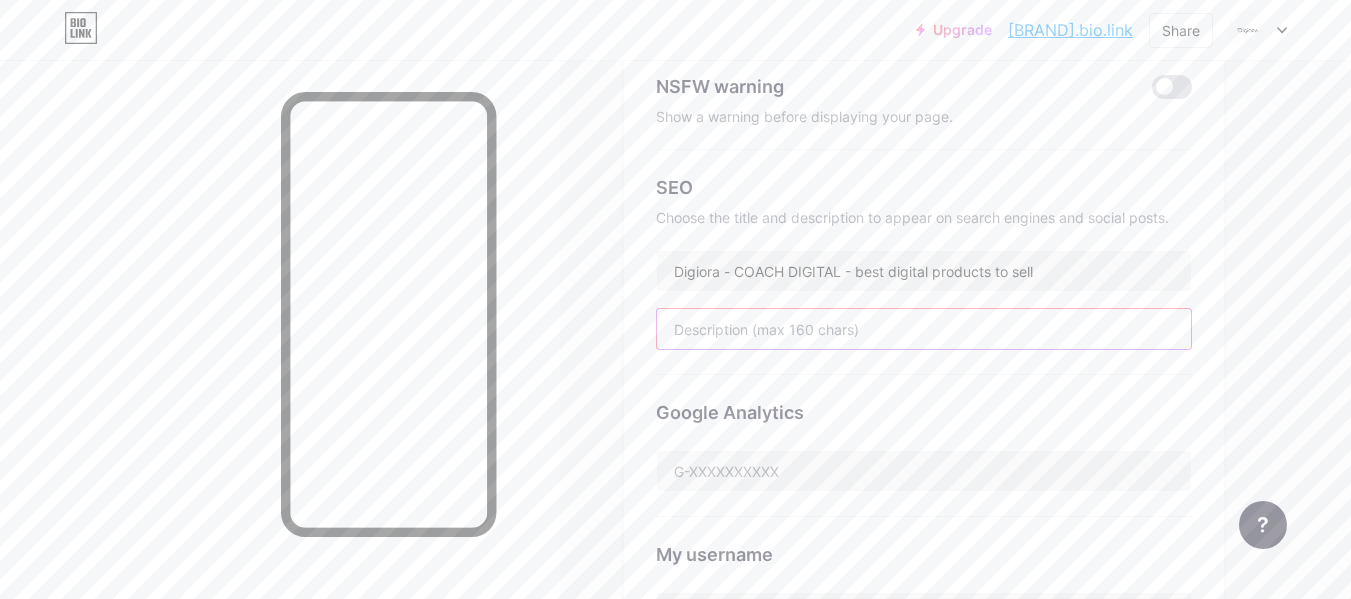 paste on "Your library of premium digital products to sell. Get your next must-have e-book, template, tools,  or guide instantly to elevate your projects." 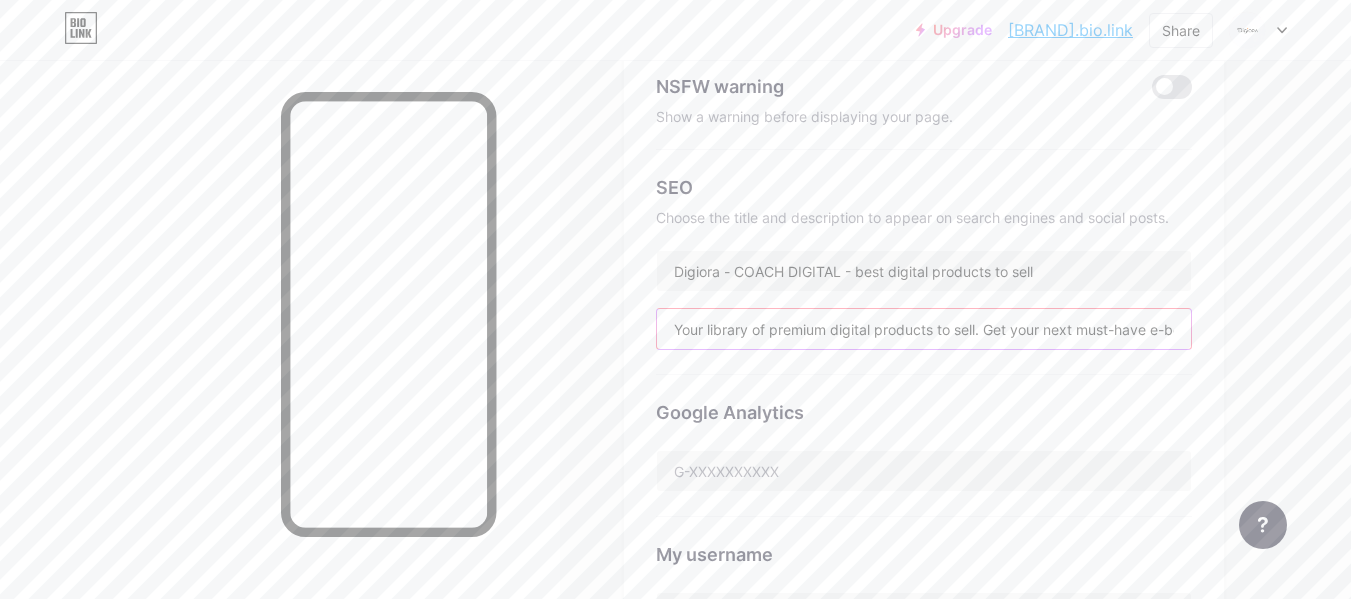 scroll, scrollTop: 0, scrollLeft: 424, axis: horizontal 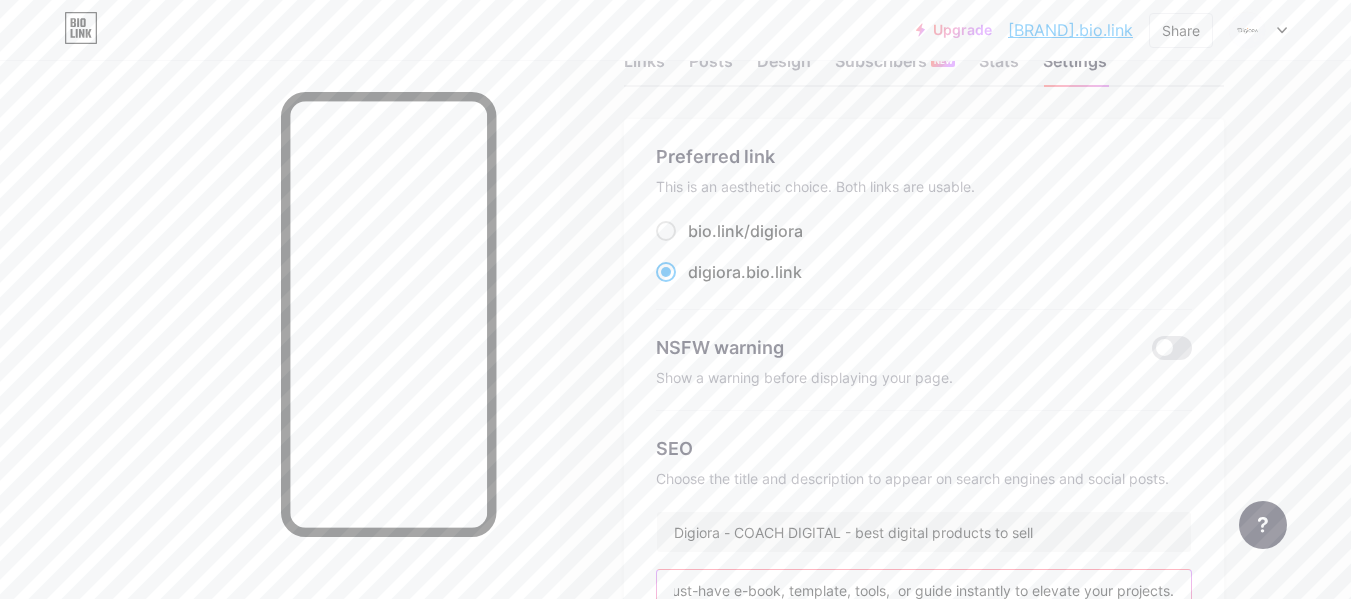type on "Your library of premium digital products to sell. Get your next must-have e-book, template, tools,  or guide instantly to elevate your projects." 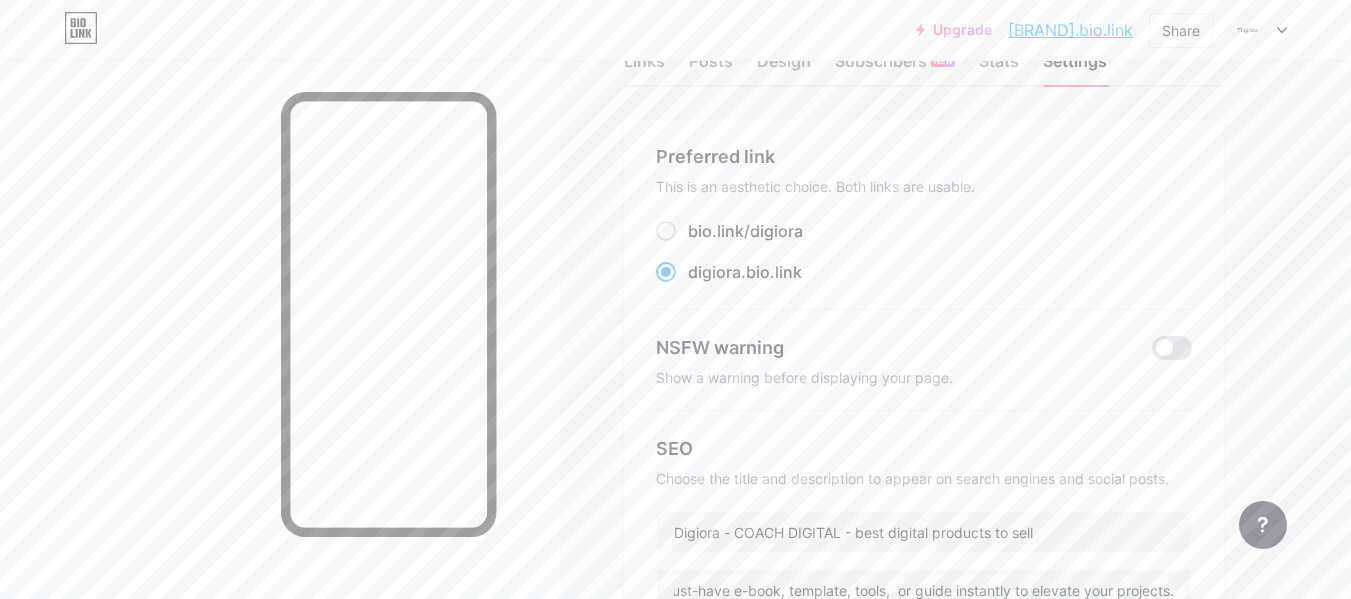 scroll, scrollTop: 0, scrollLeft: 0, axis: both 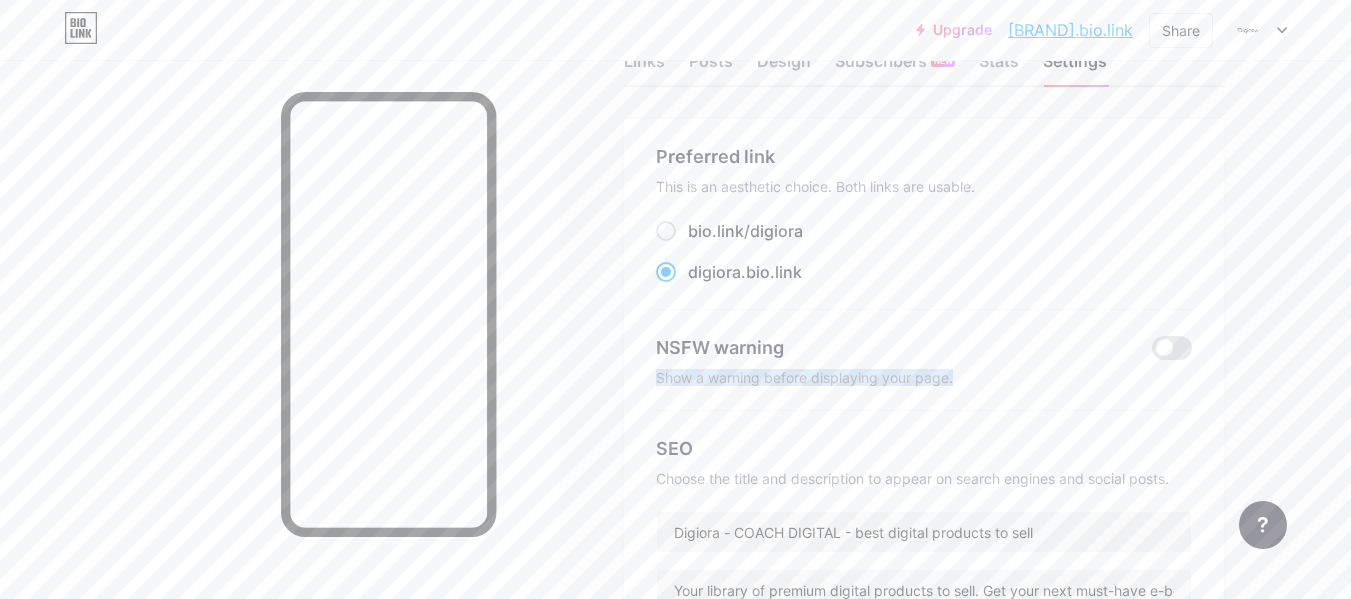 drag, startPoint x: 967, startPoint y: 378, endPoint x: 642, endPoint y: 391, distance: 325.2599 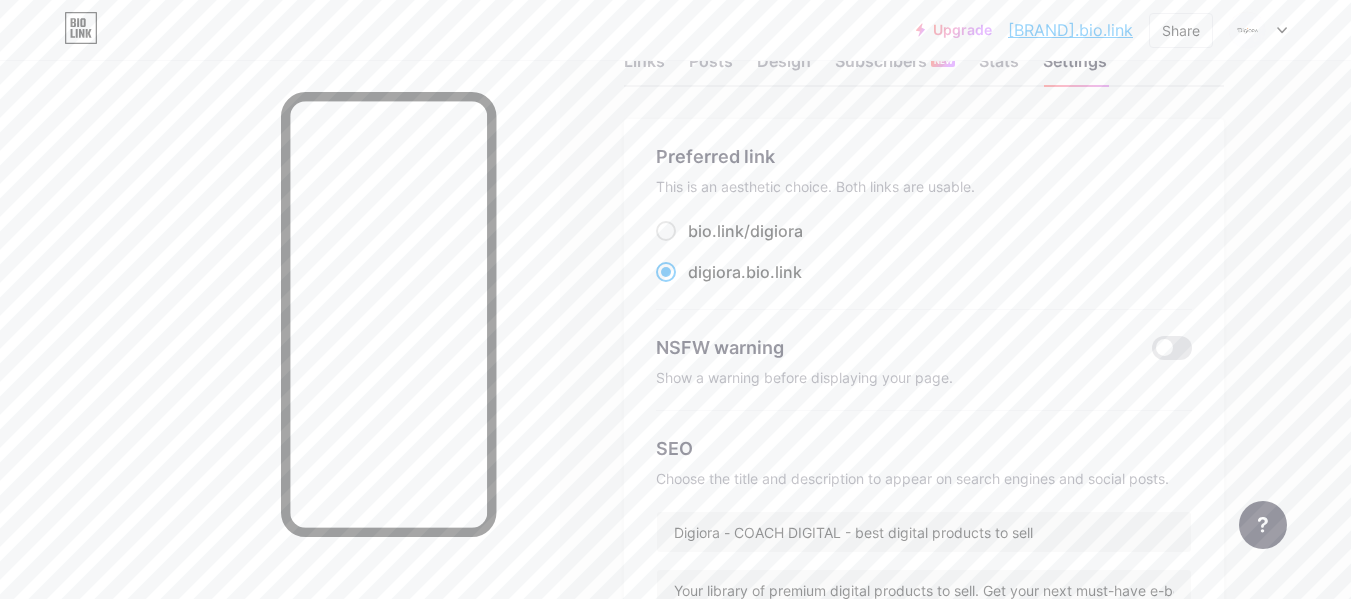 click on "Links
Posts
Design
Subscribers
NEW
Stats
Settings     Preferred link   This is an aesthetic choice. Both links are usable.
bio.link/ [USERNAME]       [USERNAME] .bio.link
NSFW warning       Show a warning before displaying your page.     SEO   Choose the title and description to appear on search engines and social posts.   [BRAND] - COACH DIGITAL - best digital products to sell     Your library of premium digital products to sell. Get your next must-have e-book, template, tools,  or guide instantly to elevate your projects.     Google Analytics       My username   bio.link/   [USERNAME]         Save       Pro Links   PRO   Custom Domain   Try your own custom domain eg: jaseem.com   Set
up domain             Emoji link   Add emojis to your link eg: bio.link/😄😭🥵   Create
Go to  Help Center  to learn more or to contact support.   Changes saved           Feature requests" at bounding box center (654, 782) 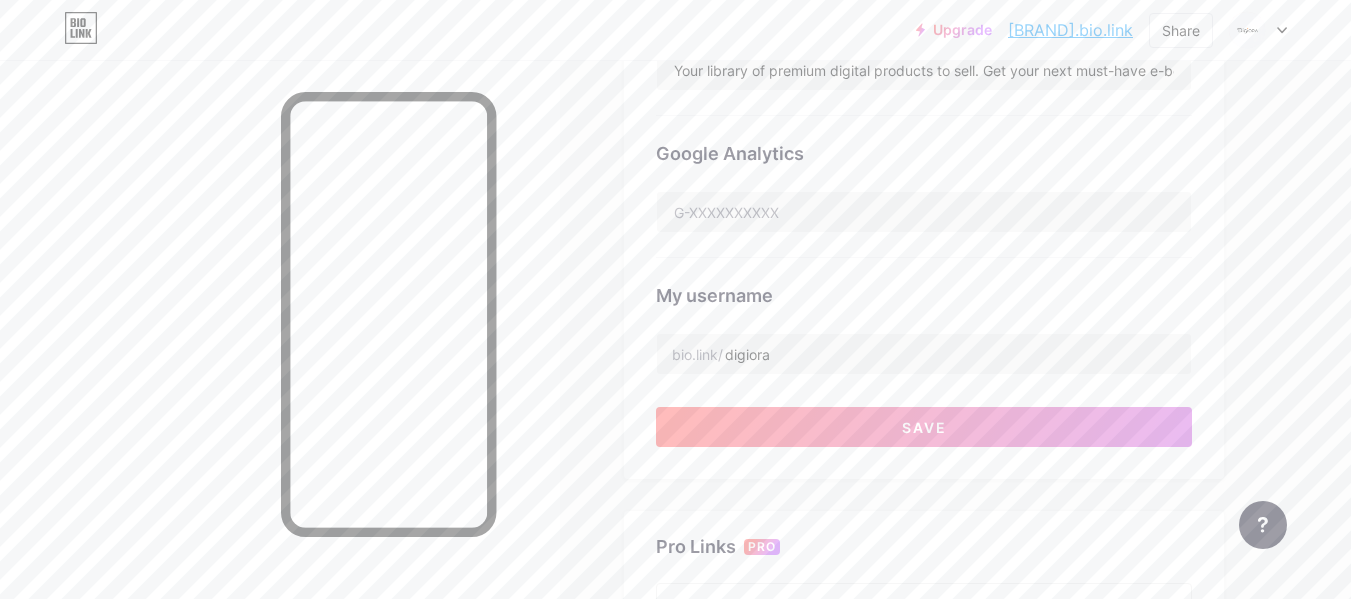 scroll, scrollTop: 604, scrollLeft: 0, axis: vertical 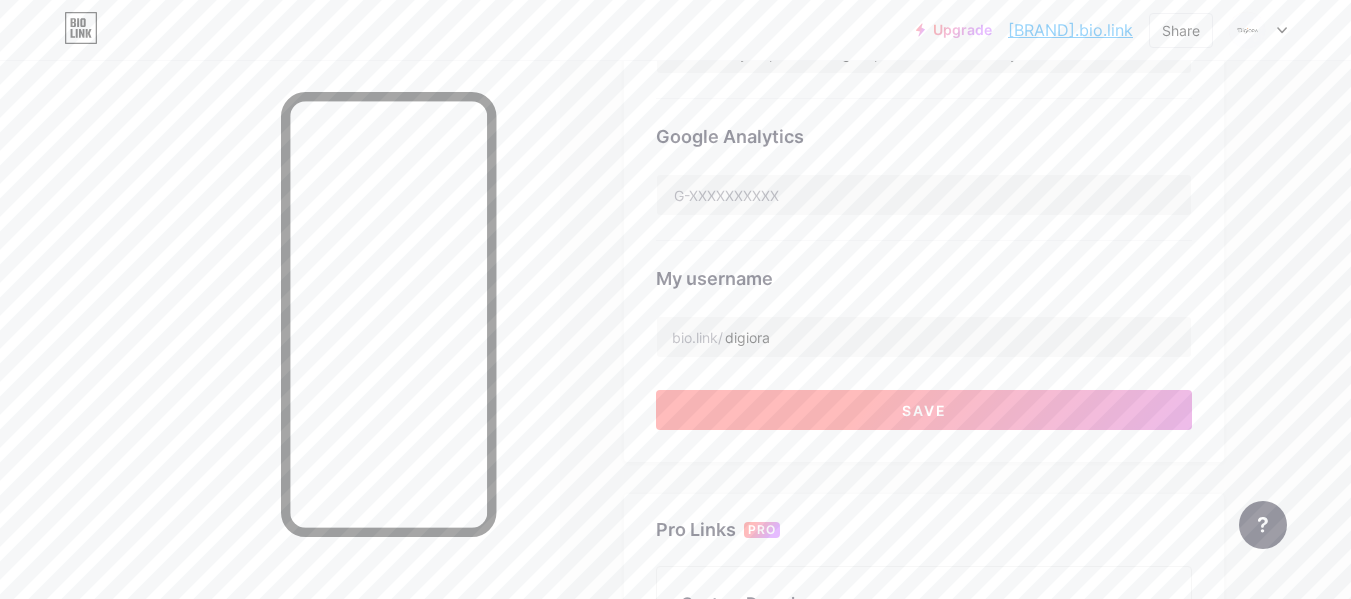 click on "Save" at bounding box center [924, 410] 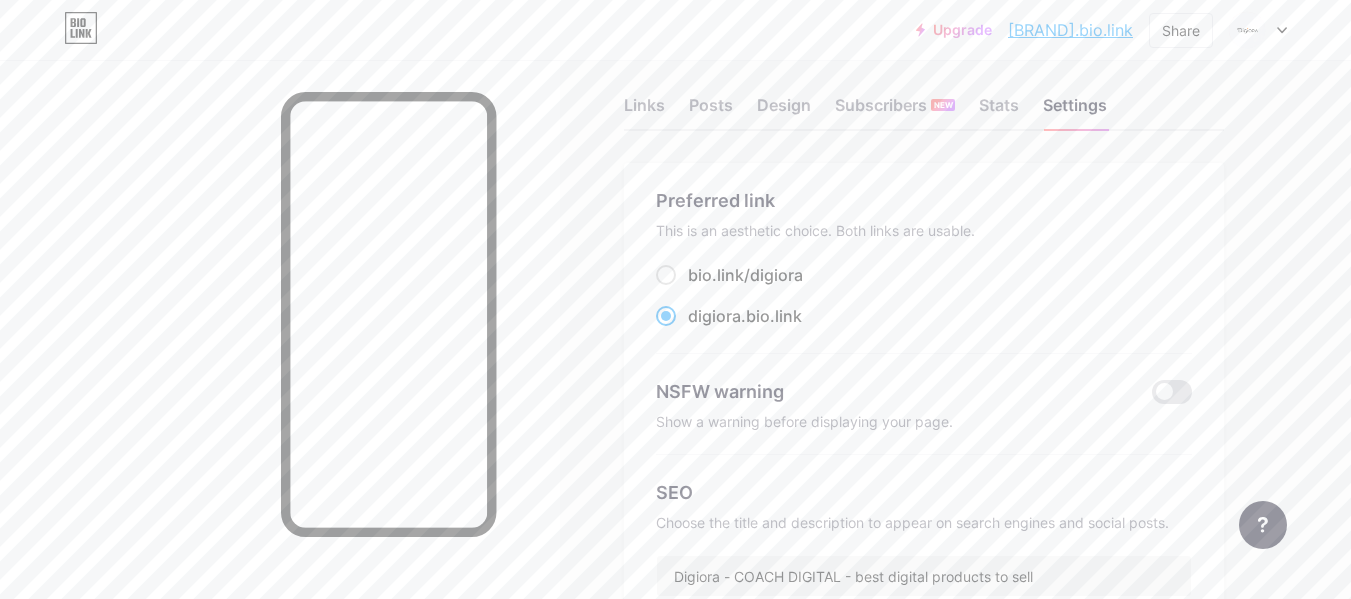 scroll, scrollTop: 0, scrollLeft: 0, axis: both 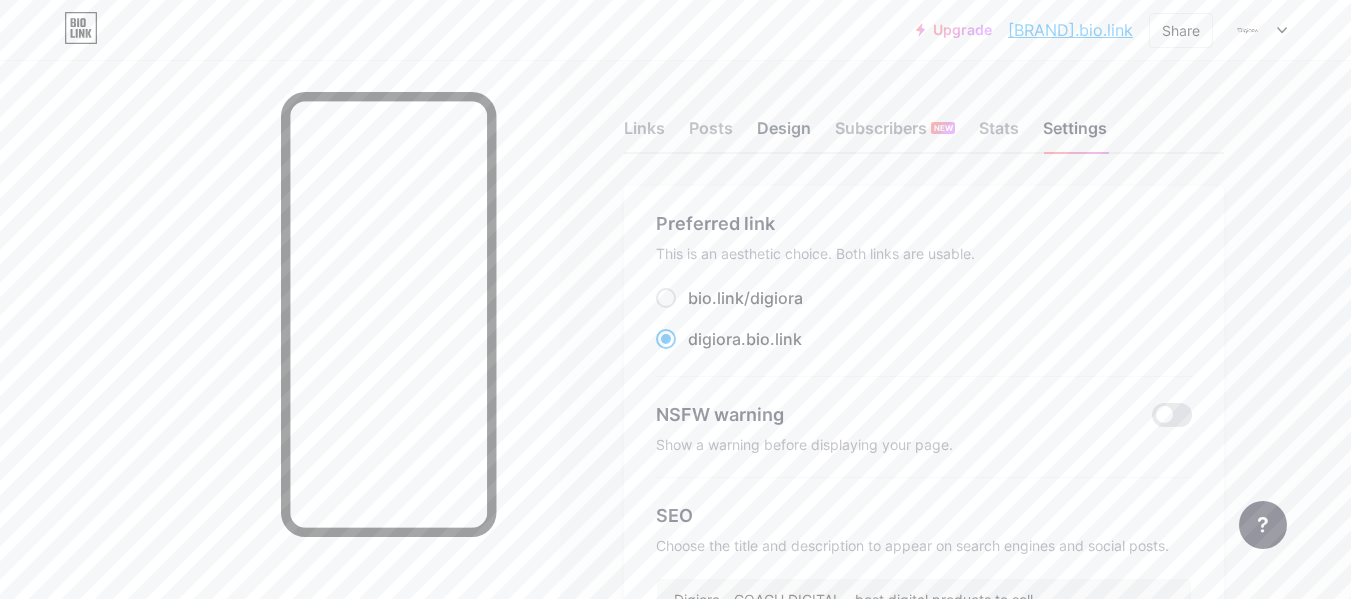 click on "Design" at bounding box center (784, 134) 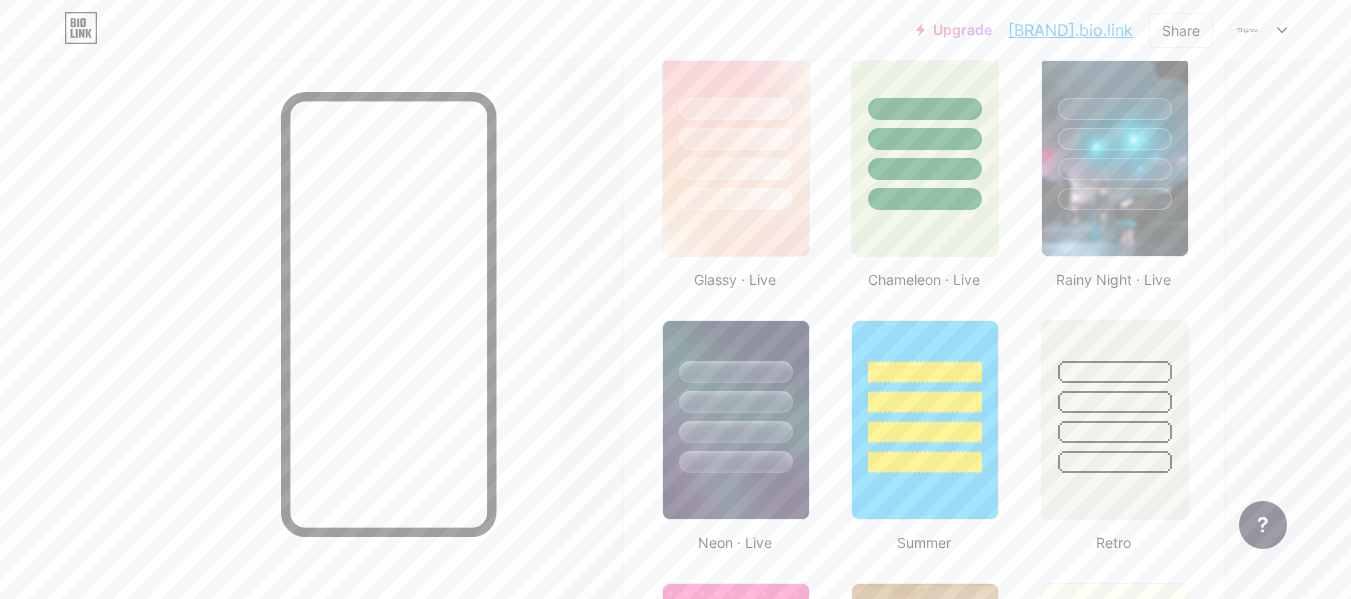 scroll, scrollTop: 1115, scrollLeft: 0, axis: vertical 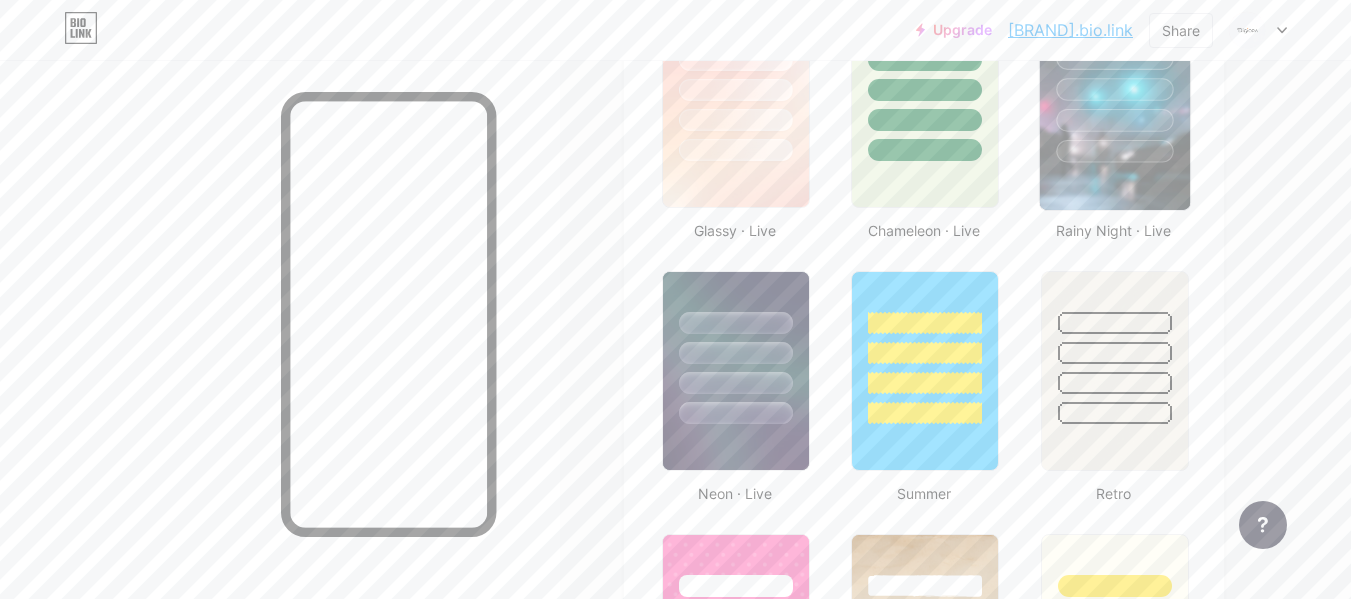 click at bounding box center [1114, 108] 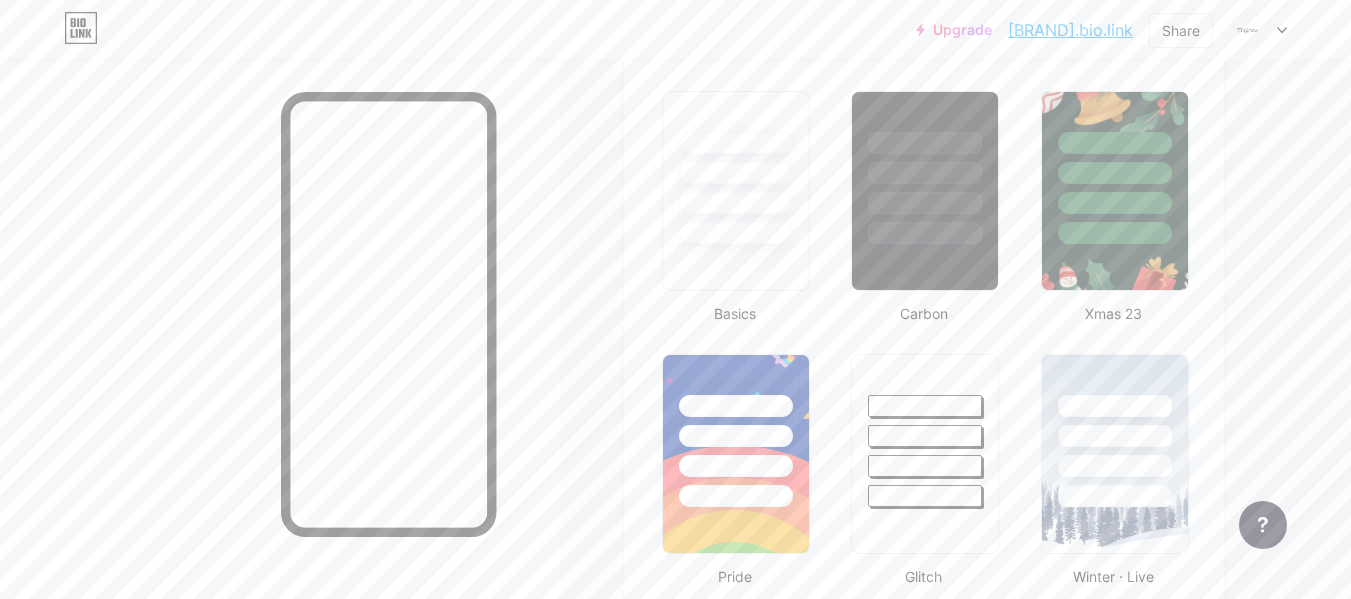 scroll, scrollTop: 500, scrollLeft: 0, axis: vertical 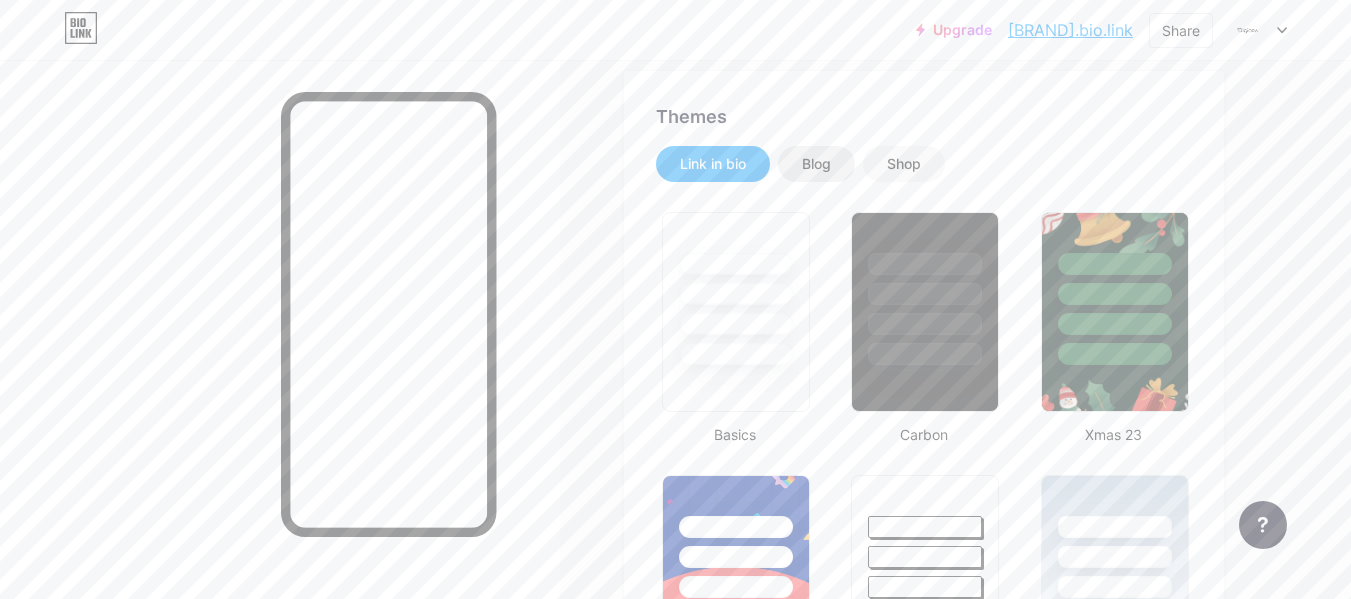 click on "Blog" at bounding box center [816, 164] 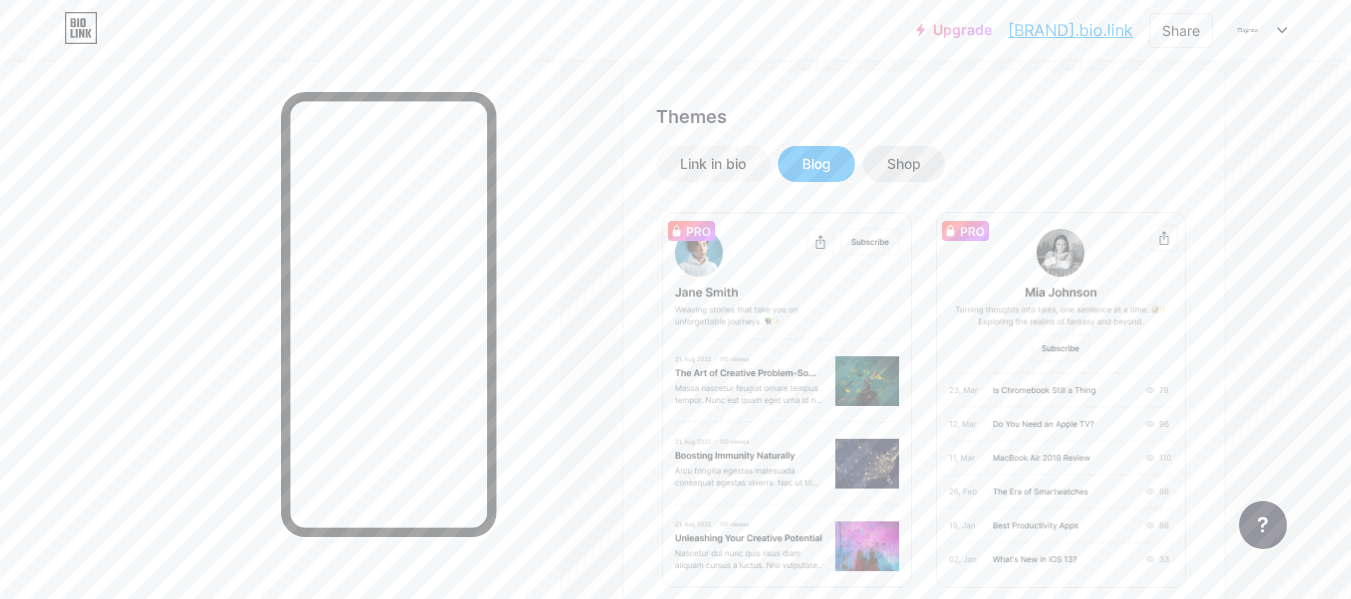 click on "Shop" at bounding box center (904, 164) 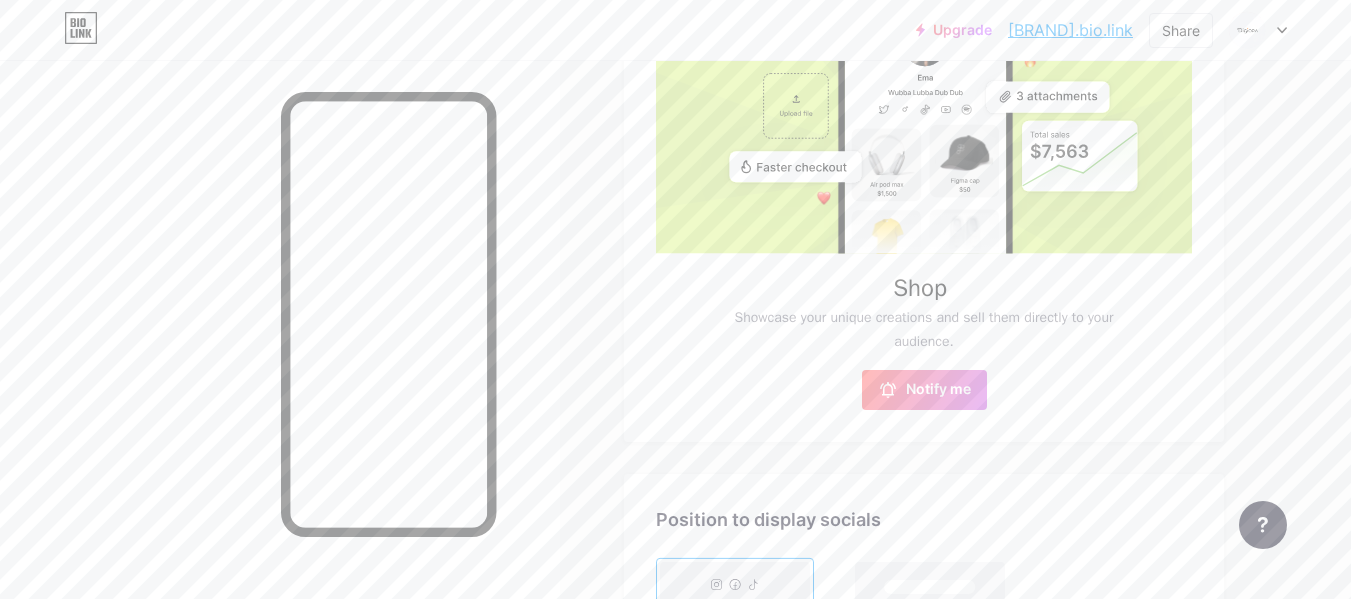 scroll, scrollTop: 653, scrollLeft: 0, axis: vertical 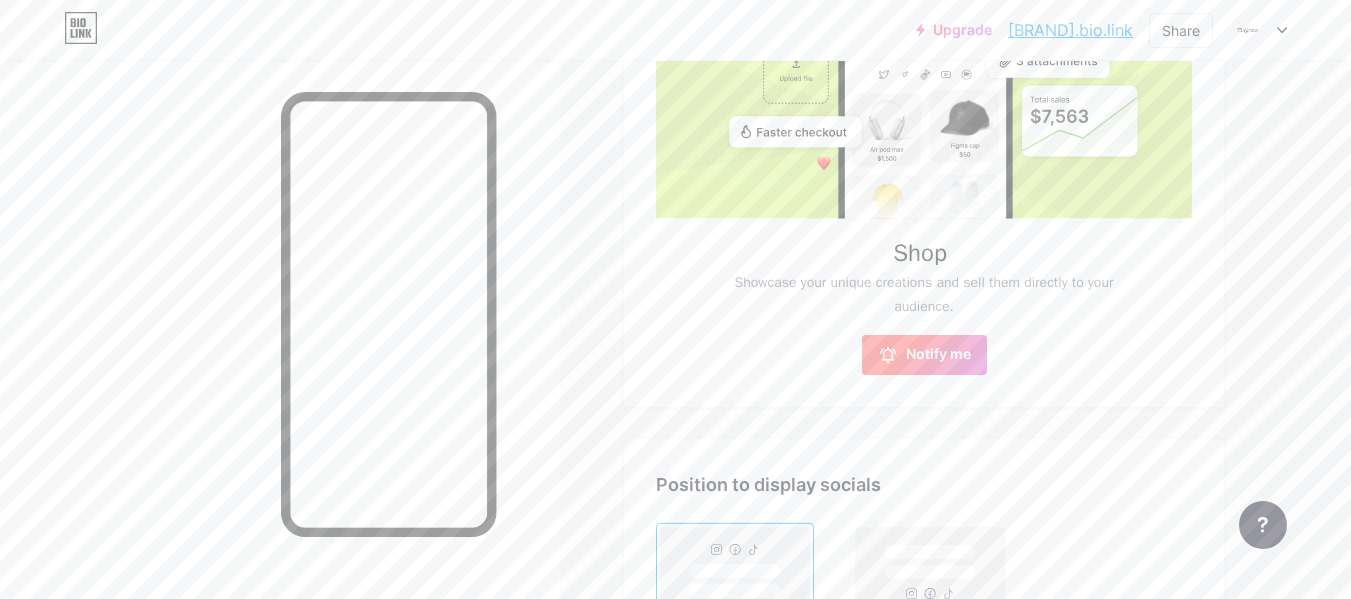 click on "Notify me" at bounding box center [938, 355] 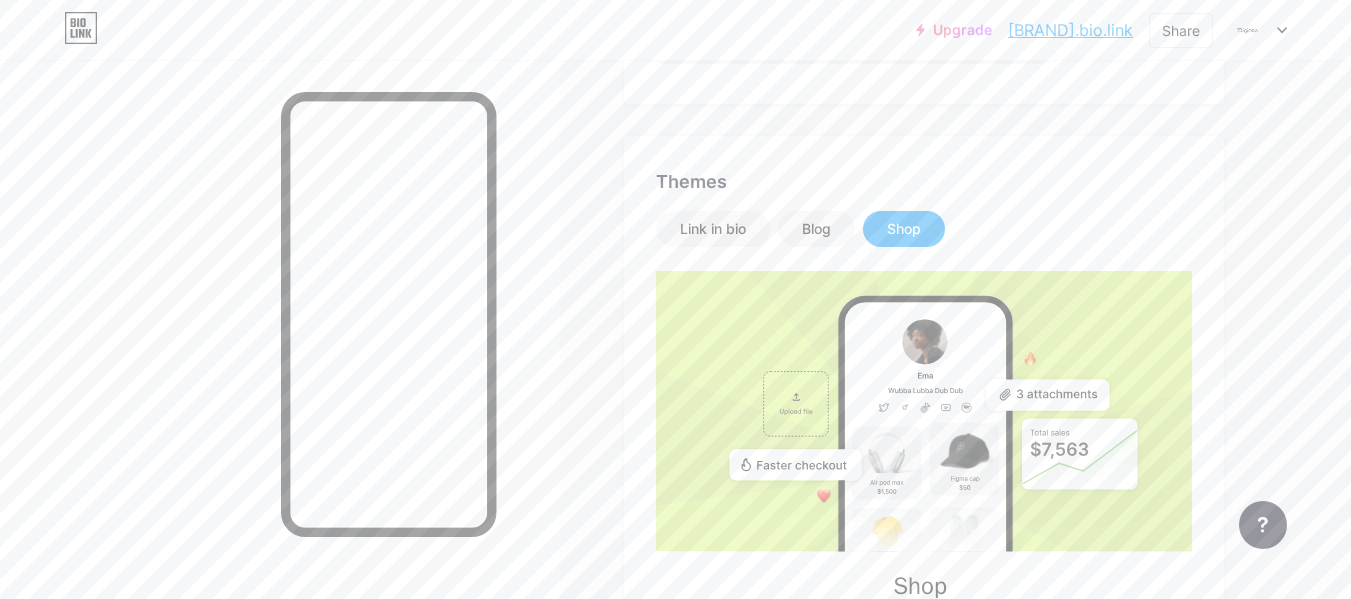 scroll, scrollTop: 0, scrollLeft: 0, axis: both 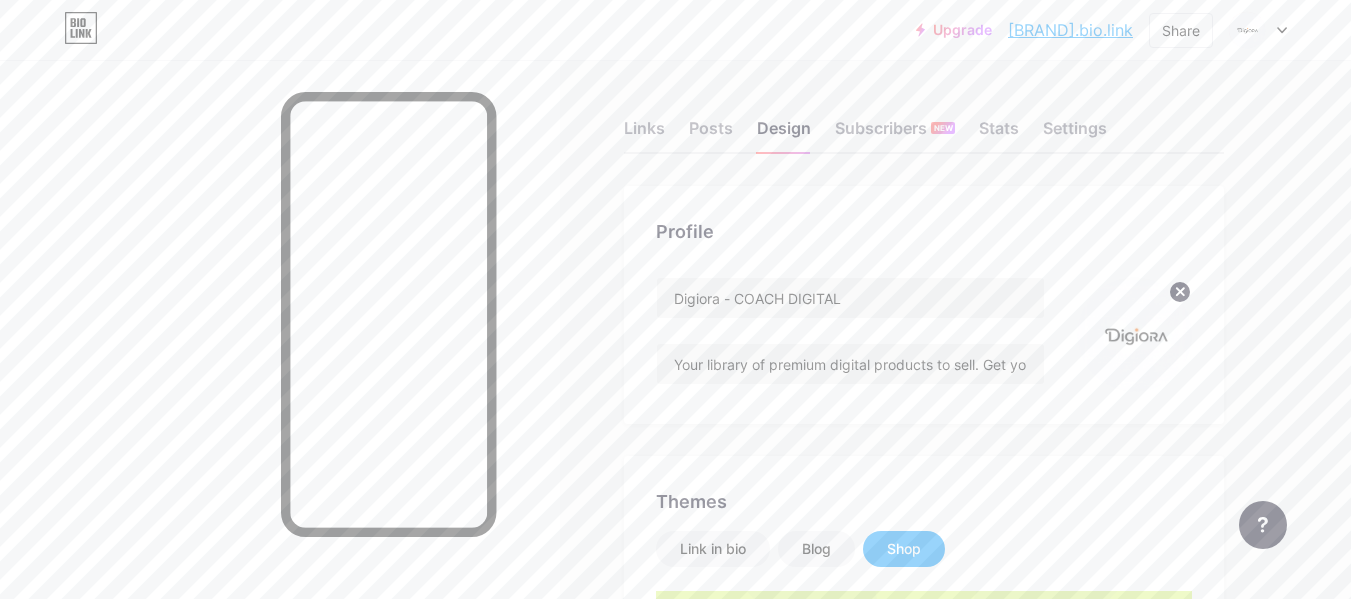 click on "[BRAND].bio.link" at bounding box center [1070, 30] 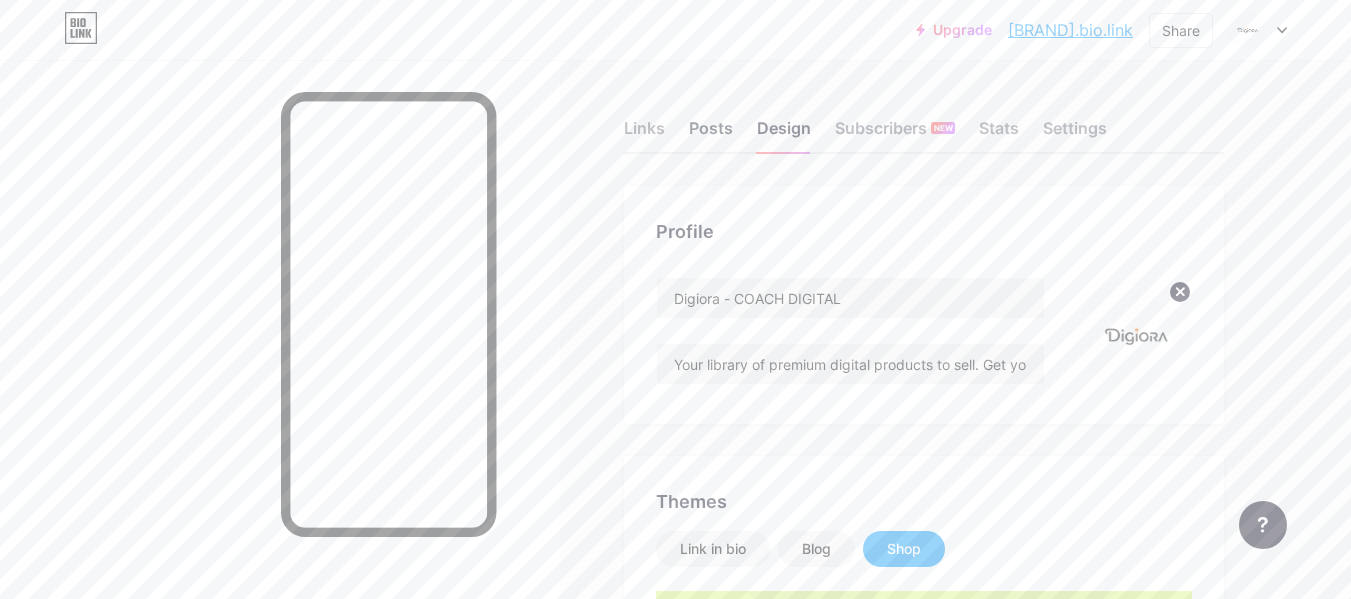 click on "Posts" at bounding box center (711, 134) 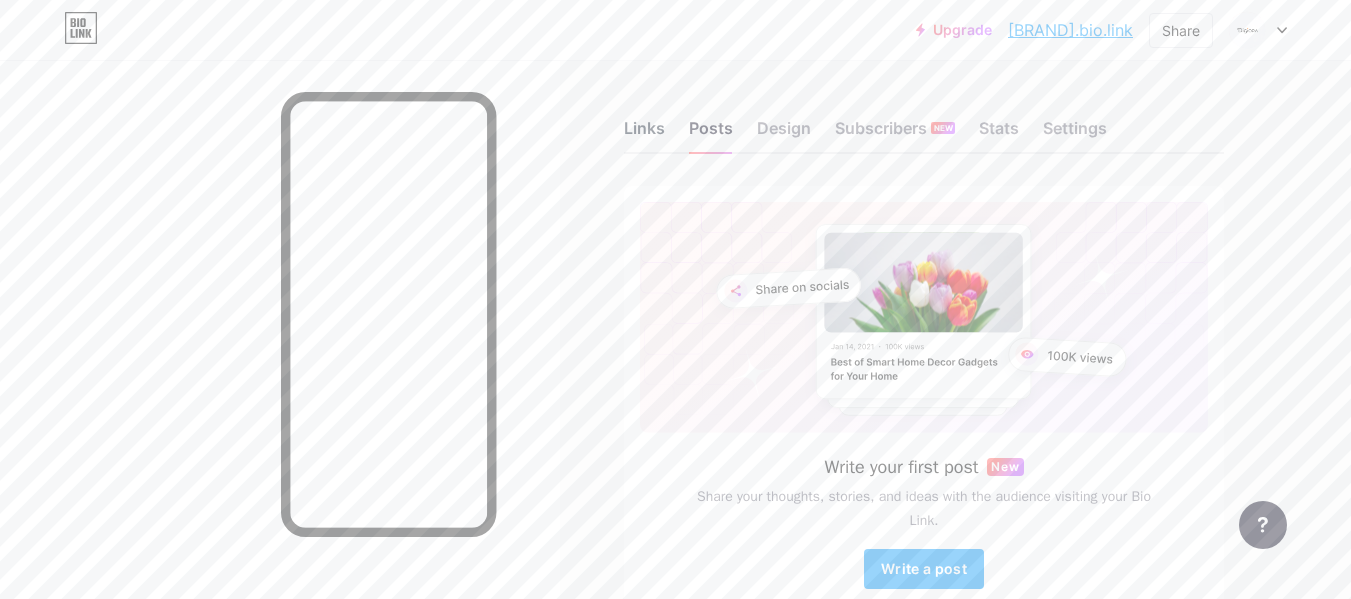 click on "Links" at bounding box center (644, 134) 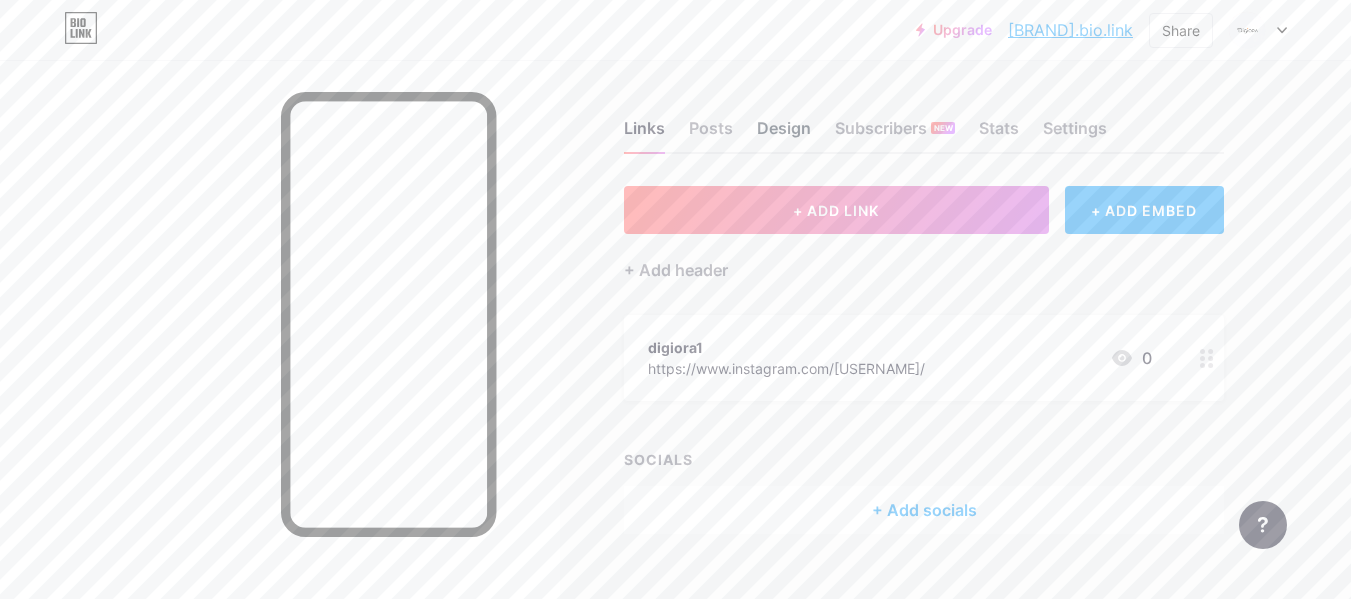click on "Design" at bounding box center [784, 134] 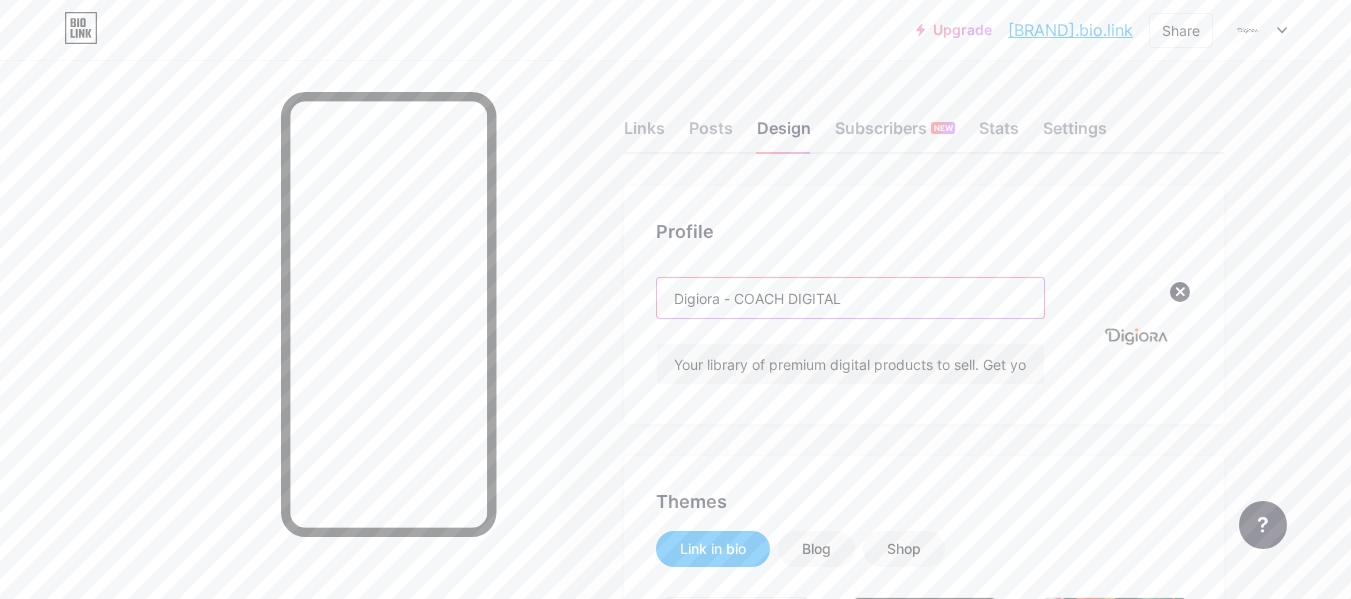 drag, startPoint x: 736, startPoint y: 299, endPoint x: 937, endPoint y: 330, distance: 203.3765 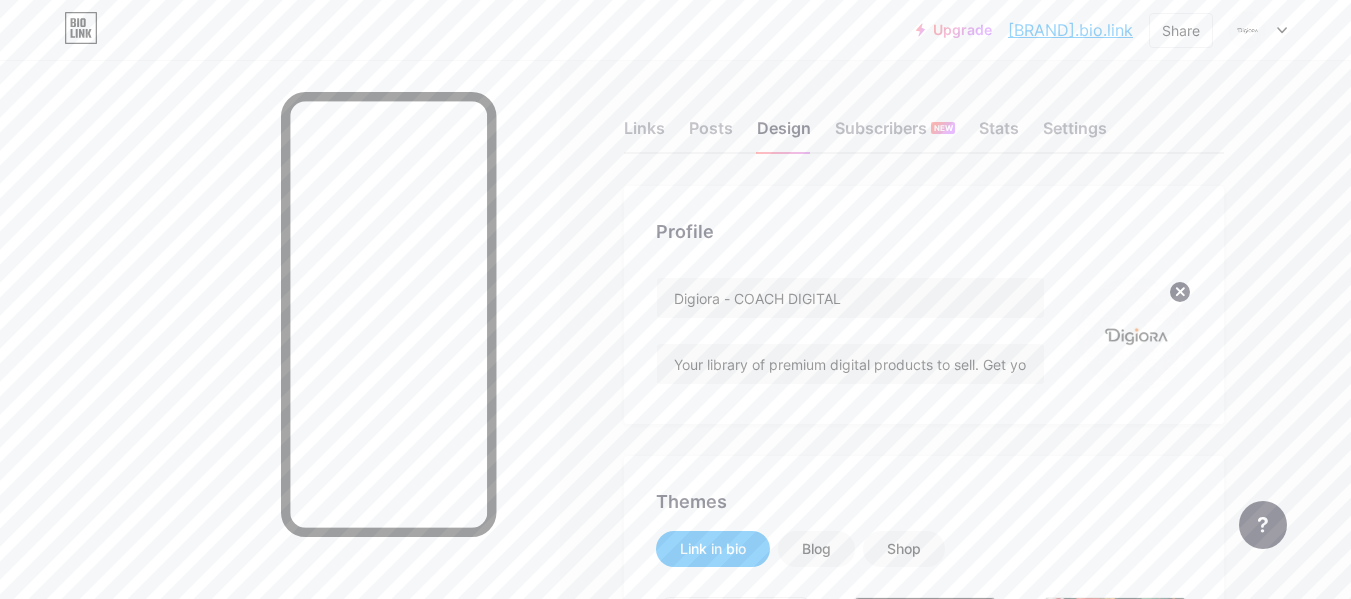 drag, startPoint x: 797, startPoint y: 307, endPoint x: 666, endPoint y: 229, distance: 152.4631 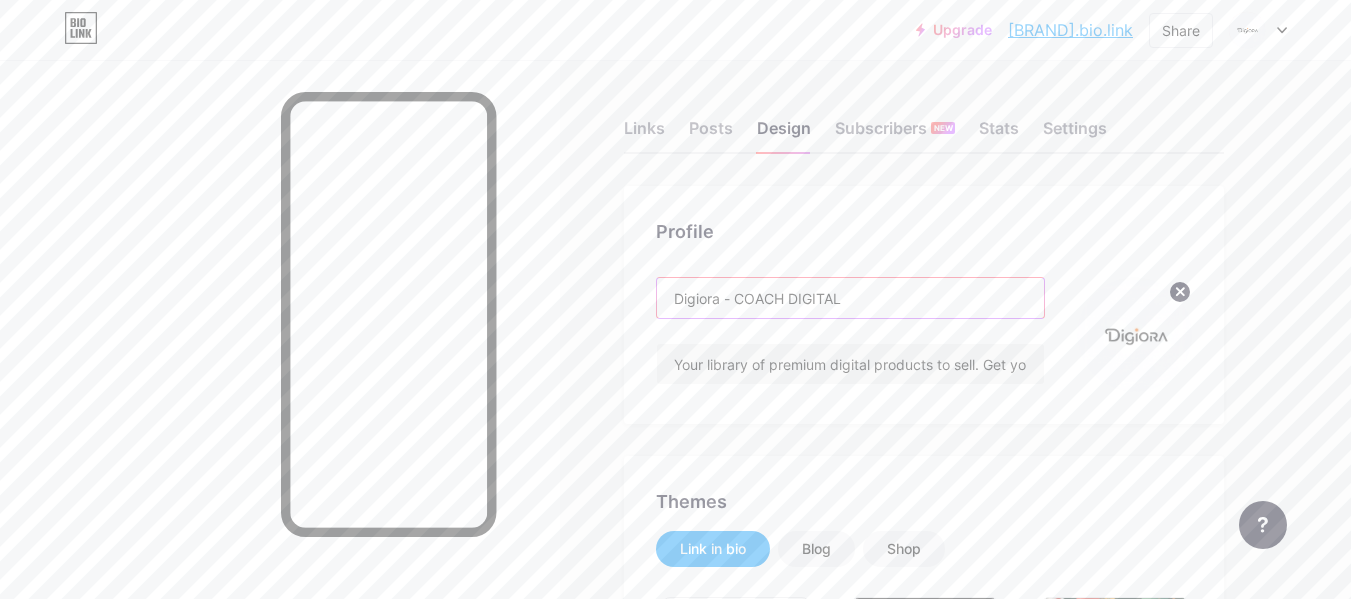 drag, startPoint x: 863, startPoint y: 294, endPoint x: 740, endPoint y: 291, distance: 123.03658 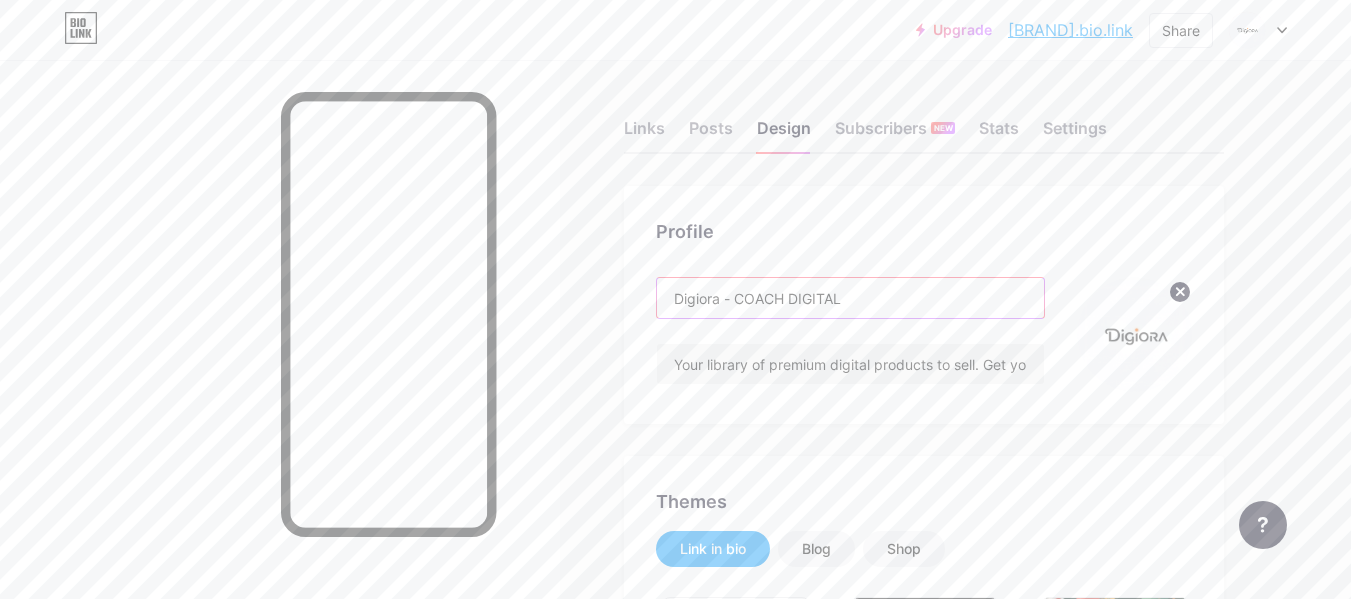 click on "Digiora - COACH DIGITAL" at bounding box center [850, 298] 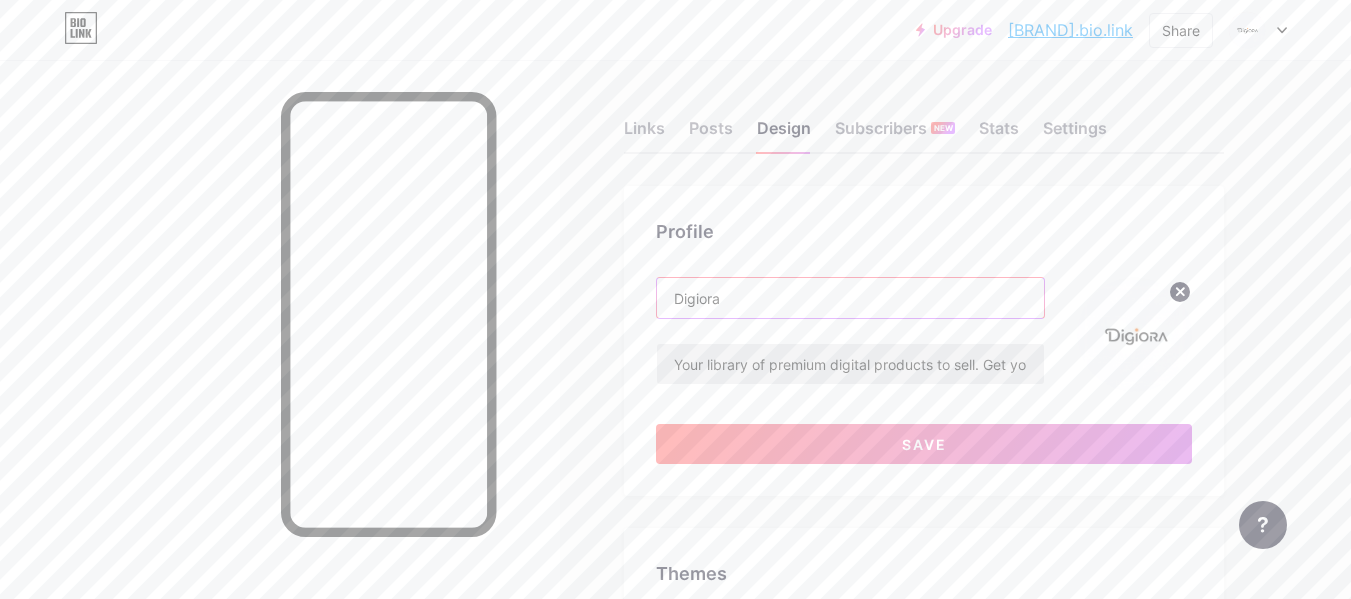 type on "Digiora" 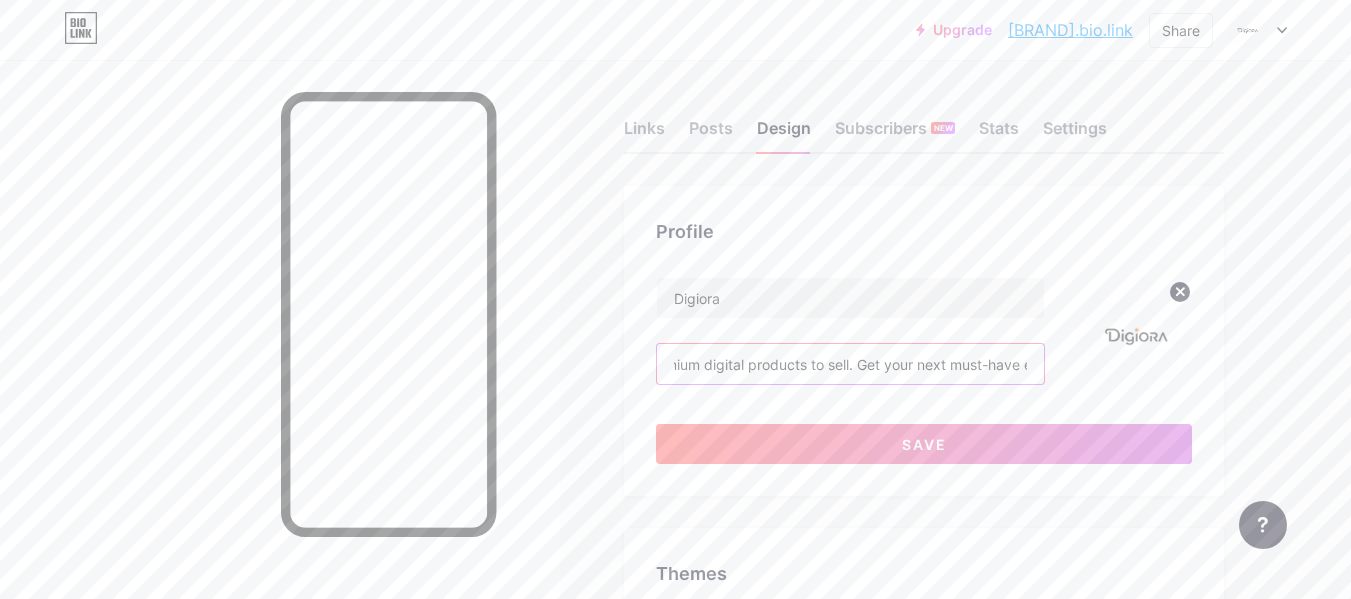 scroll, scrollTop: 0, scrollLeft: 571, axis: horizontal 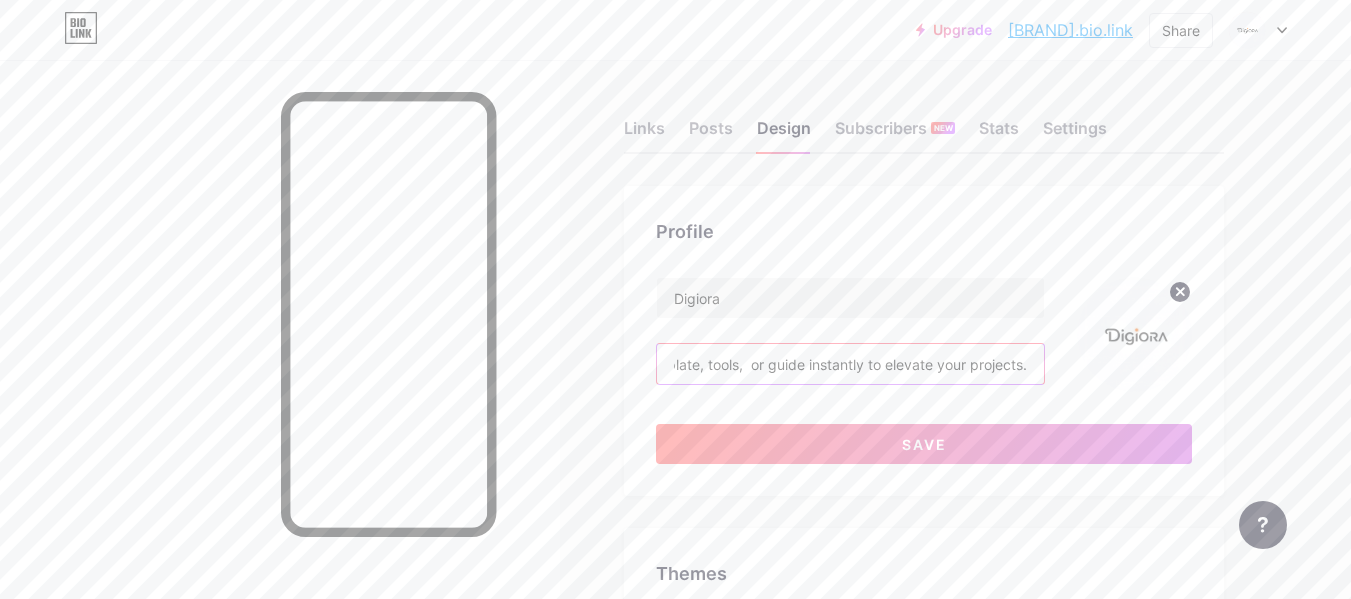 drag, startPoint x: 674, startPoint y: 361, endPoint x: 1118, endPoint y: 361, distance: 444 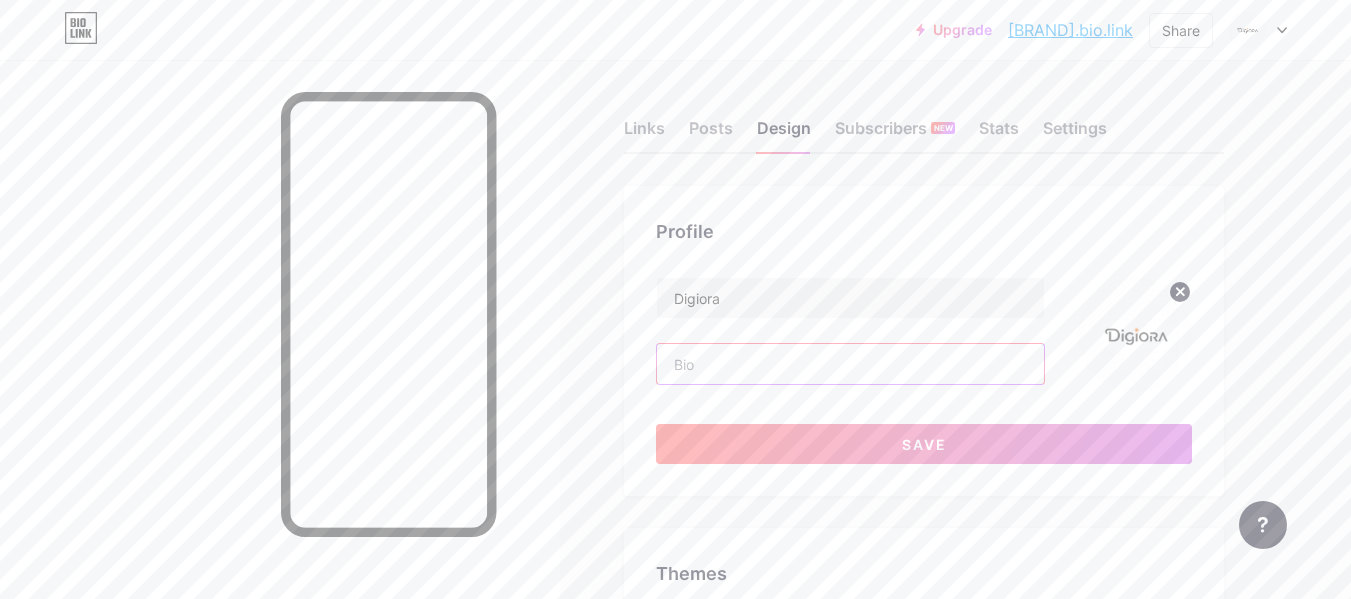 scroll, scrollTop: 0, scrollLeft: 0, axis: both 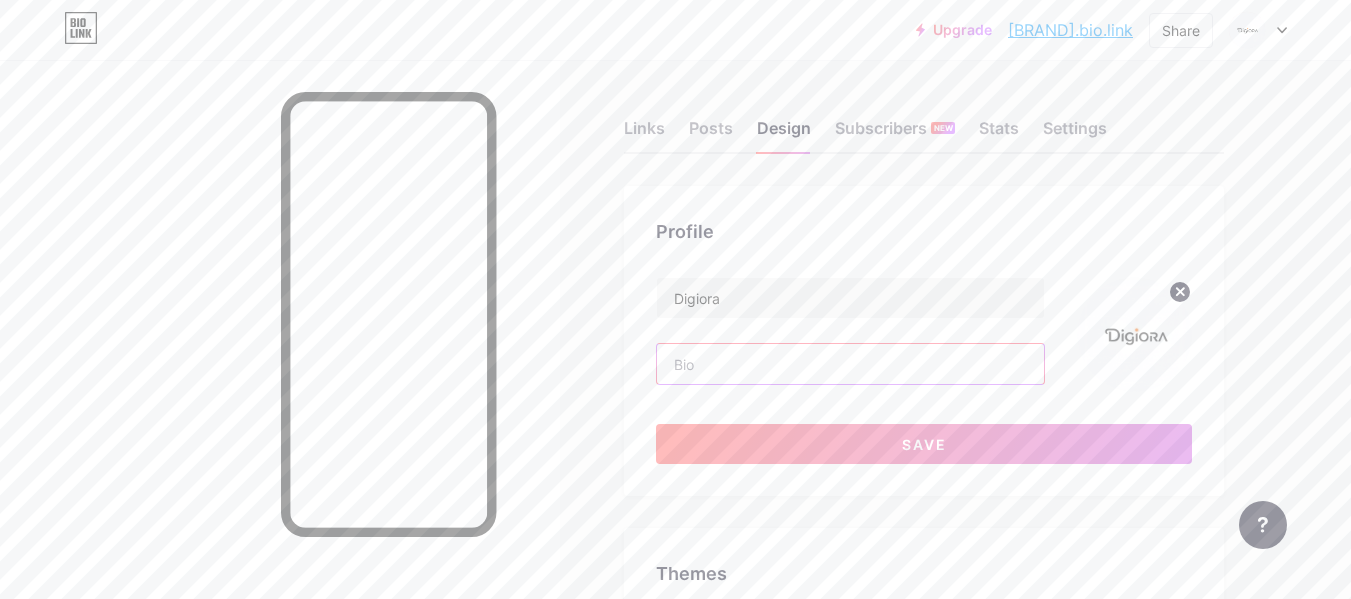 paste on "COACH DIGITAL" 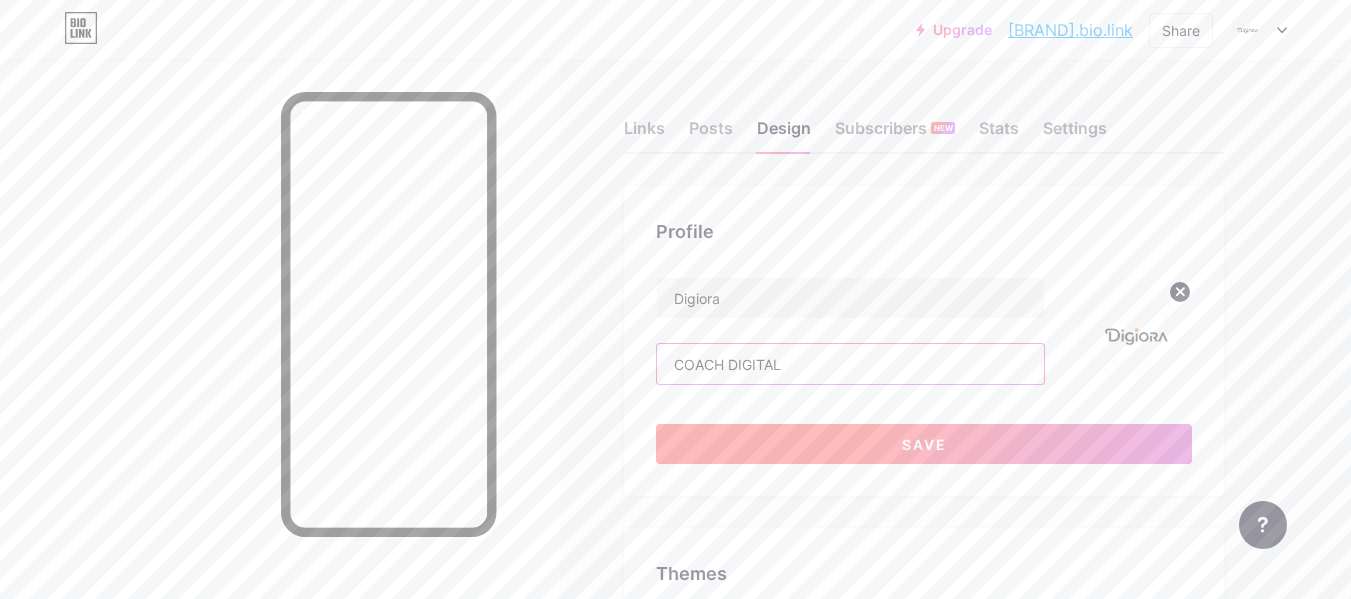 type on "COACH DIGITAL" 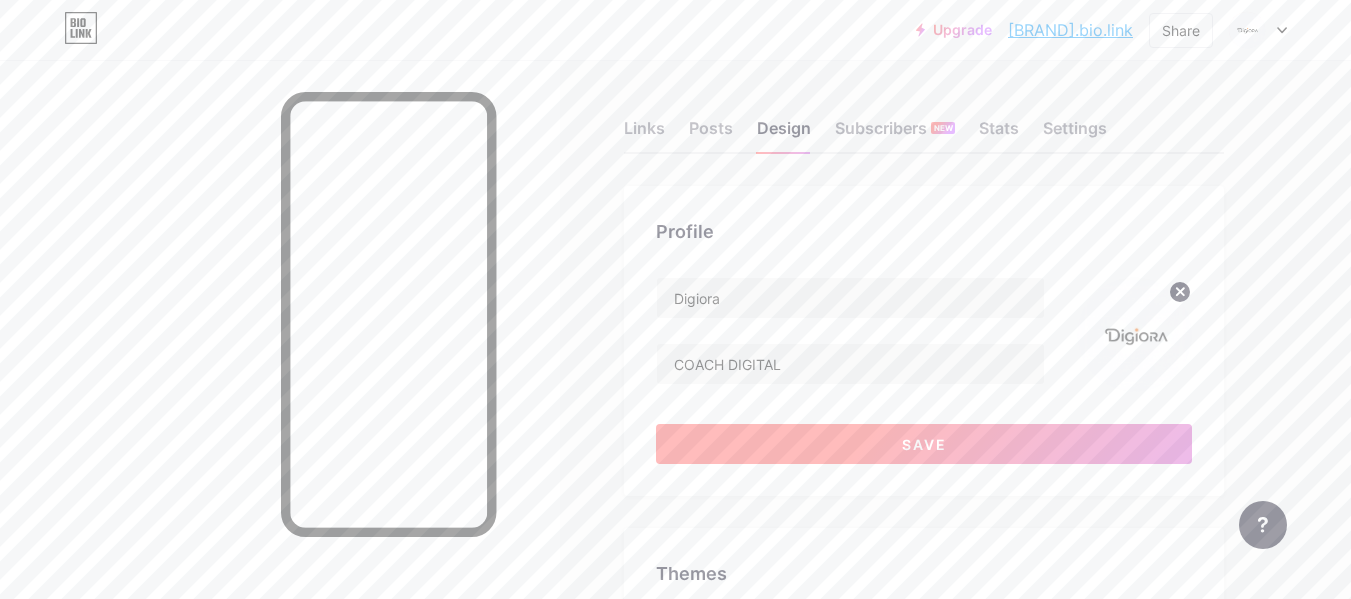 click on "Save" at bounding box center [924, 444] 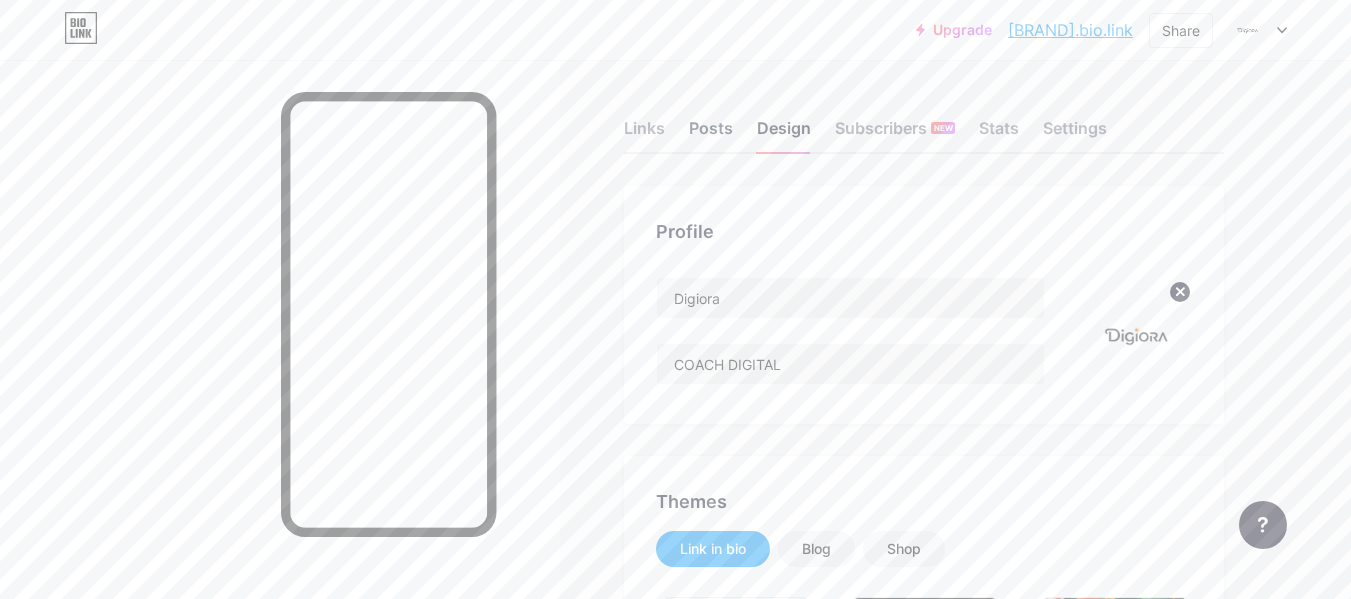 click on "Posts" at bounding box center [711, 134] 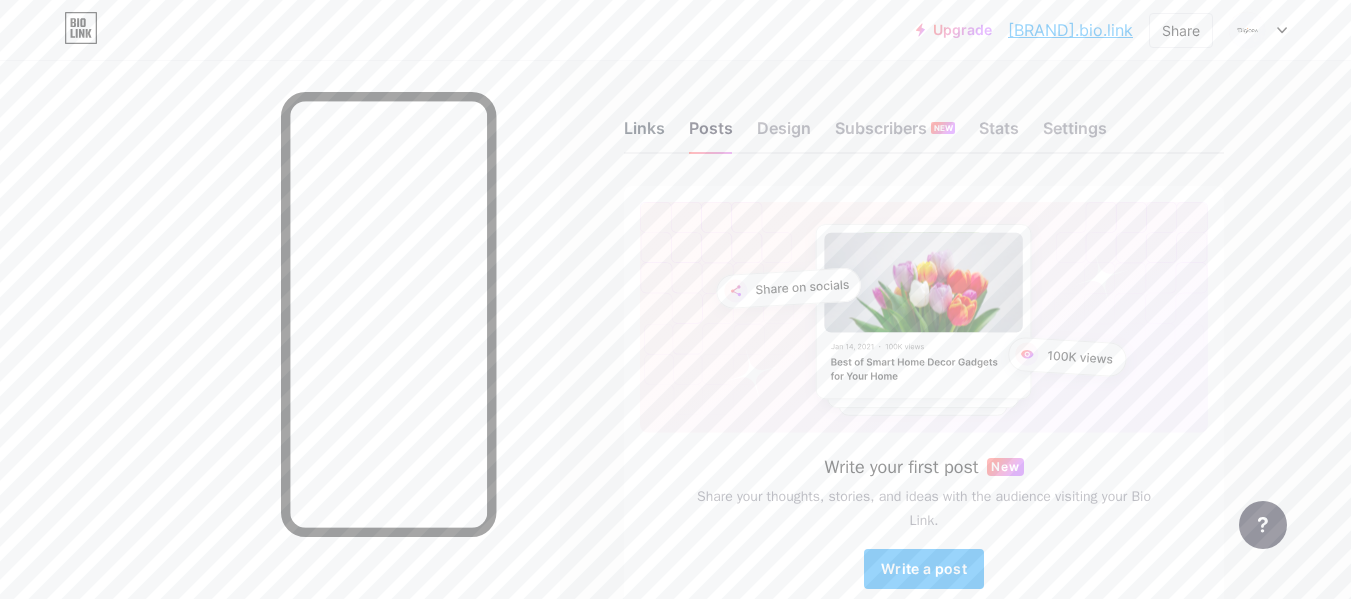 click on "Links" at bounding box center (644, 134) 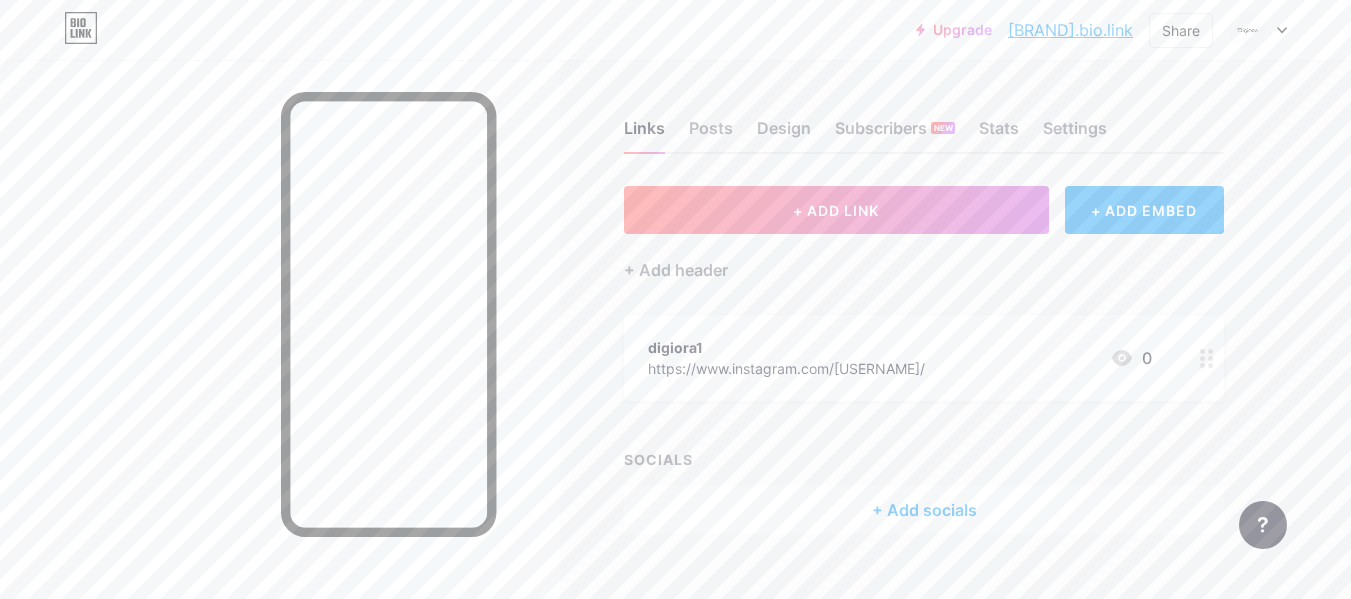 click 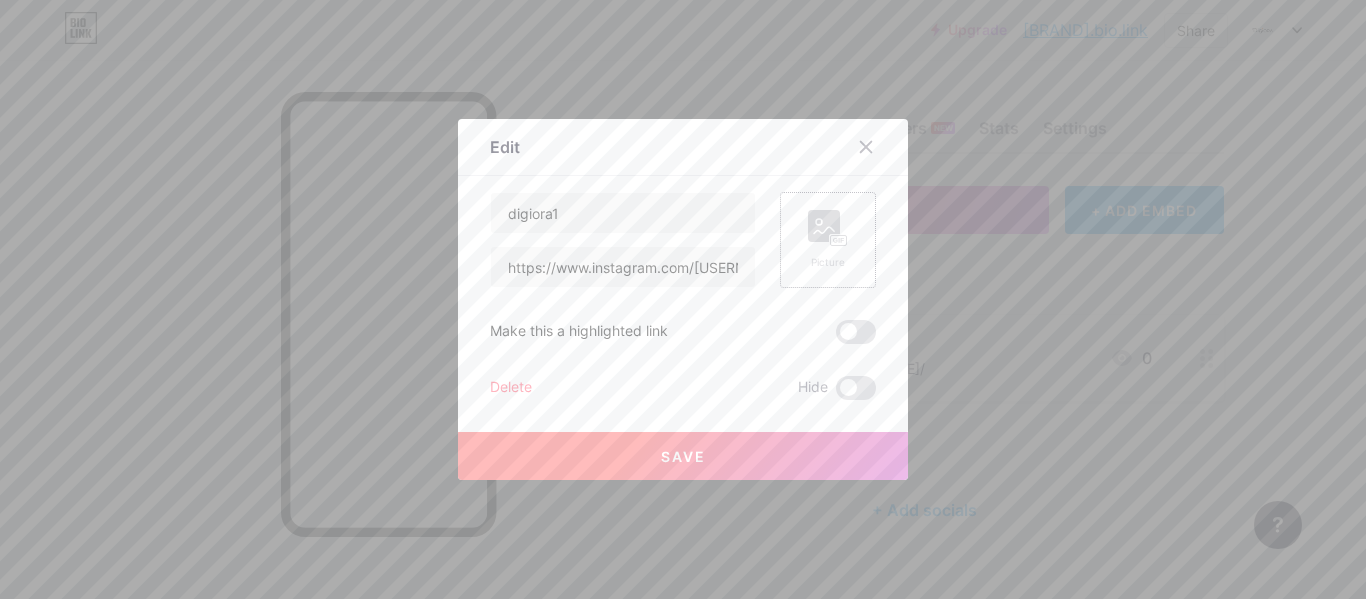 click on "Picture" at bounding box center (828, 240) 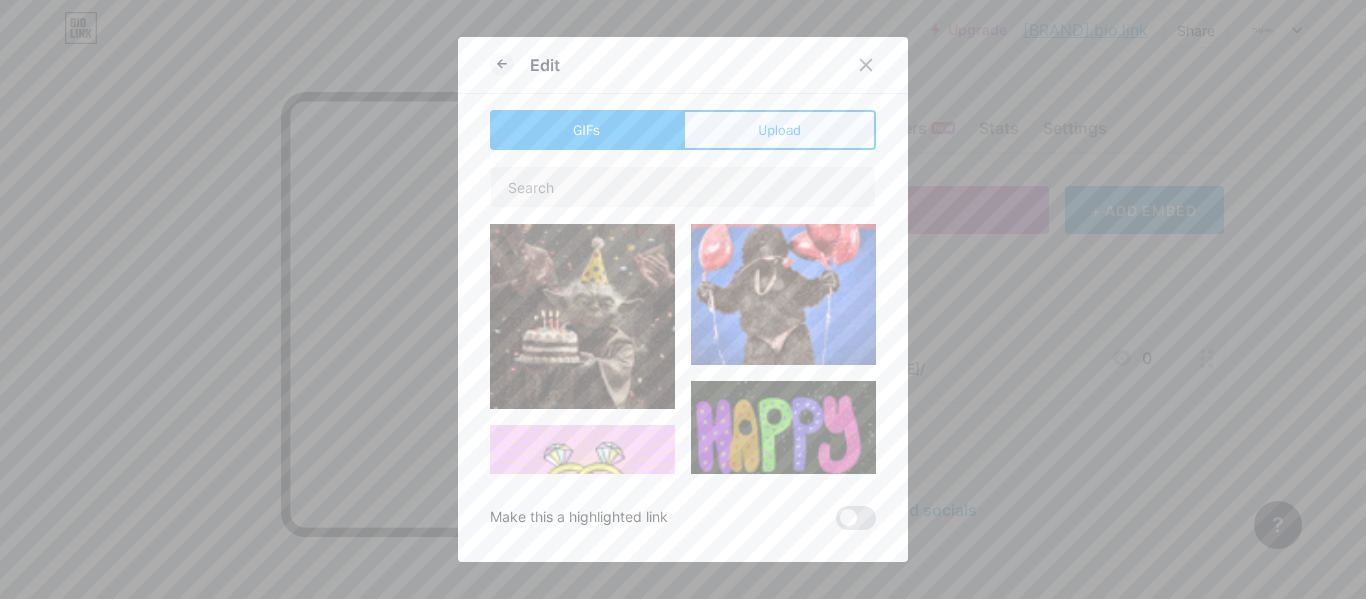 click on "Upload" at bounding box center (779, 130) 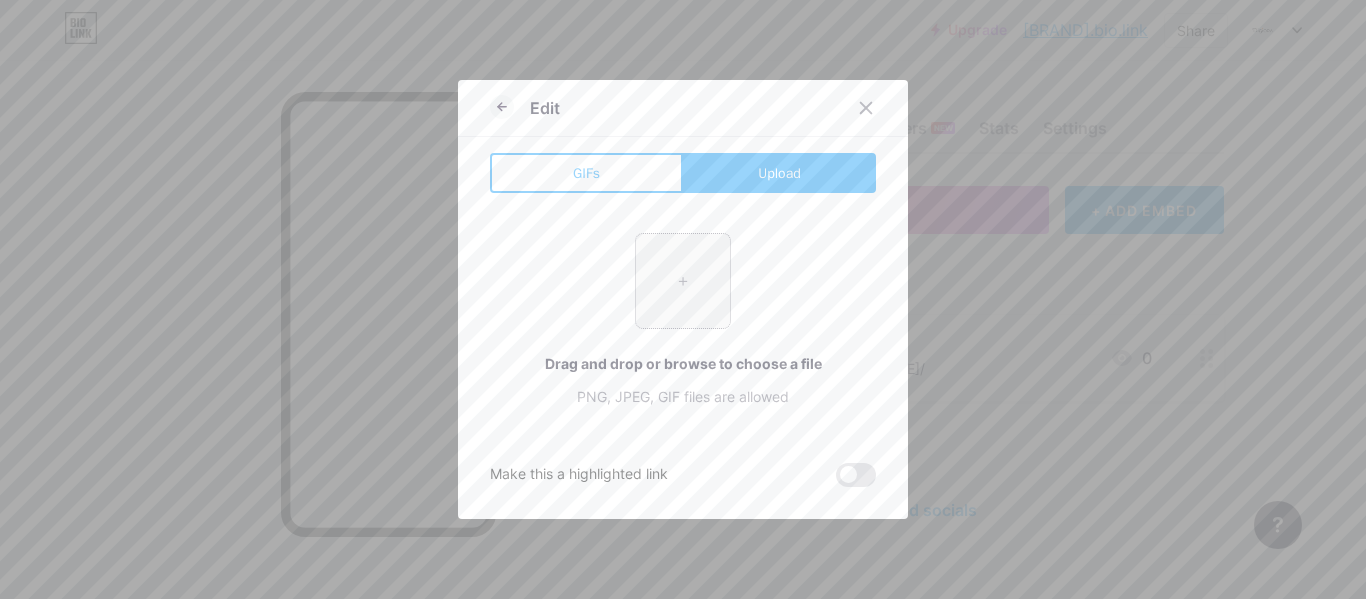 click at bounding box center (683, 281) 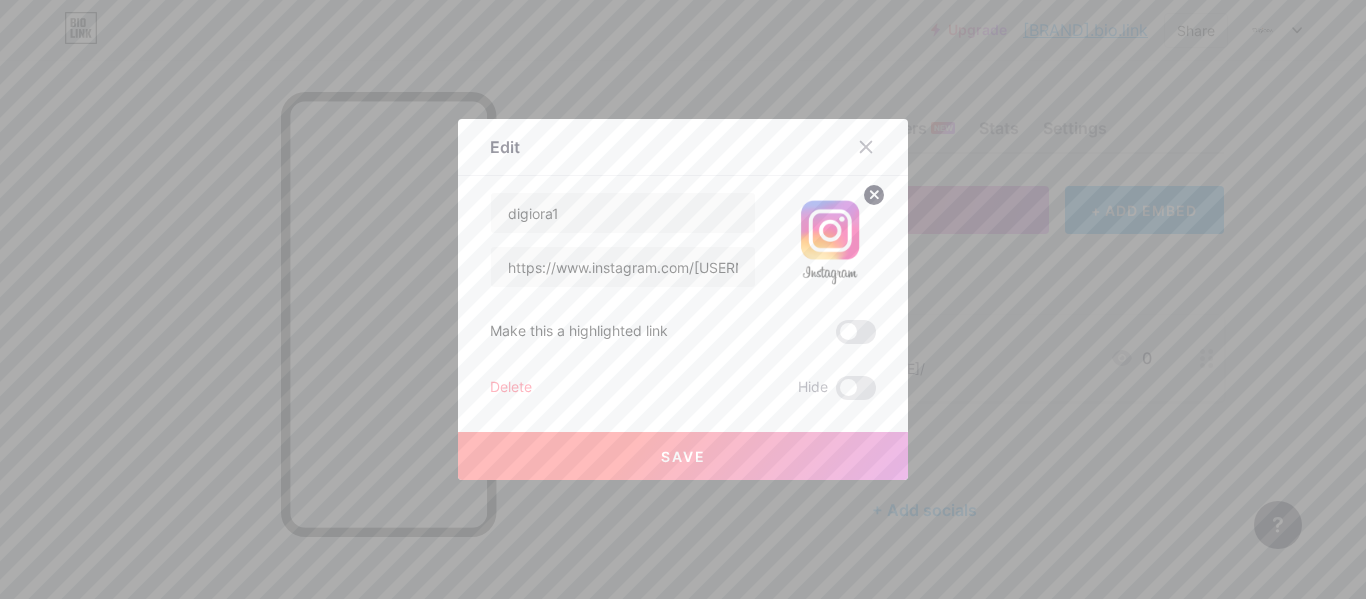 click on "Save" at bounding box center (683, 456) 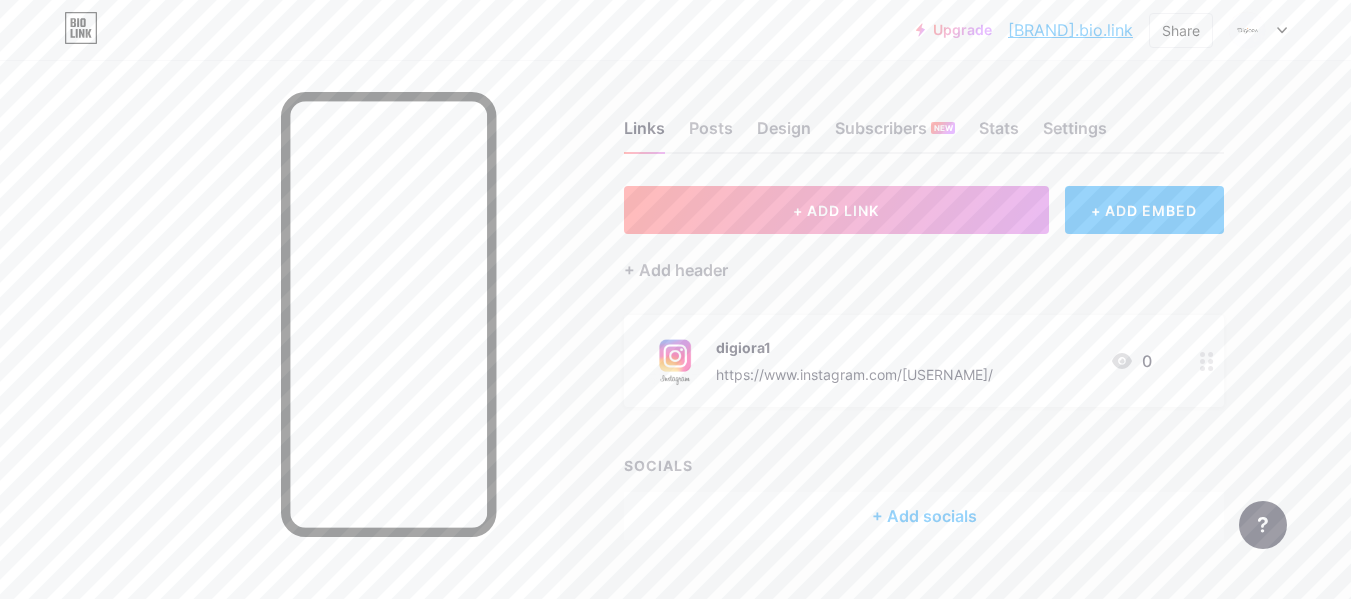 click at bounding box center [1207, 361] 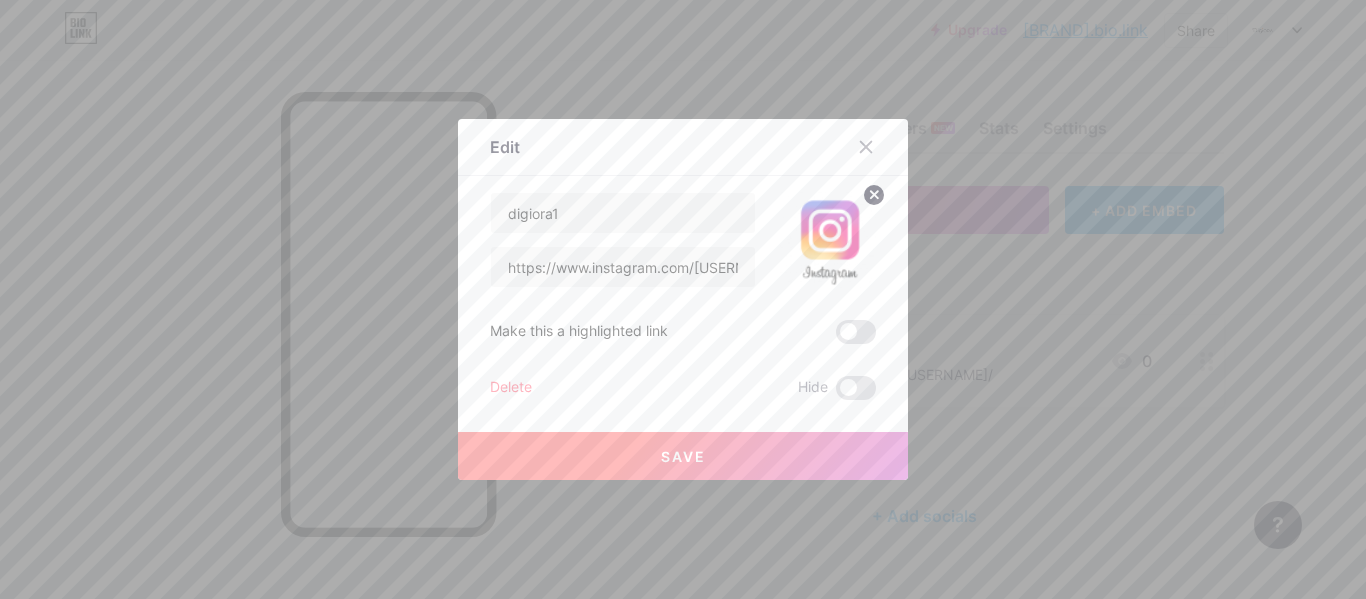click 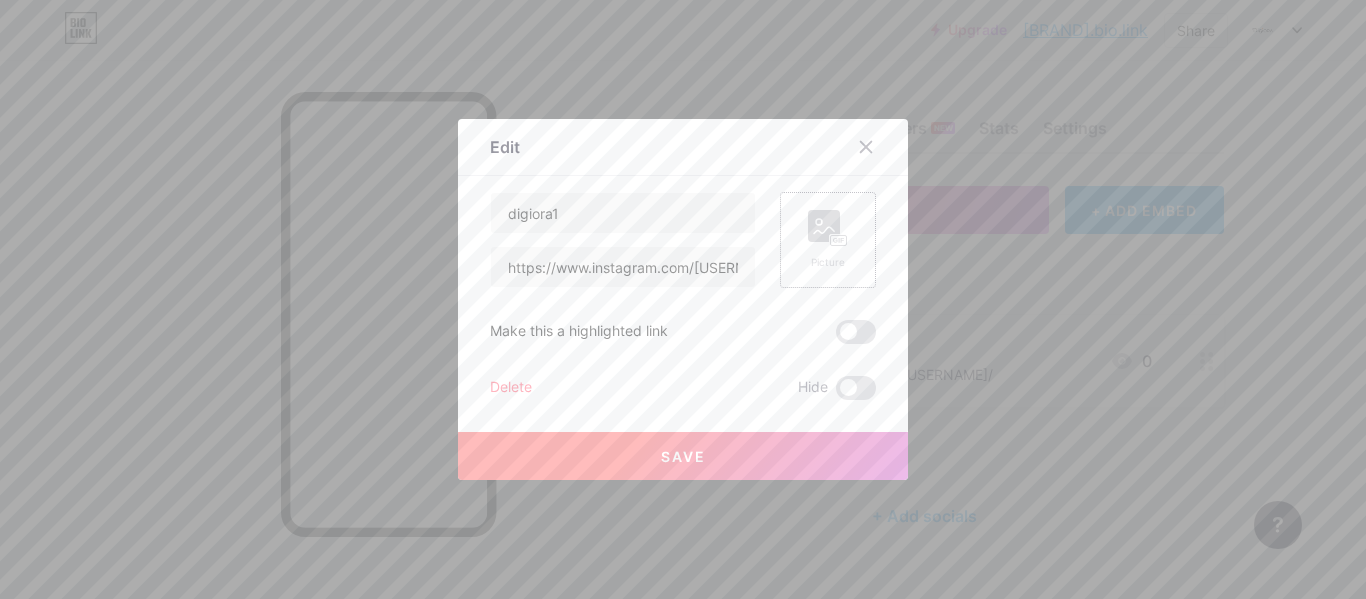 click 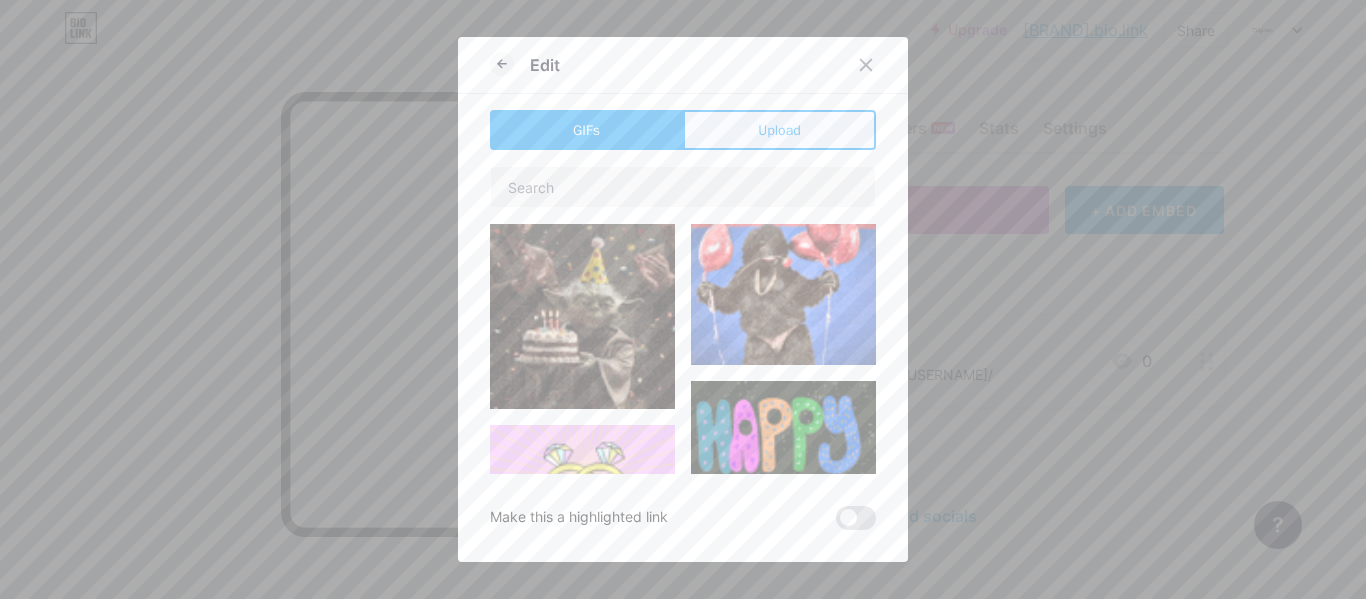 click on "Upload" at bounding box center [779, 130] 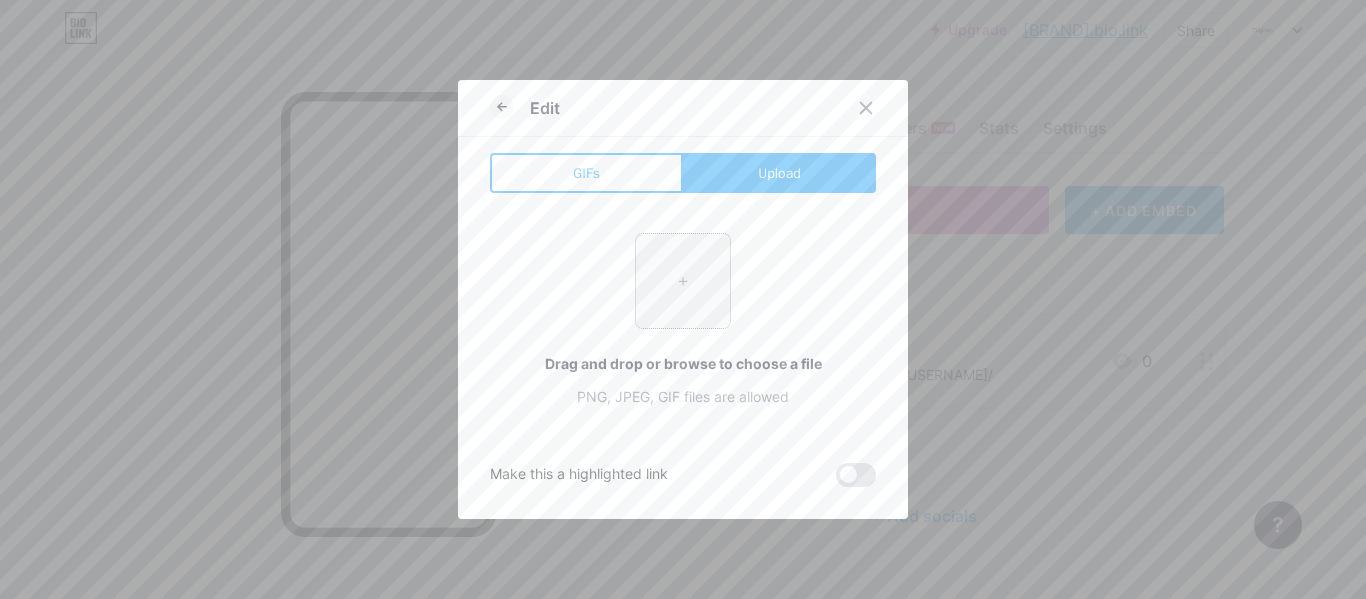 click at bounding box center [683, 281] 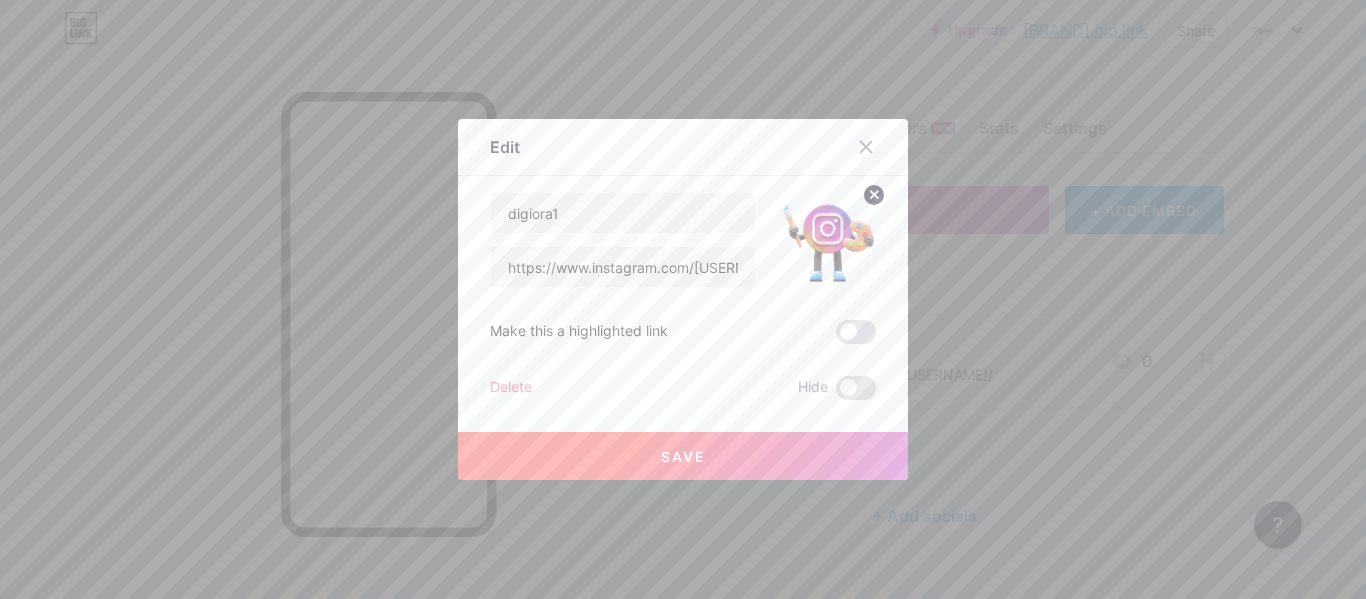 click on "Save" at bounding box center [683, 456] 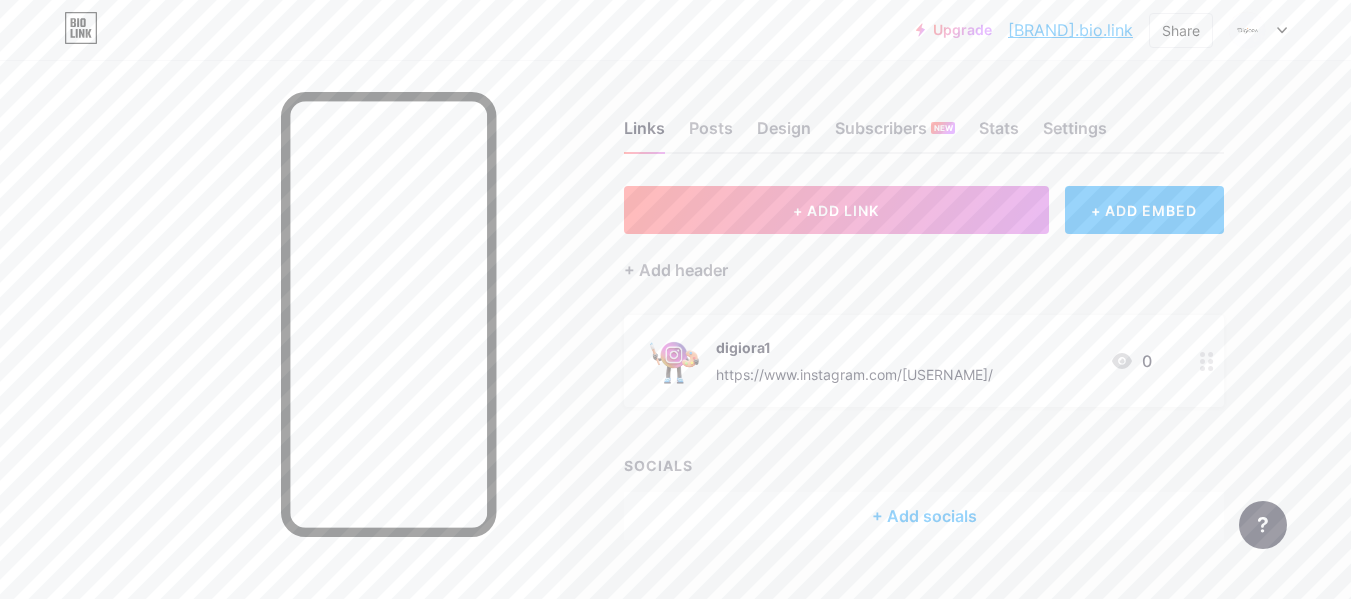 click 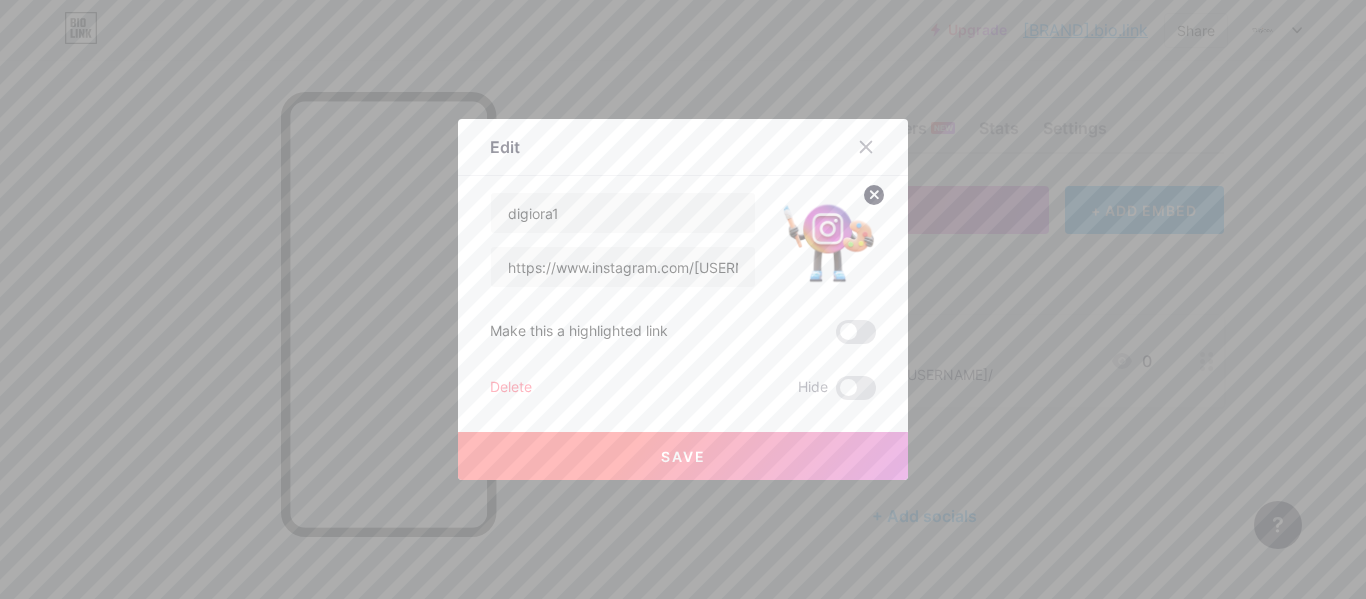 click 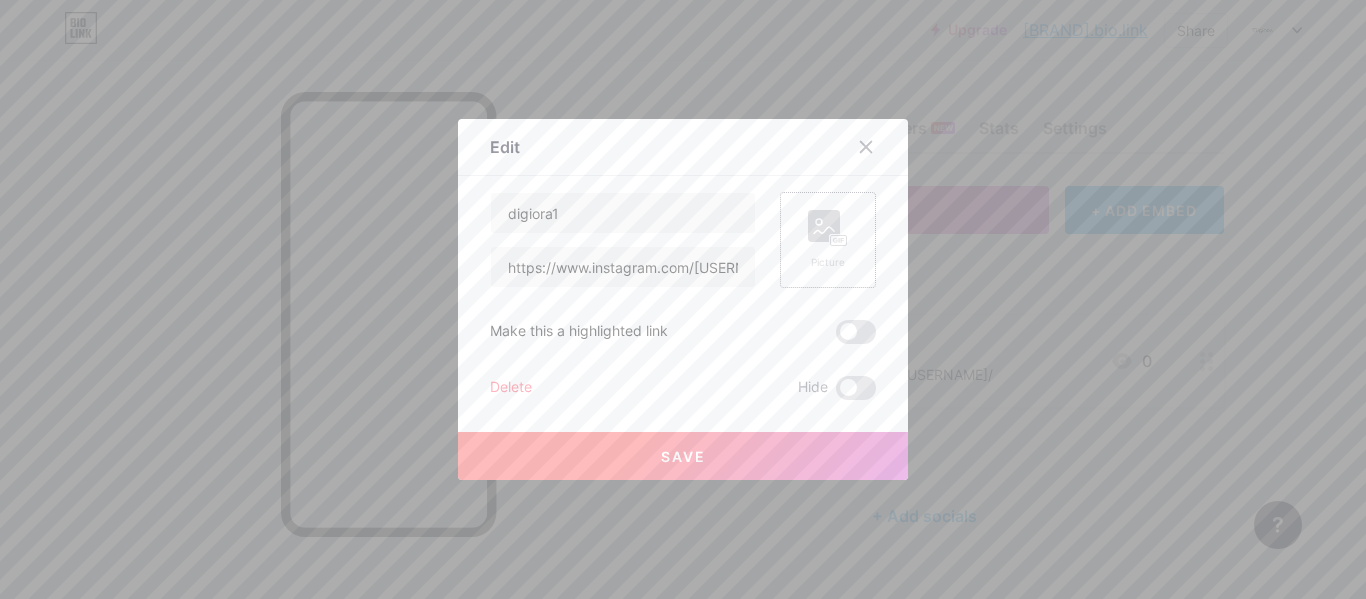 click 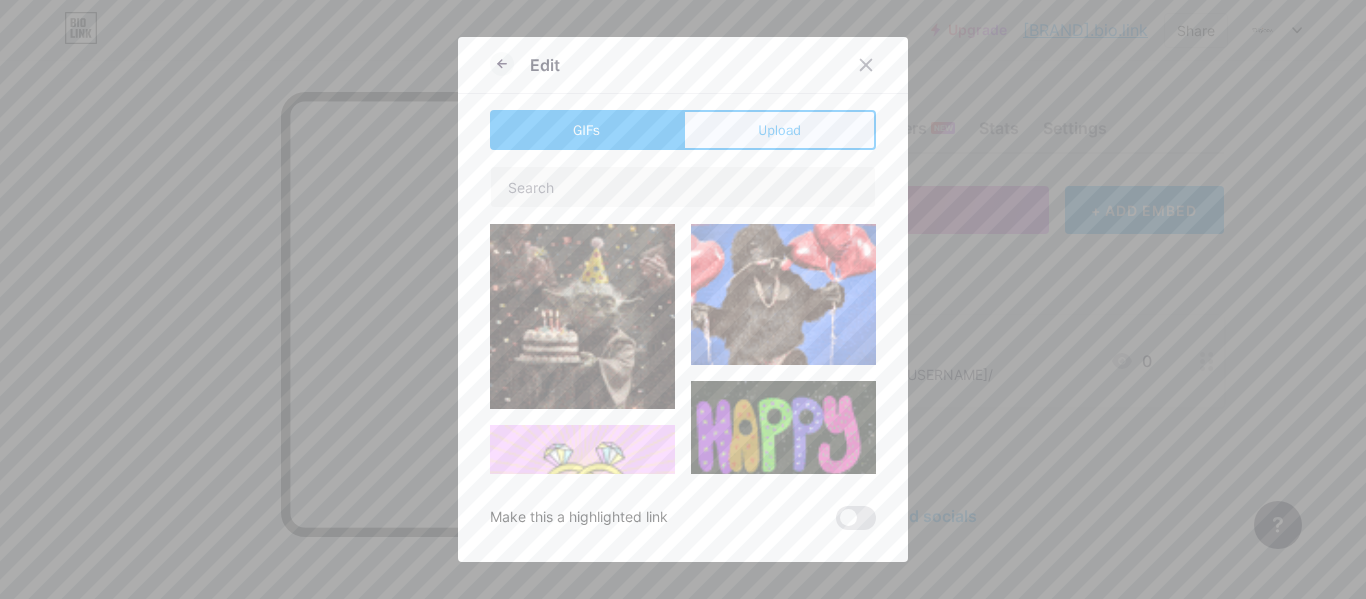 click on "Upload" at bounding box center [779, 130] 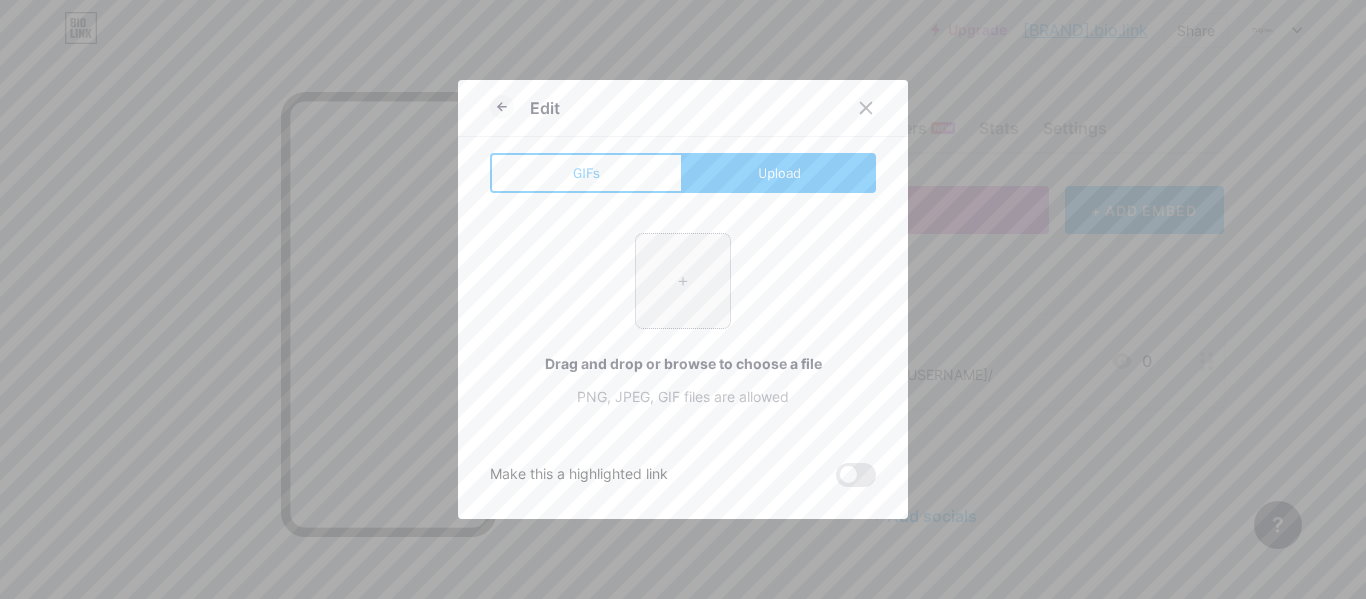 click at bounding box center (683, 281) 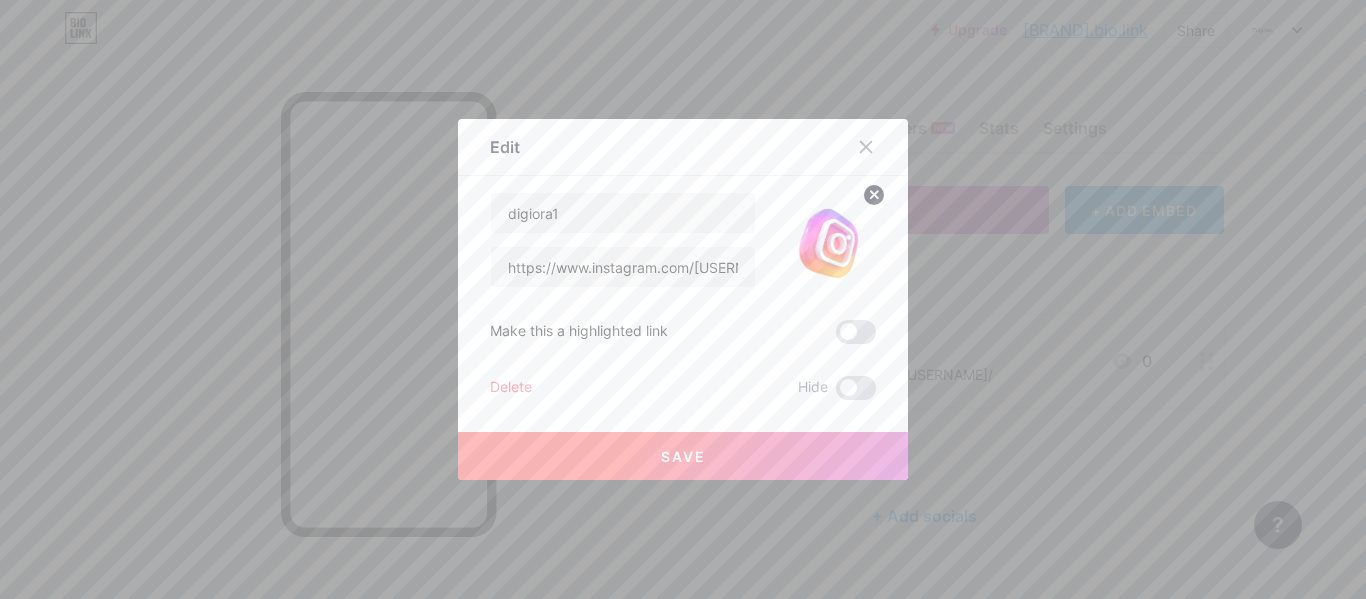 click on "Save" at bounding box center (683, 456) 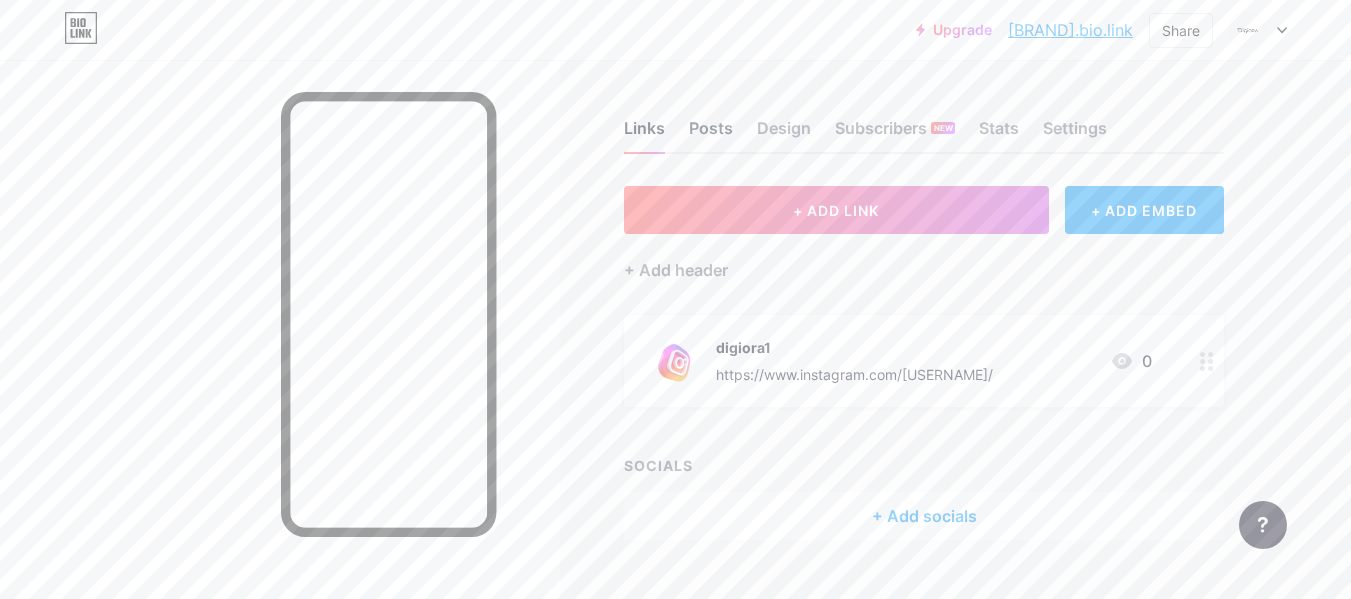 click on "Posts" at bounding box center [711, 134] 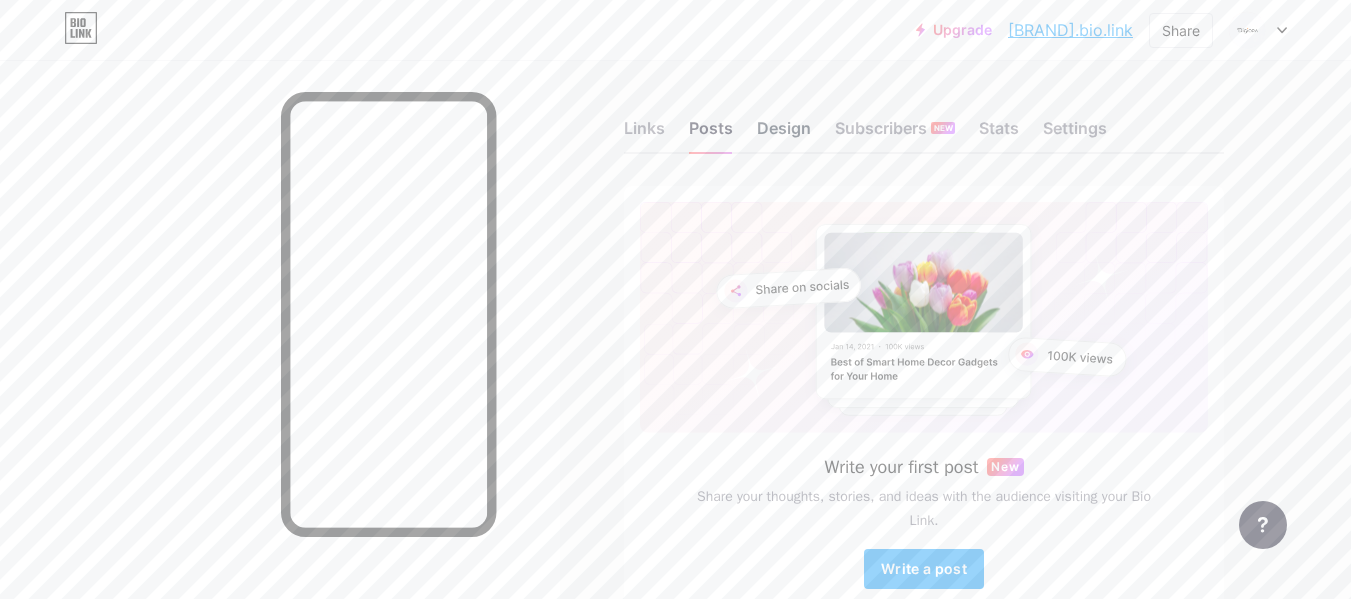 click on "Design" at bounding box center [784, 134] 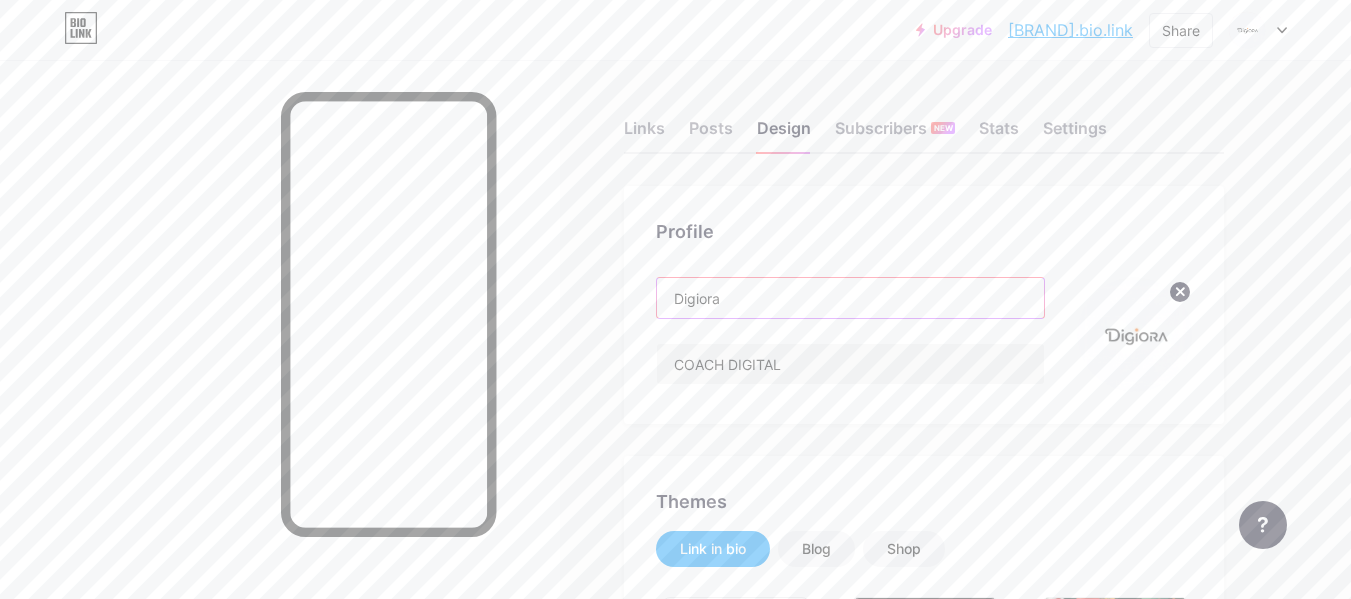 drag, startPoint x: 784, startPoint y: 307, endPoint x: 647, endPoint y: 302, distance: 137.09122 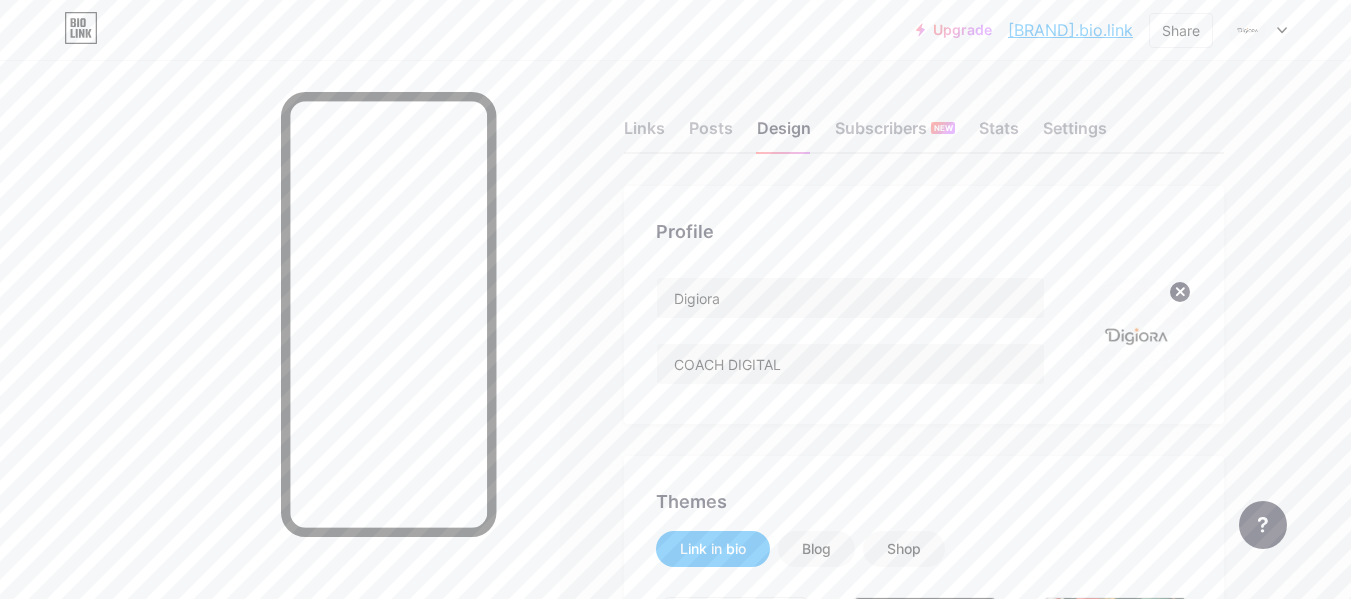 click on "[BRAND].bio.link" at bounding box center (1070, 30) 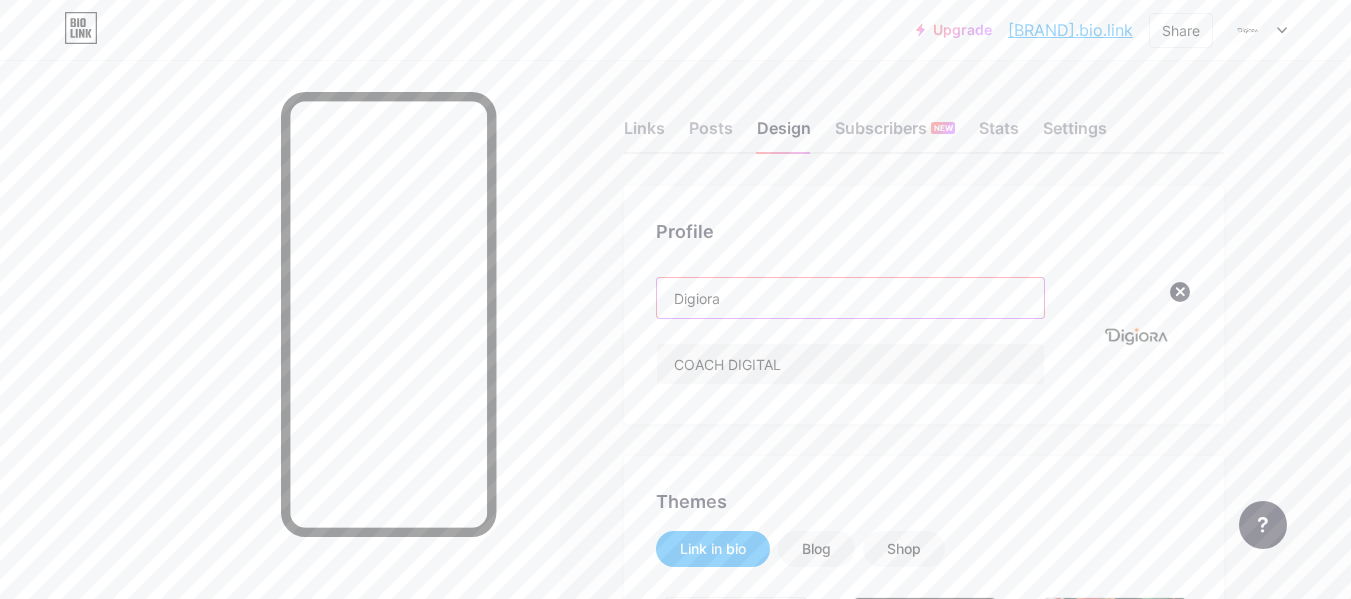 click on "Digiora" at bounding box center [850, 298] 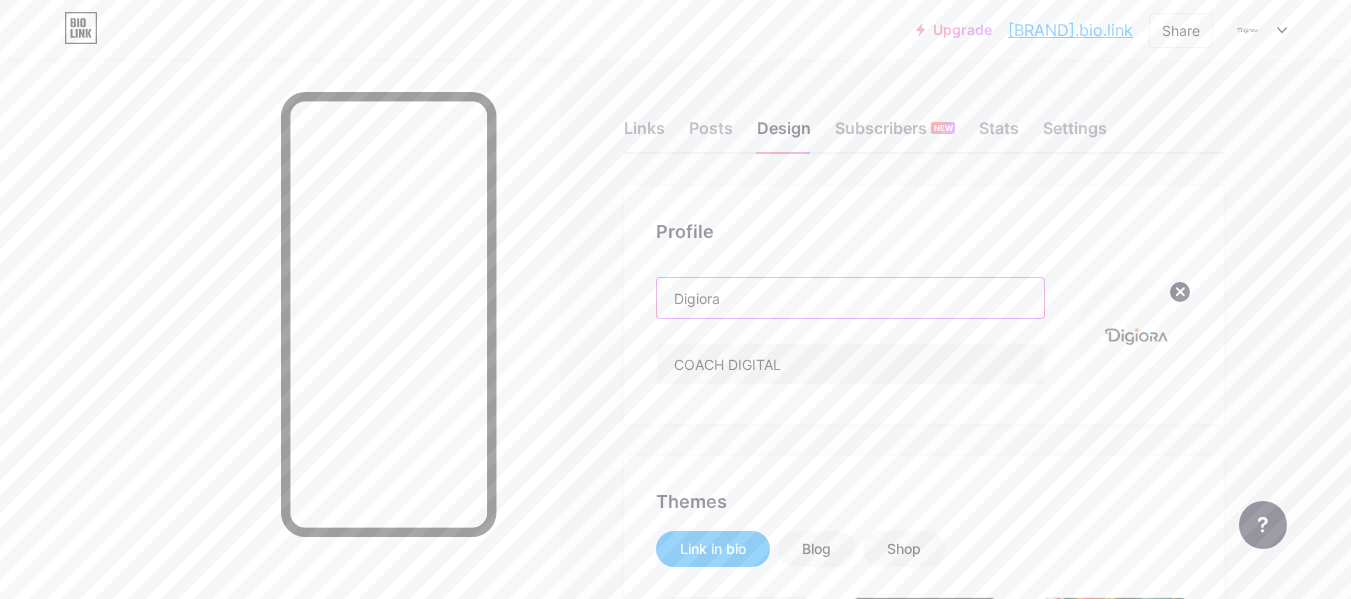 drag, startPoint x: 782, startPoint y: 302, endPoint x: 655, endPoint y: 298, distance: 127.06297 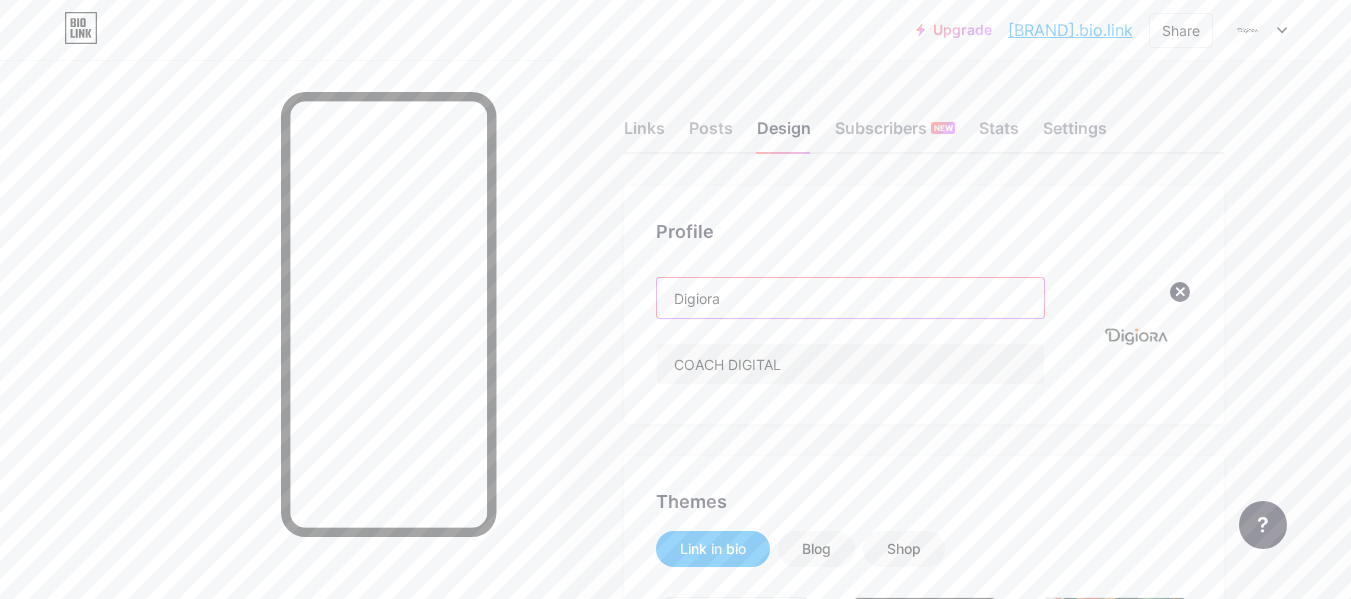 click on "Profile   Digiora     COACH DIGITAL" at bounding box center [924, 305] 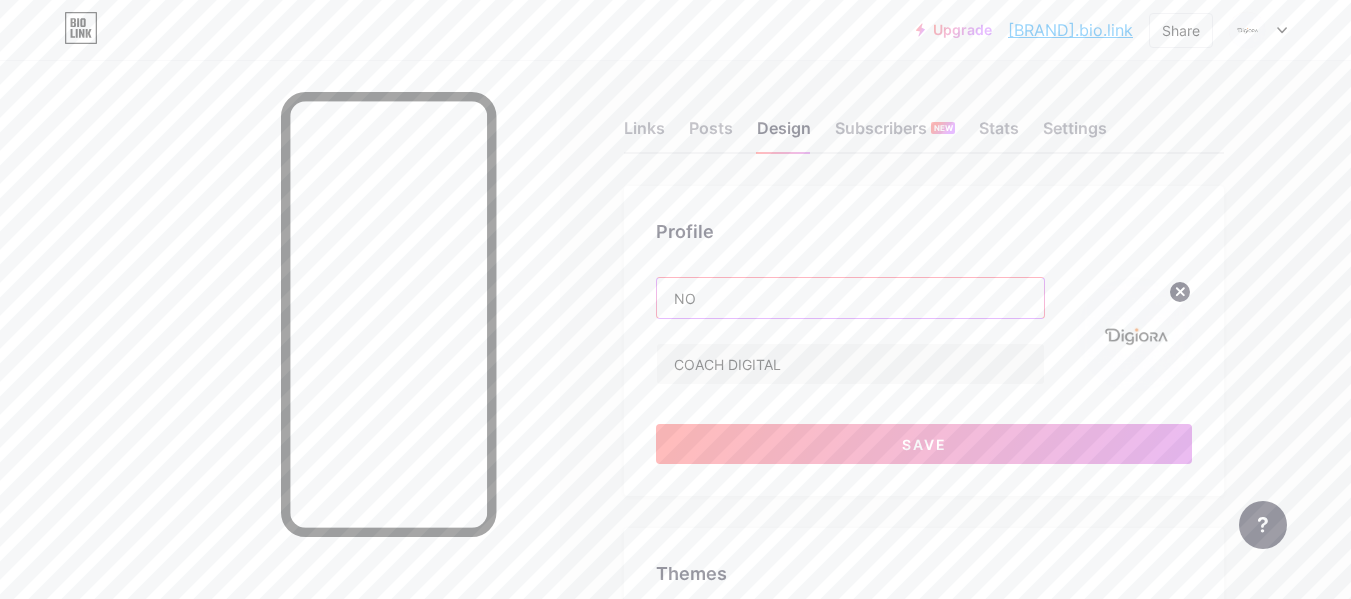 type on "N" 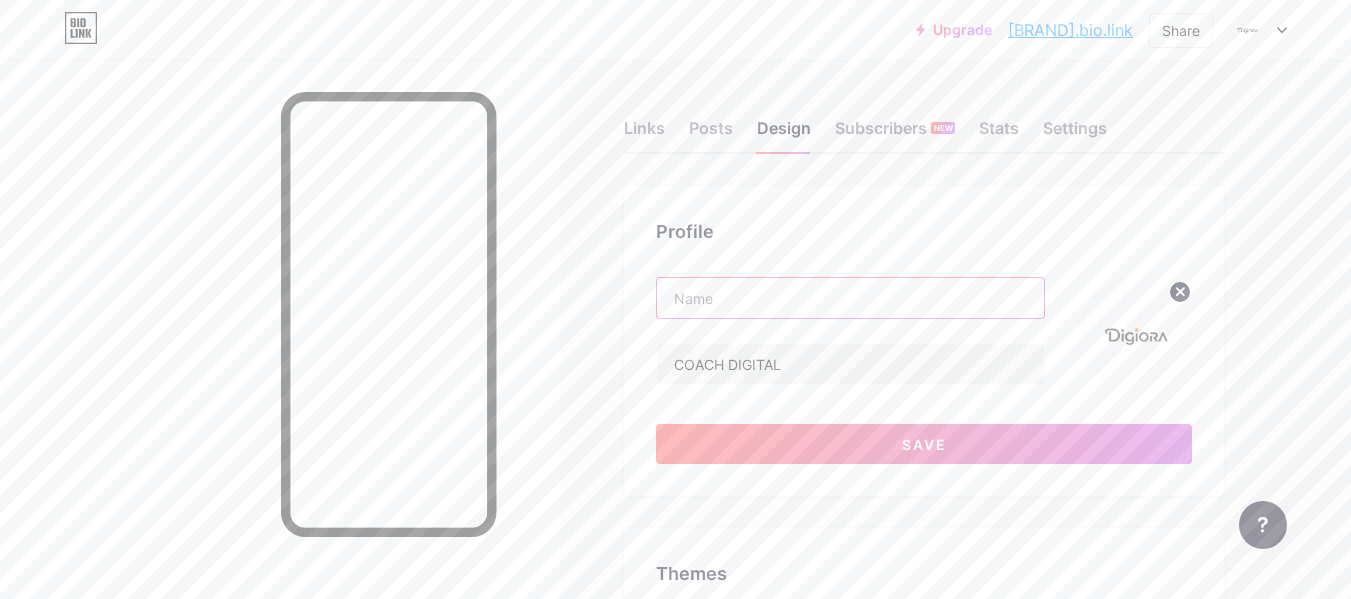 type 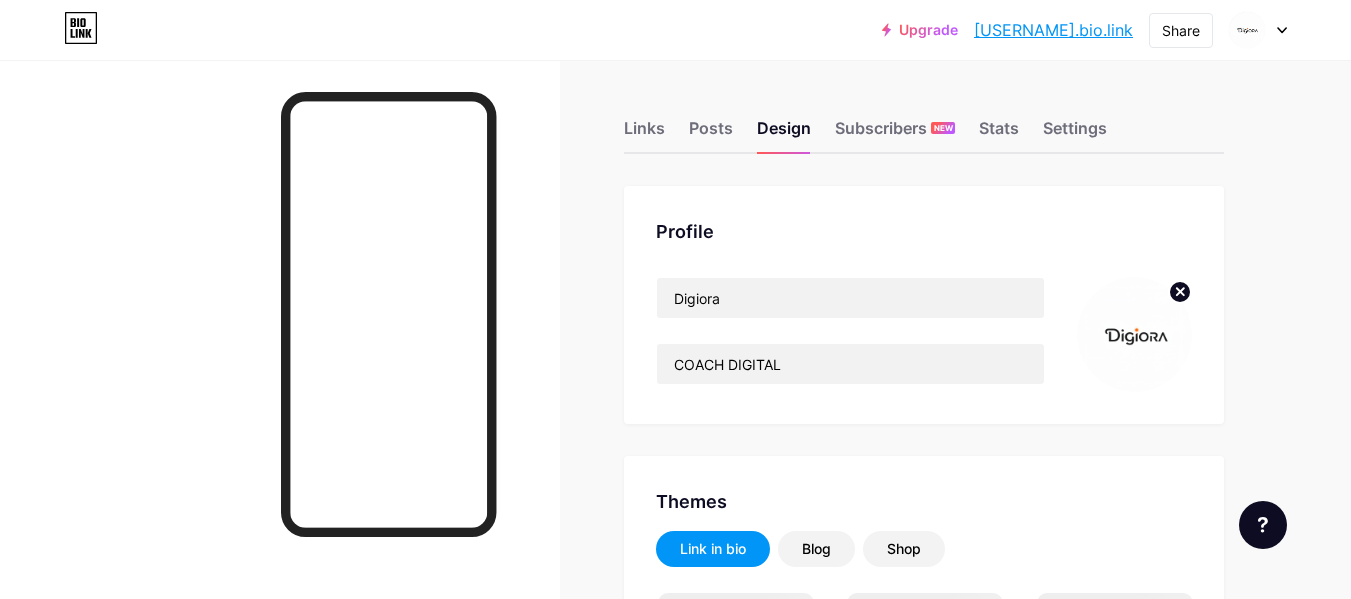 scroll, scrollTop: 0, scrollLeft: 0, axis: both 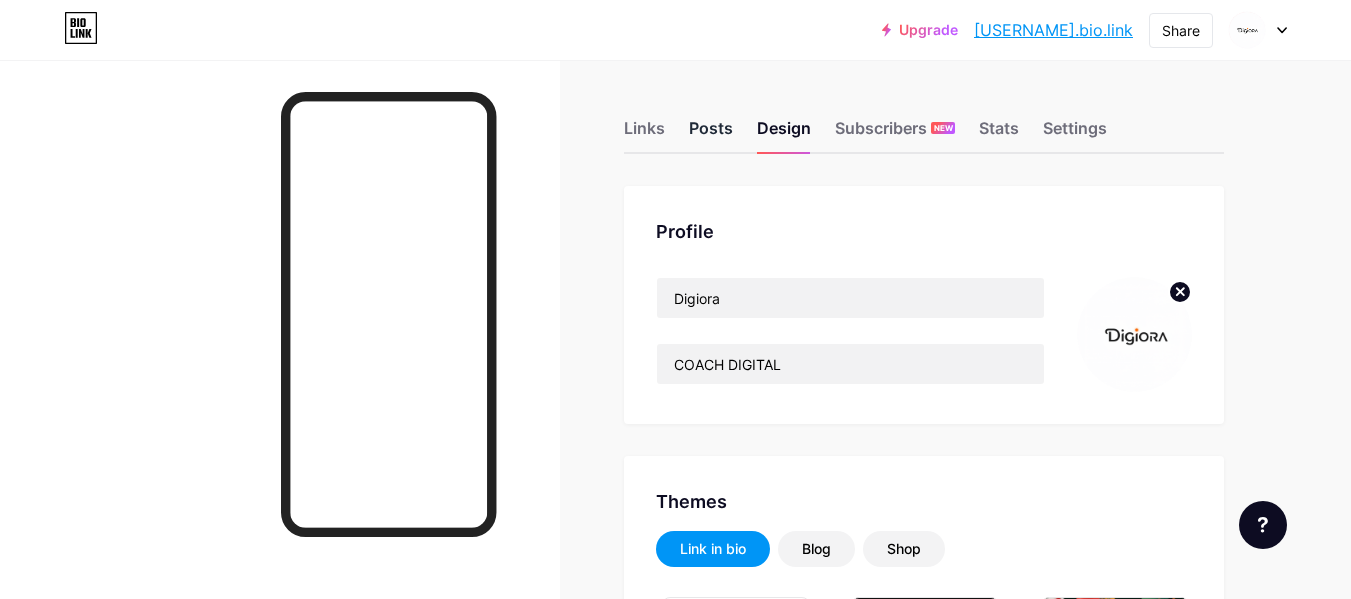 click on "Posts" at bounding box center [711, 134] 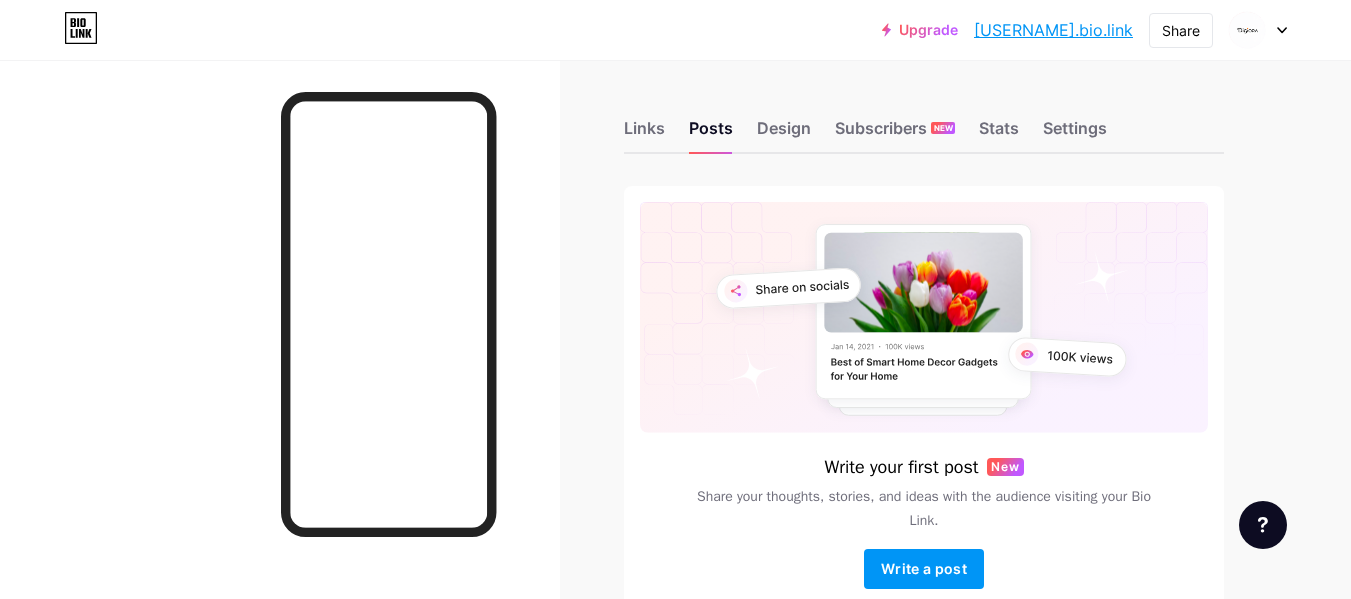 click on "Links
Posts
Design
Subscribers
NEW
Stats
Settings" at bounding box center (924, 119) 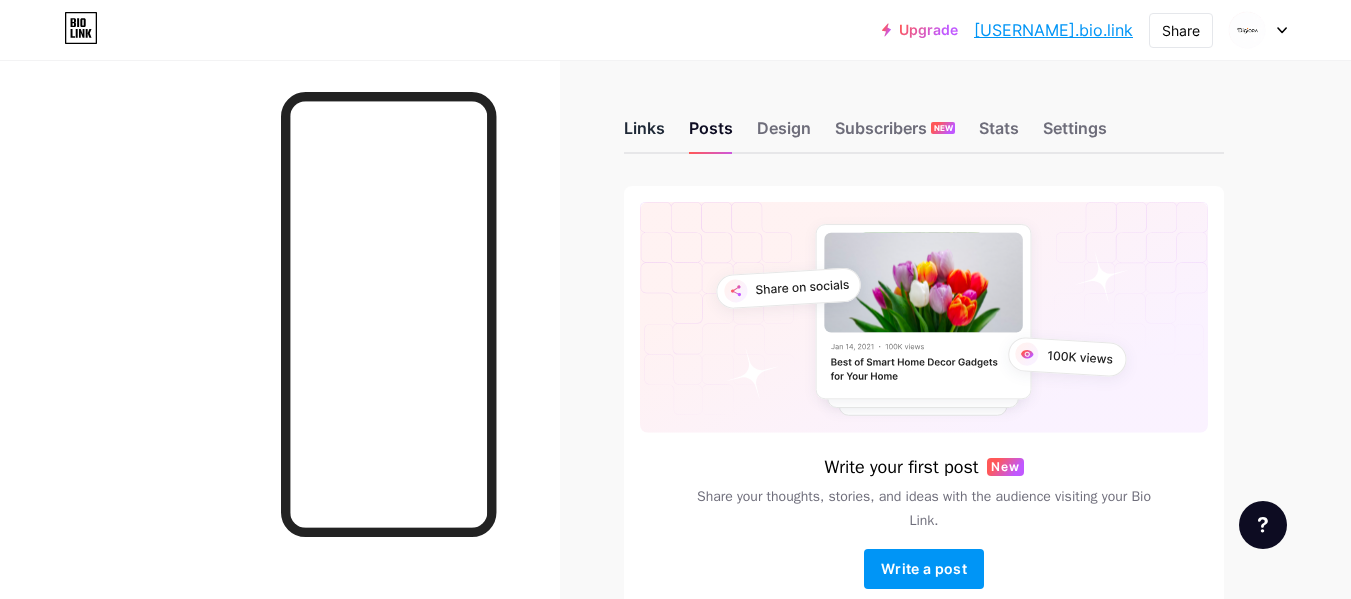 click on "Links" at bounding box center [644, 134] 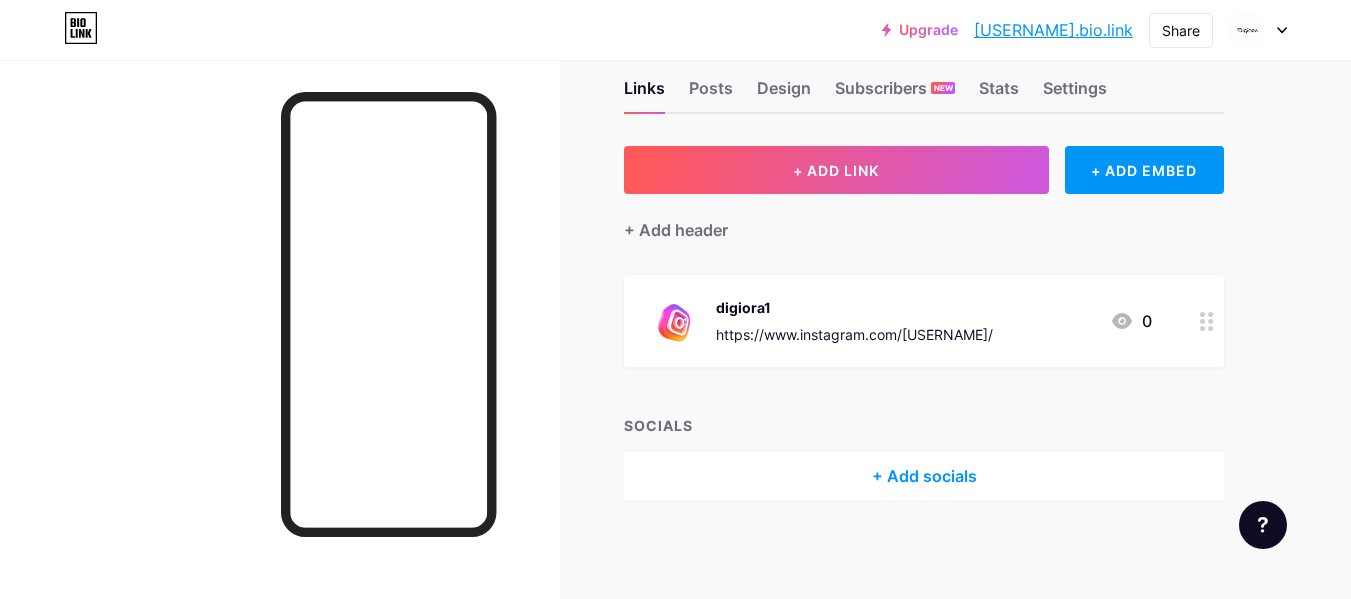 scroll, scrollTop: 0, scrollLeft: 0, axis: both 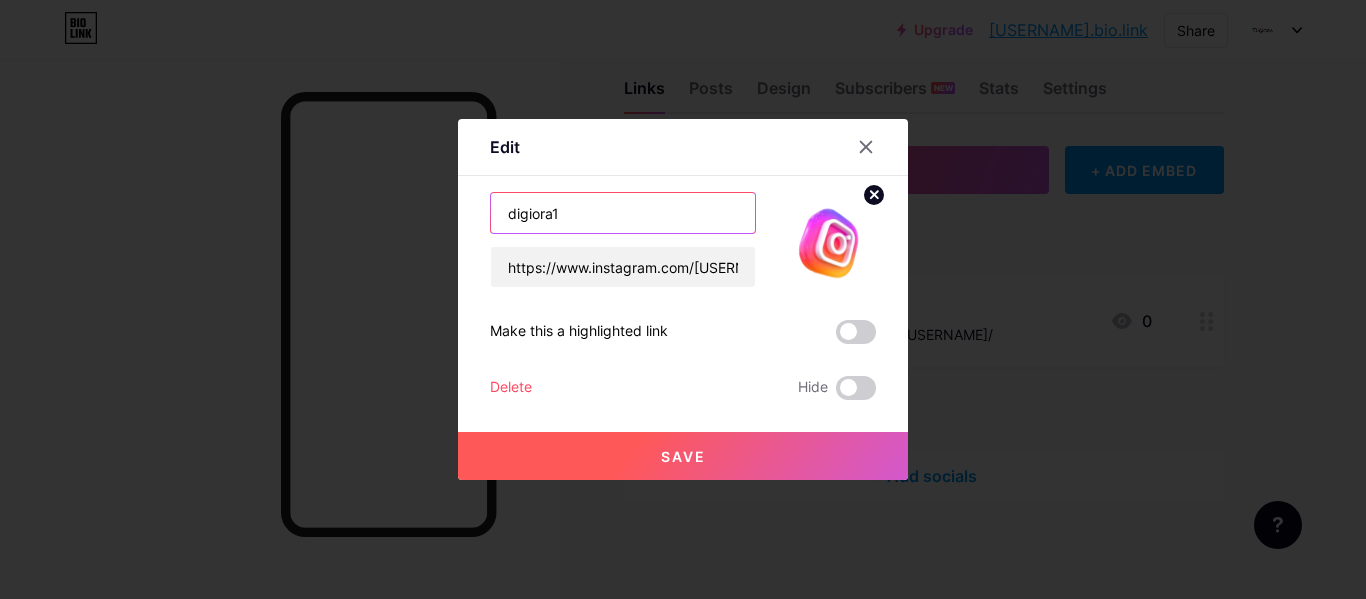 drag, startPoint x: 578, startPoint y: 208, endPoint x: 462, endPoint y: 222, distance: 116.841774 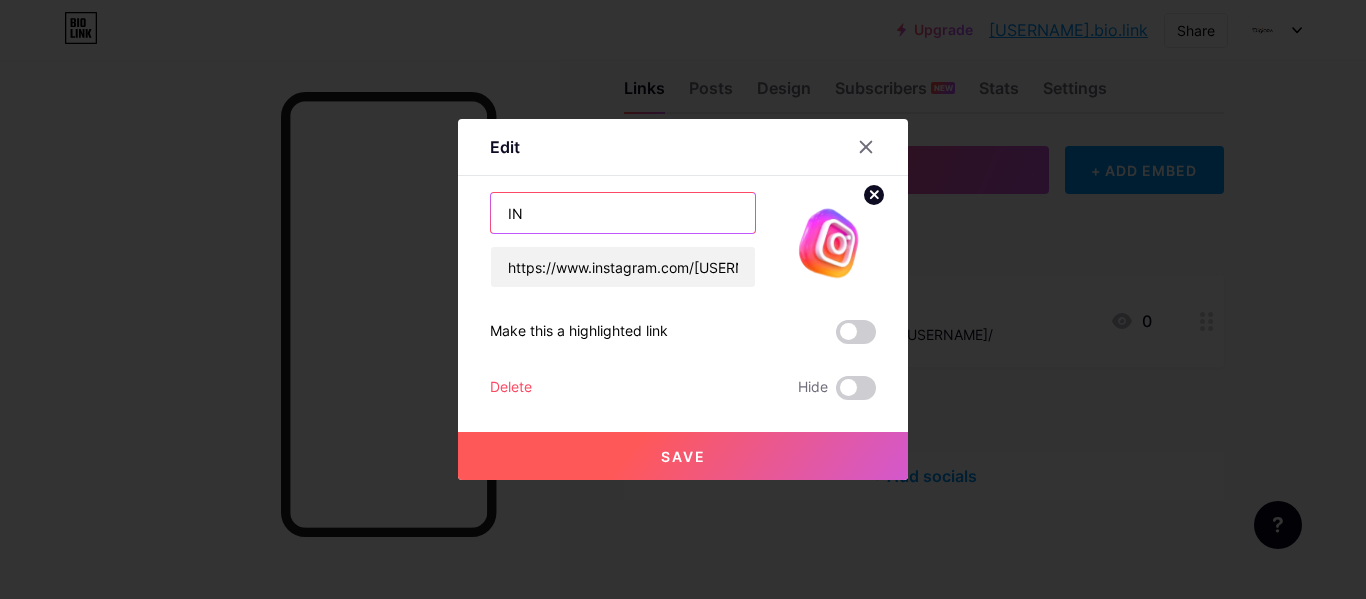 type on "I" 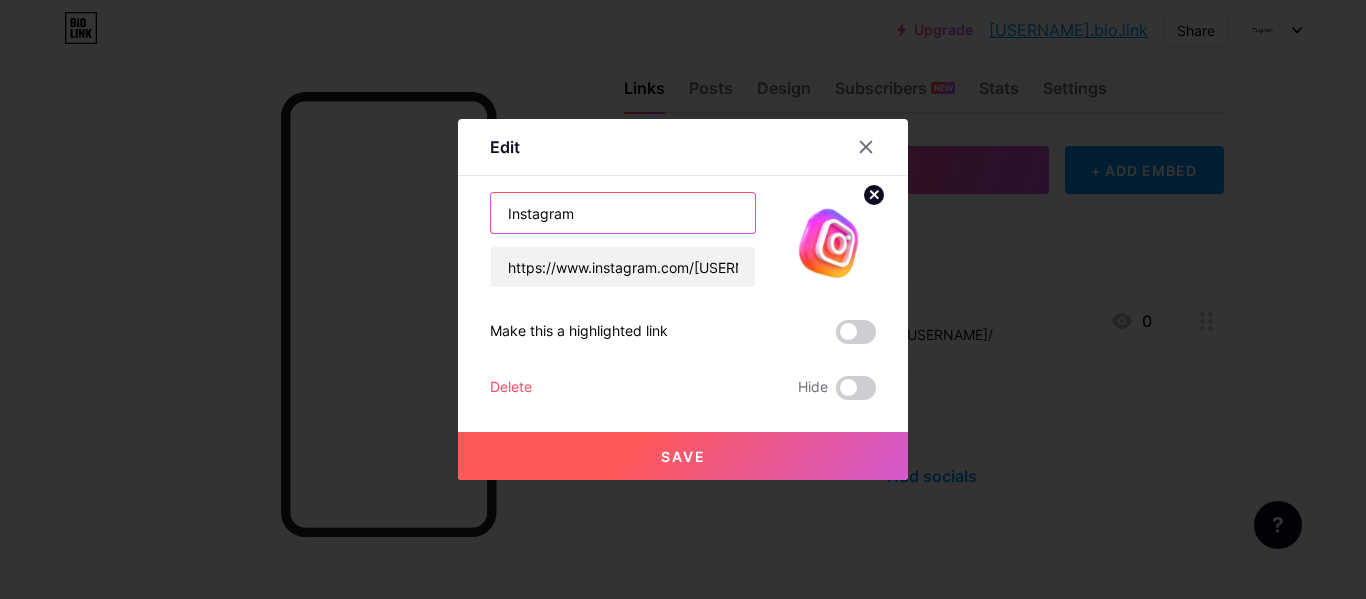 type on "Instagram" 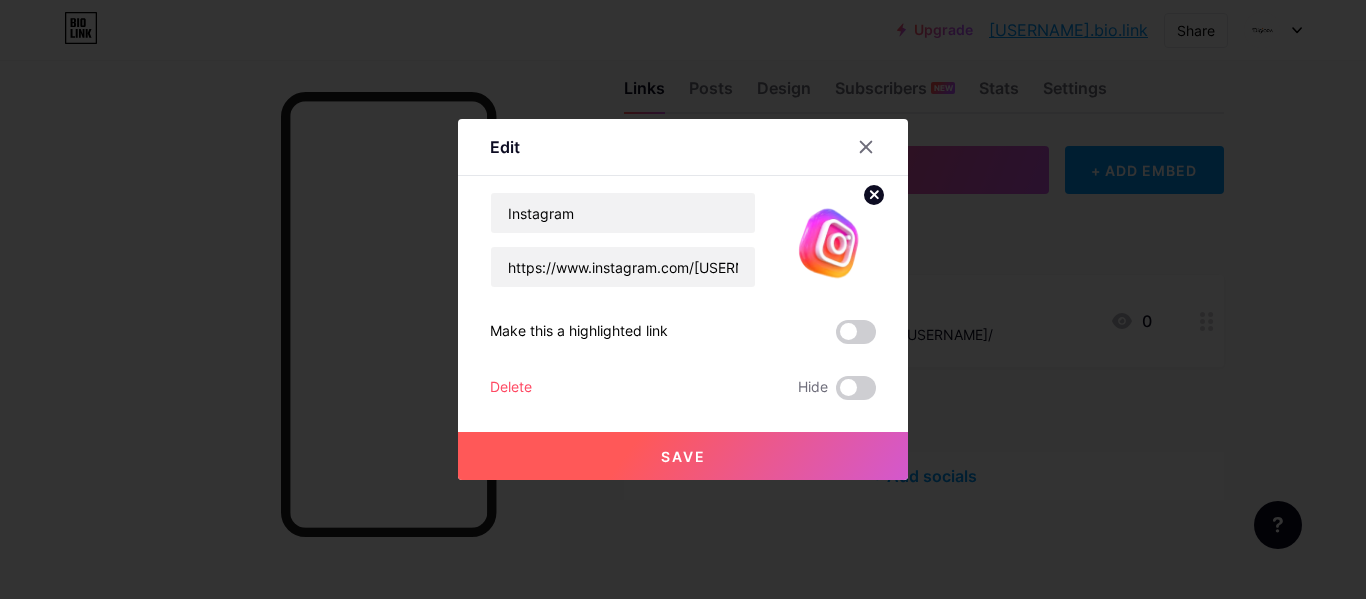 click on "Save" at bounding box center [683, 456] 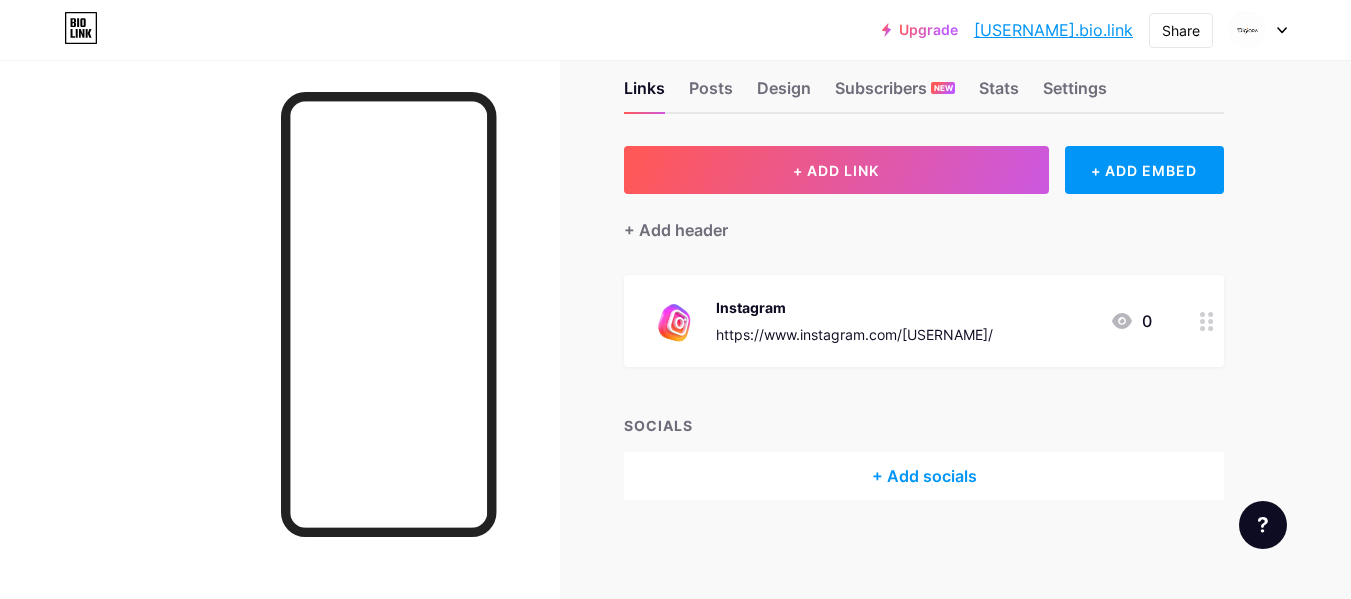 click on "+ Add socials" at bounding box center [924, 476] 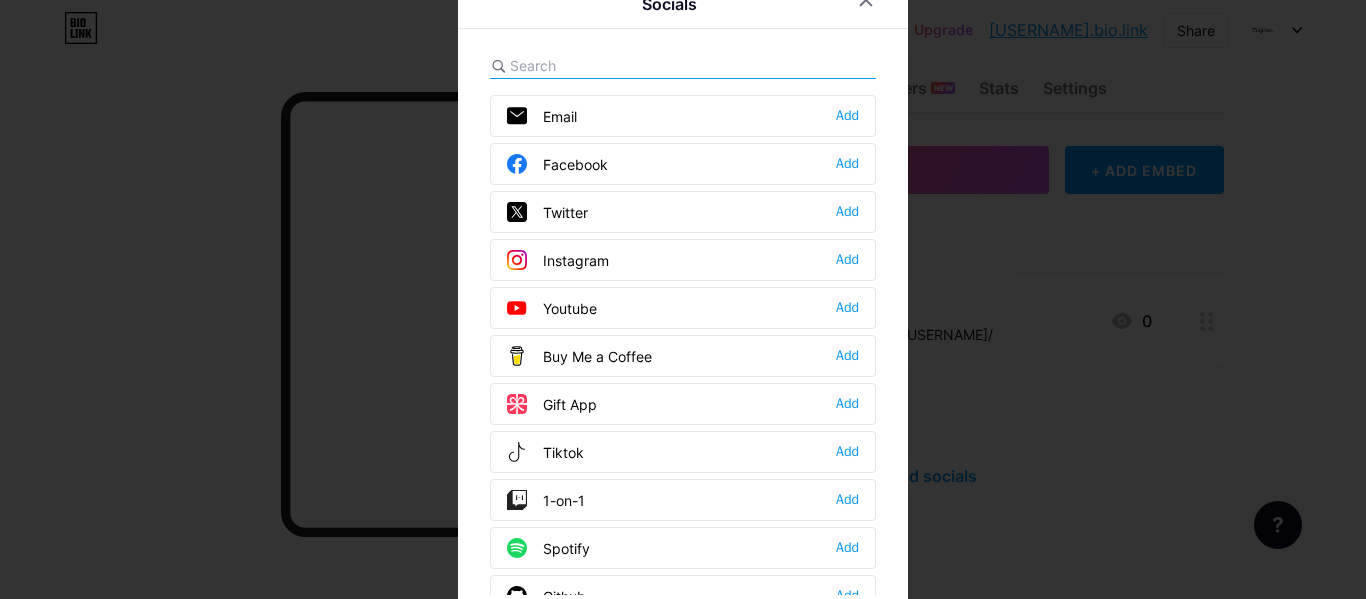 click on "Facebook
Add" at bounding box center (683, 164) 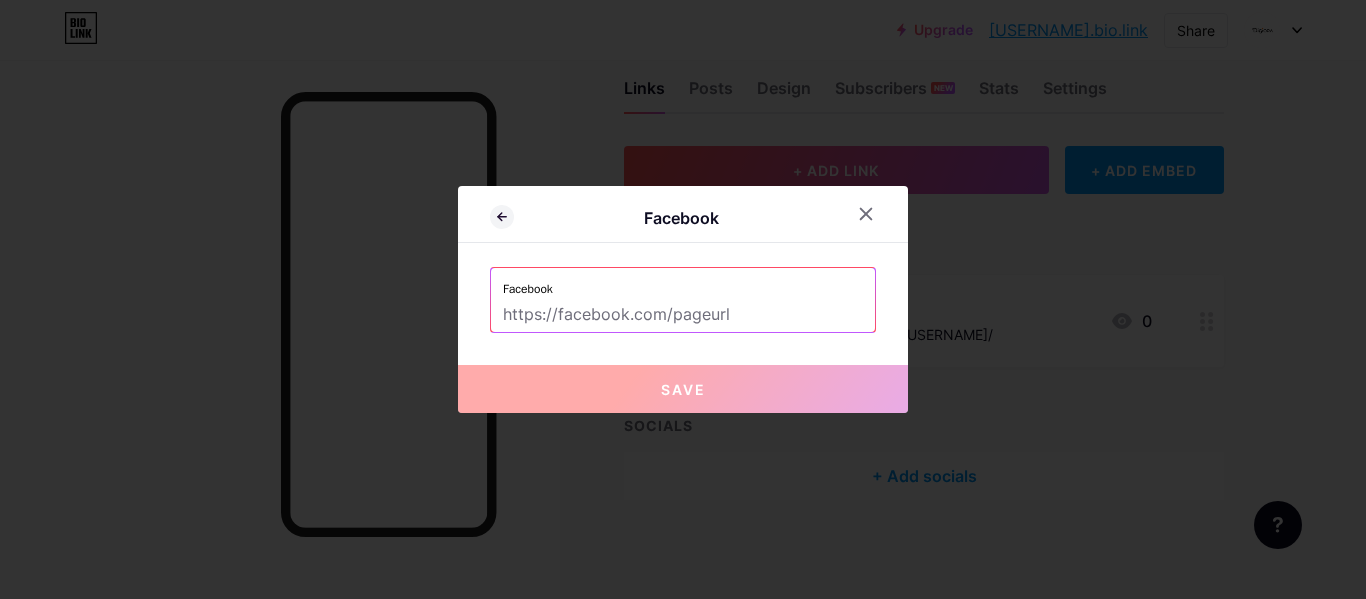 click at bounding box center [683, 315] 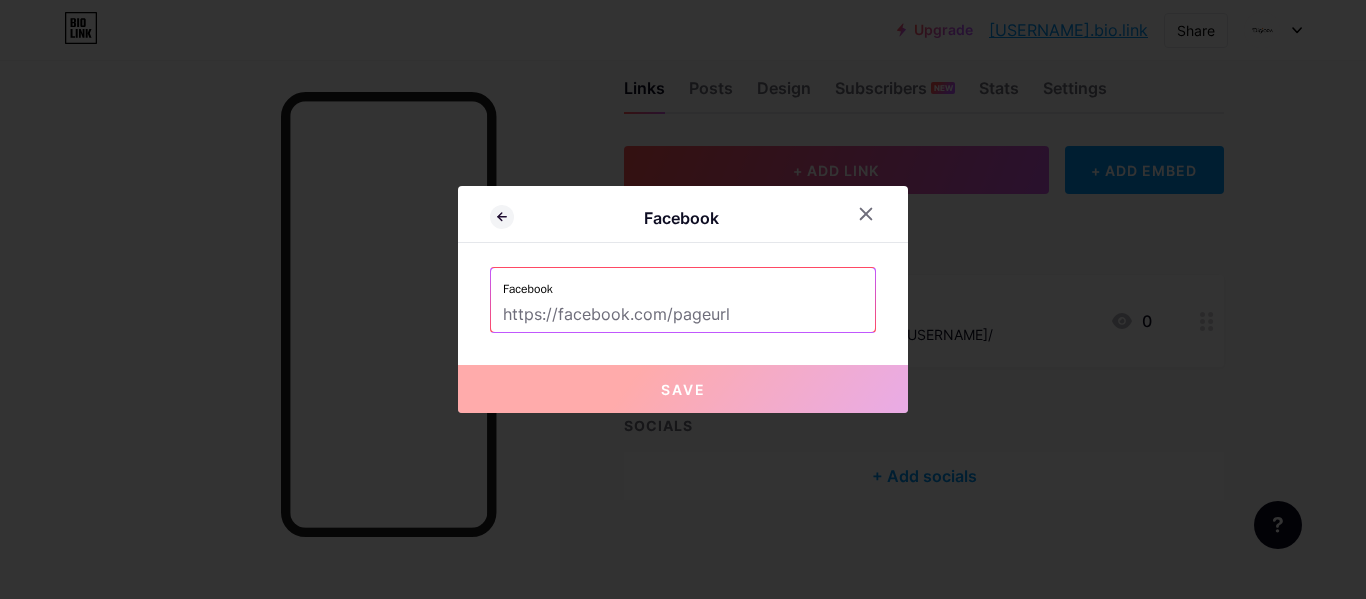 paste on "https://web.facebook.com/profile.php?id=61579101178582" 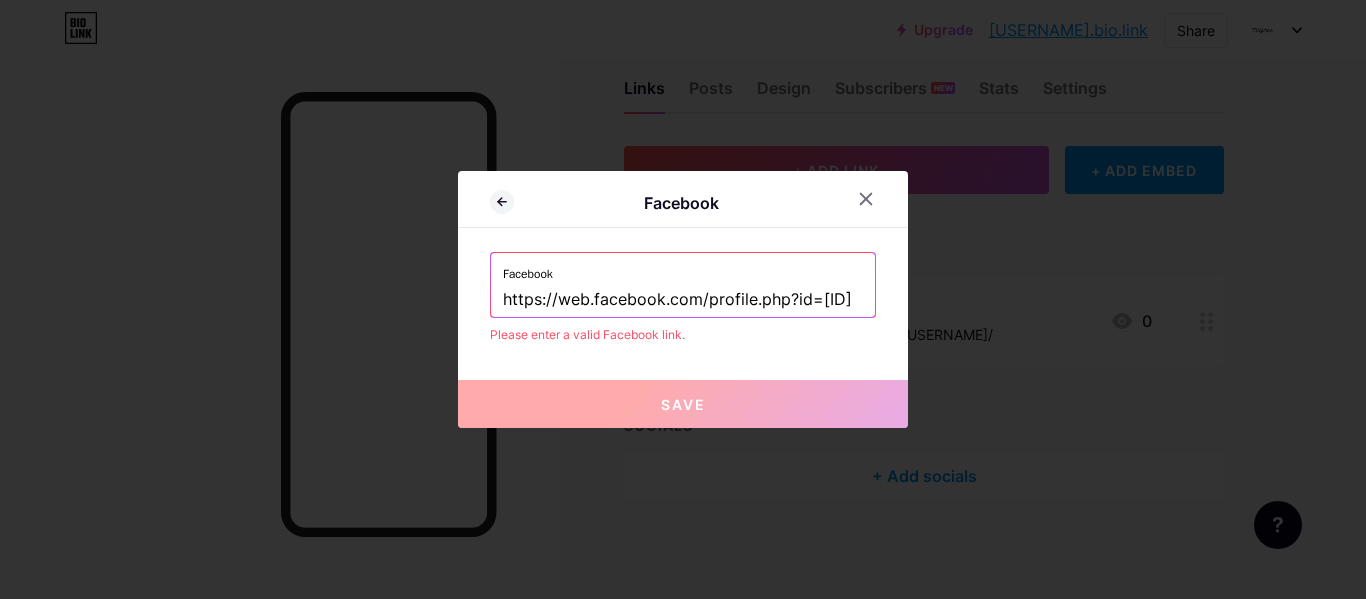 scroll, scrollTop: 0, scrollLeft: 84, axis: horizontal 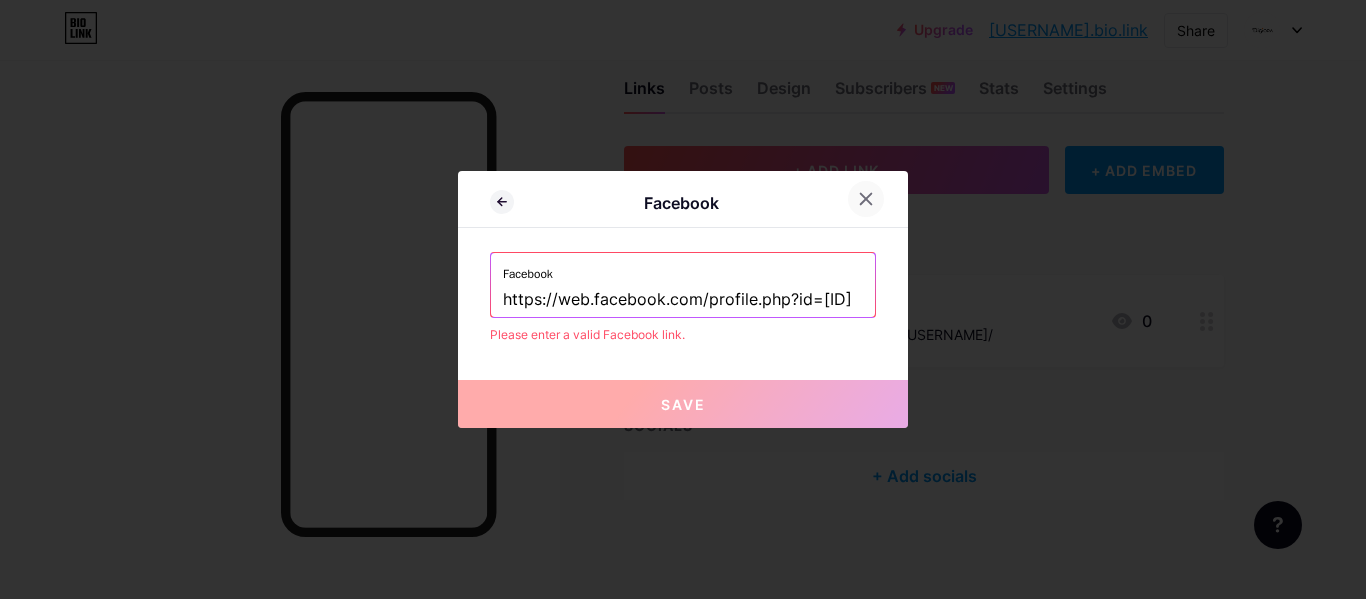 click 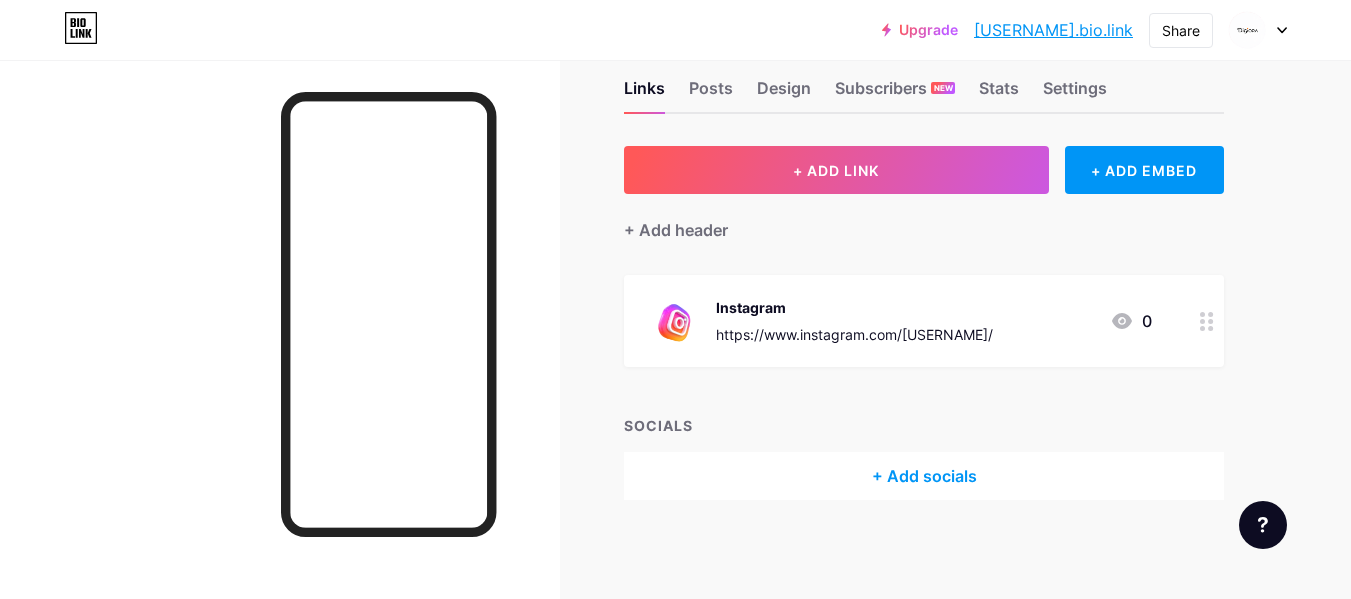 click on "+ Add socials" at bounding box center [924, 476] 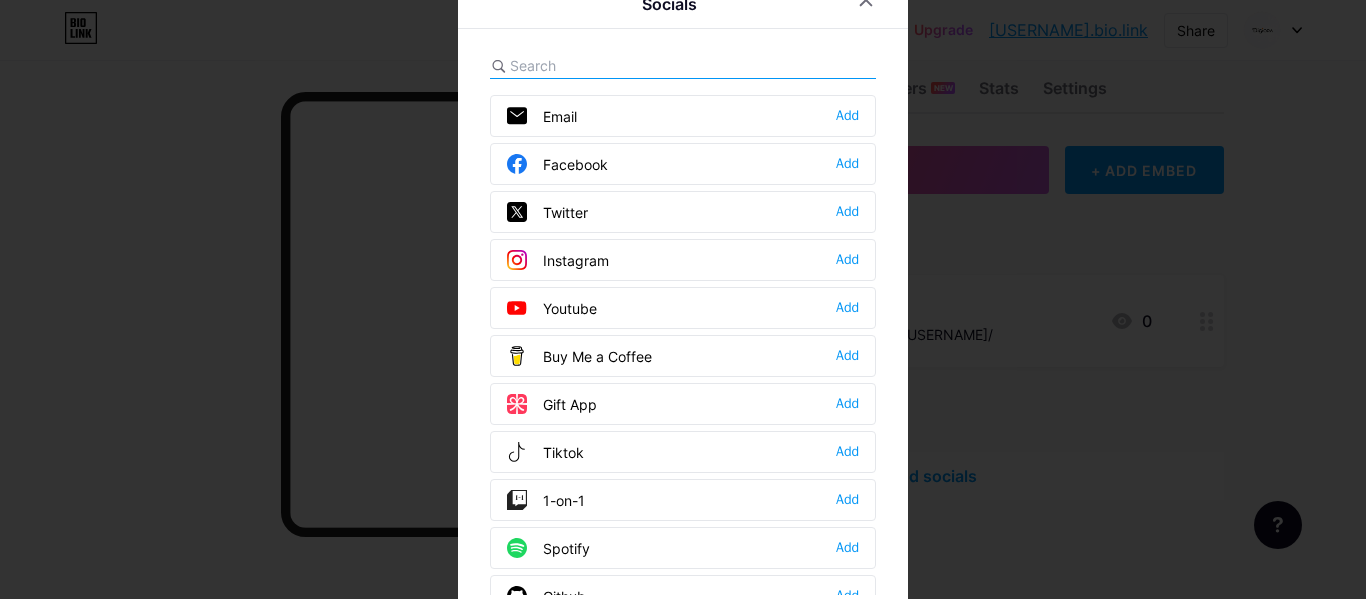 click at bounding box center [683, 299] 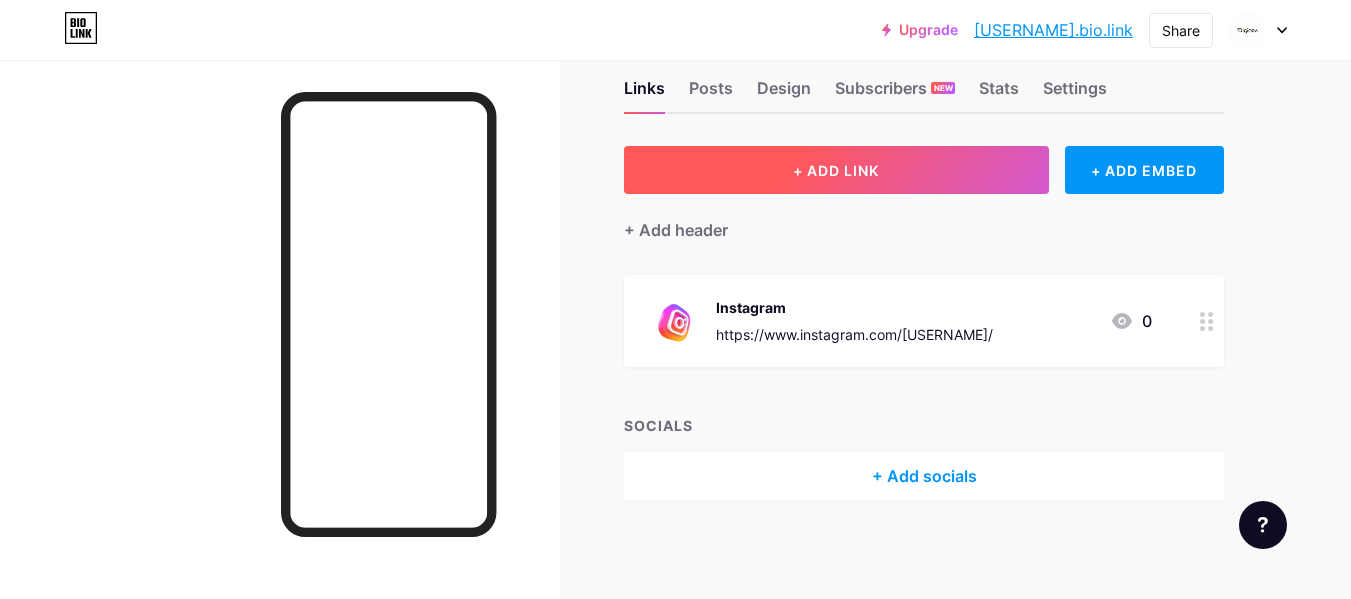 click on "+ ADD LINK" at bounding box center [836, 170] 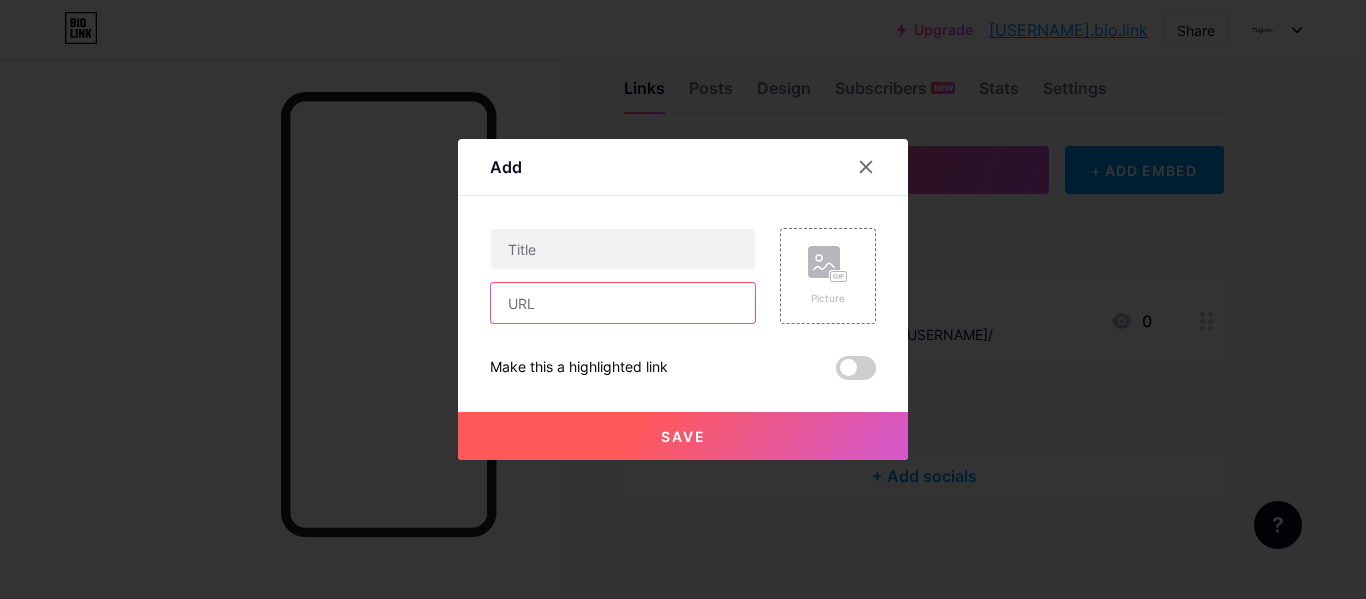click at bounding box center [623, 303] 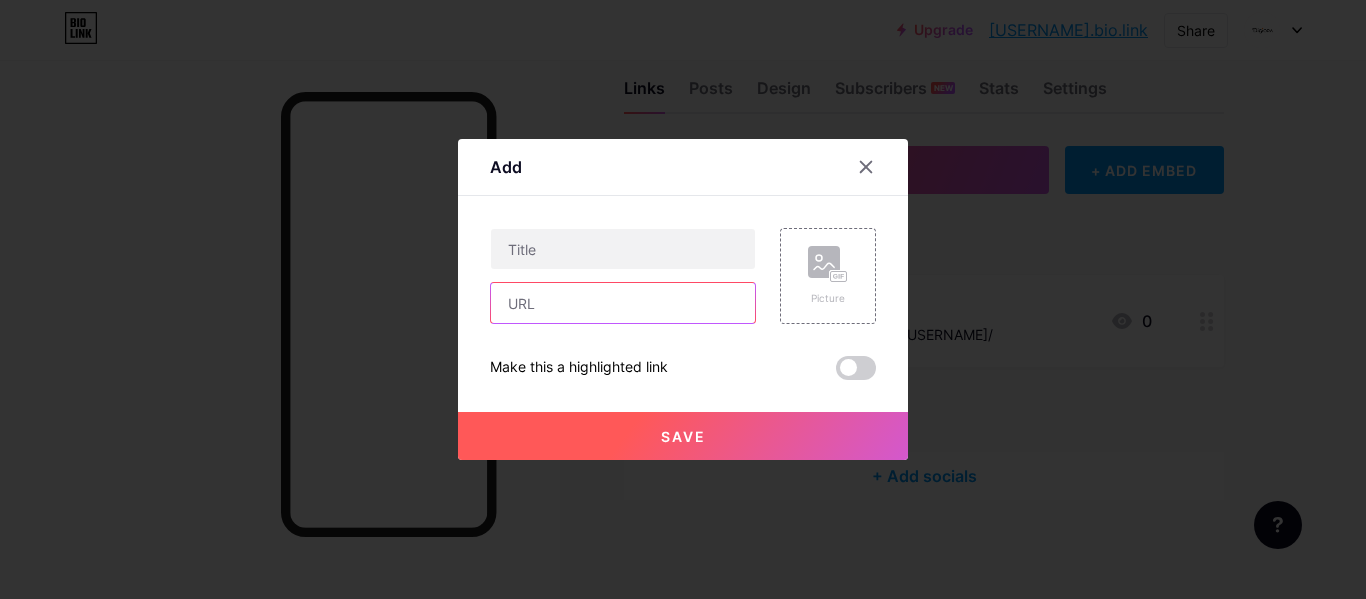 paste on "https://web.facebook.com/profile.php?id=61579101178582" 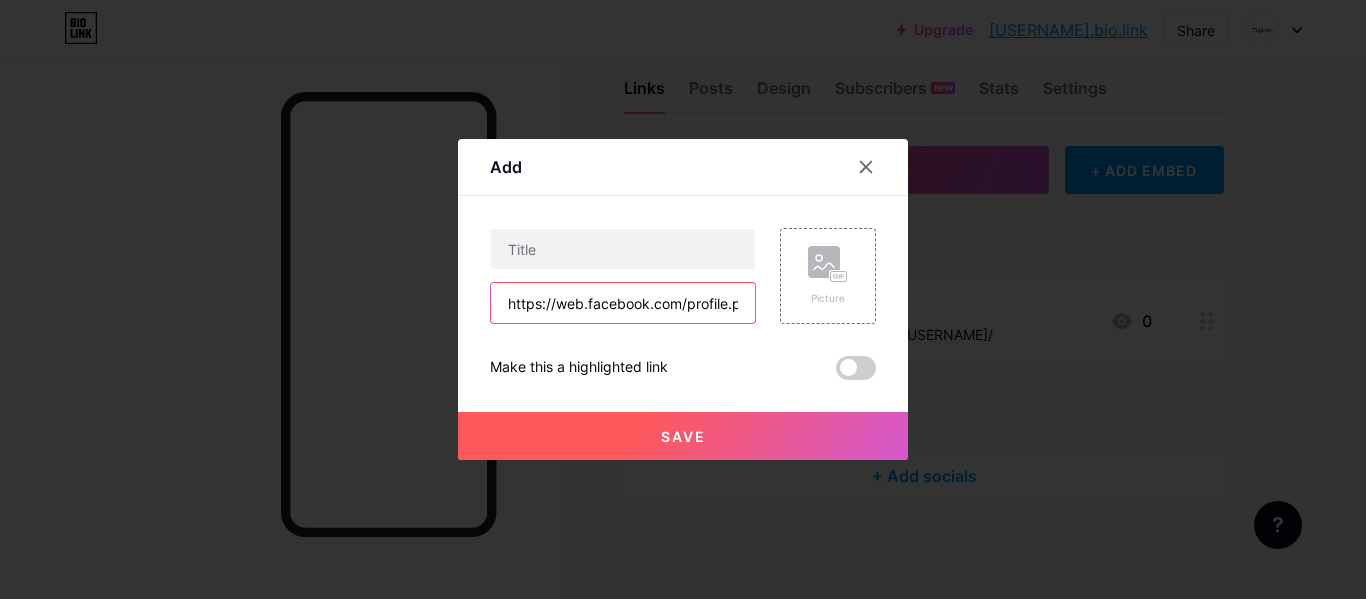scroll, scrollTop: 0, scrollLeft: 159, axis: horizontal 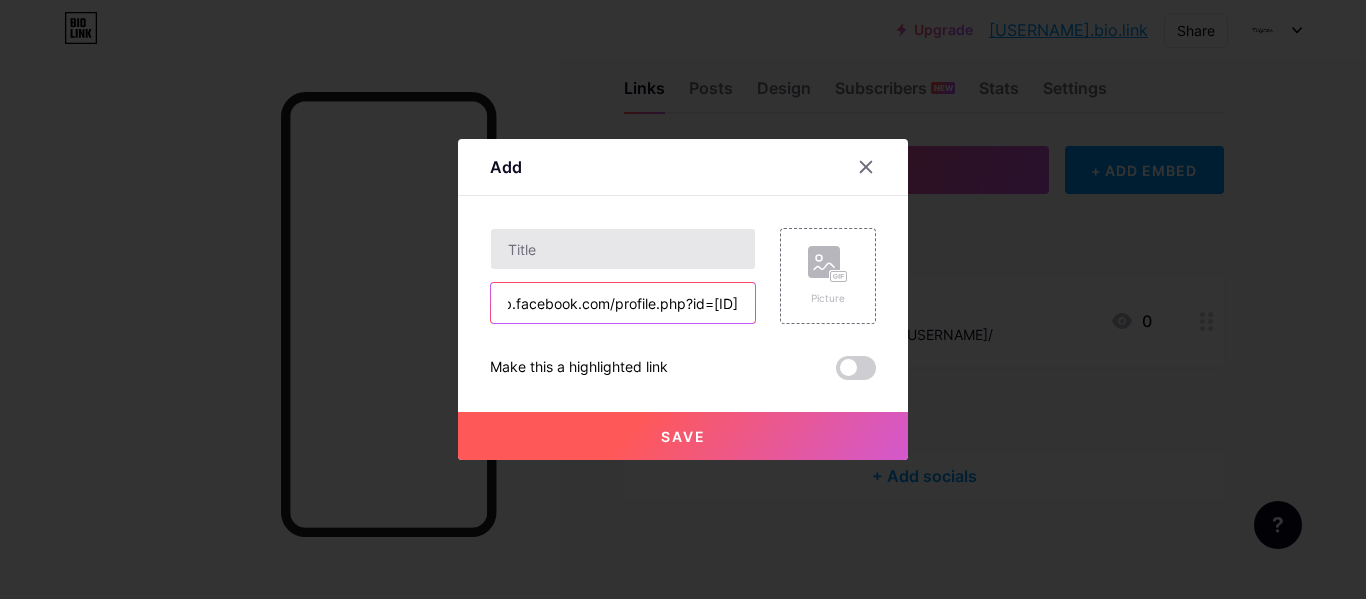 type on "https://web.facebook.com/profile.php?id=61579101178582" 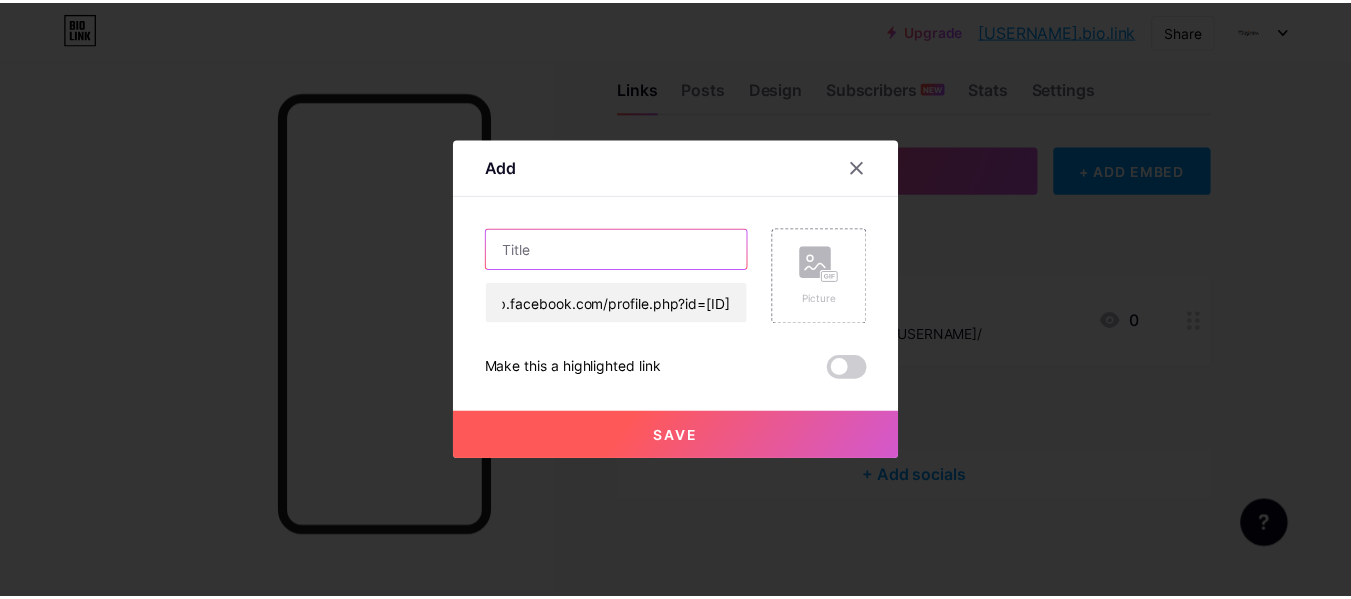 scroll, scrollTop: 0, scrollLeft: 0, axis: both 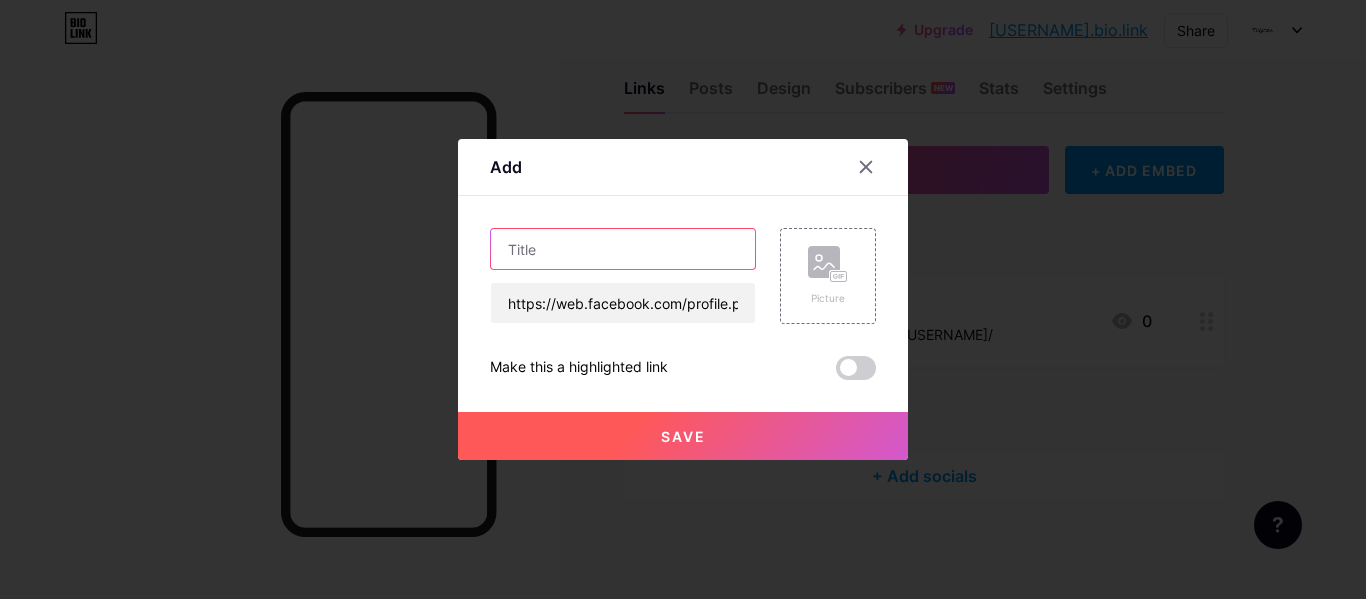 click at bounding box center (623, 249) 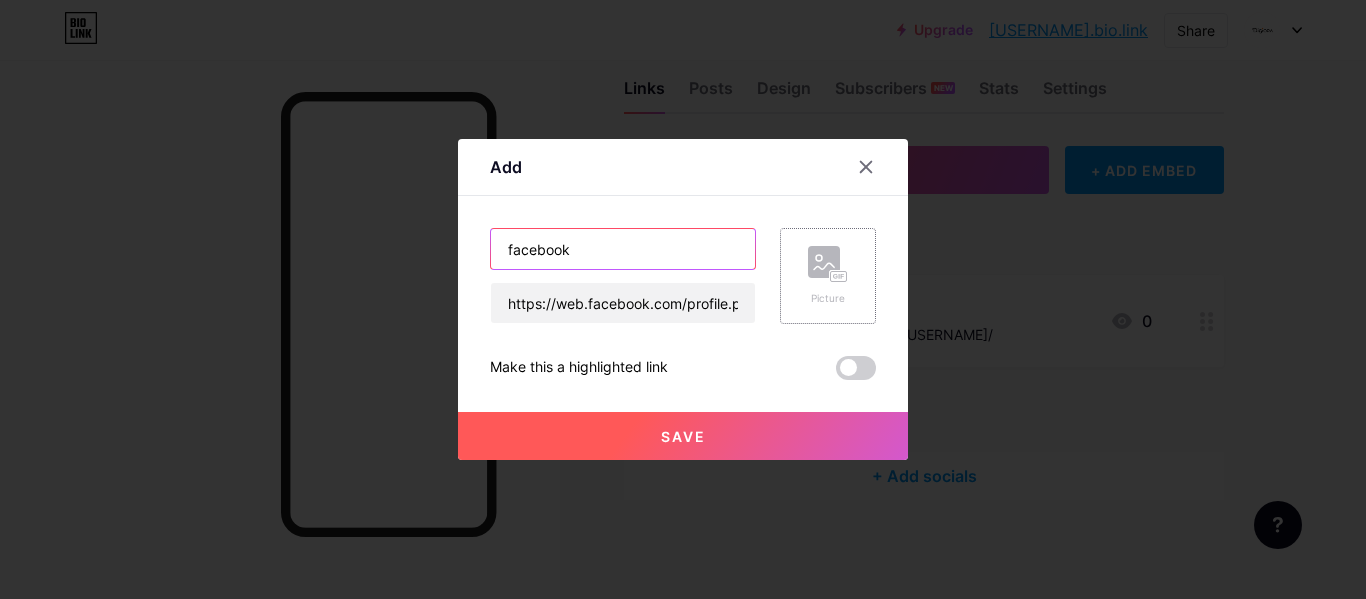 type on "facebook" 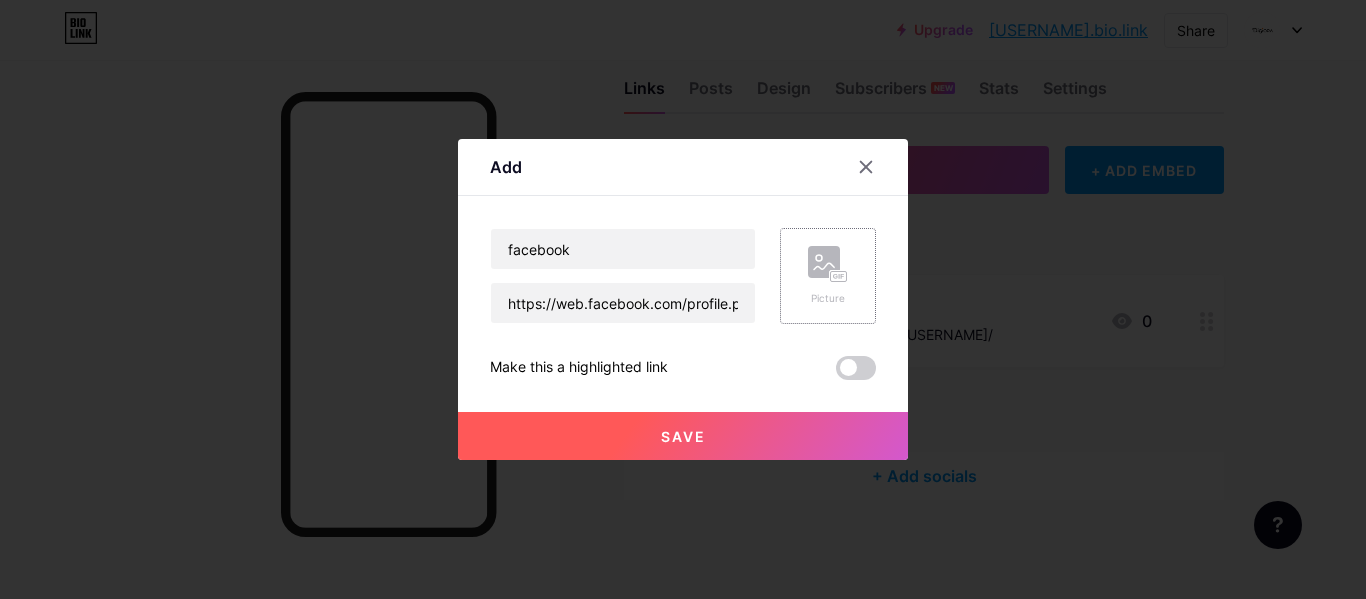 click 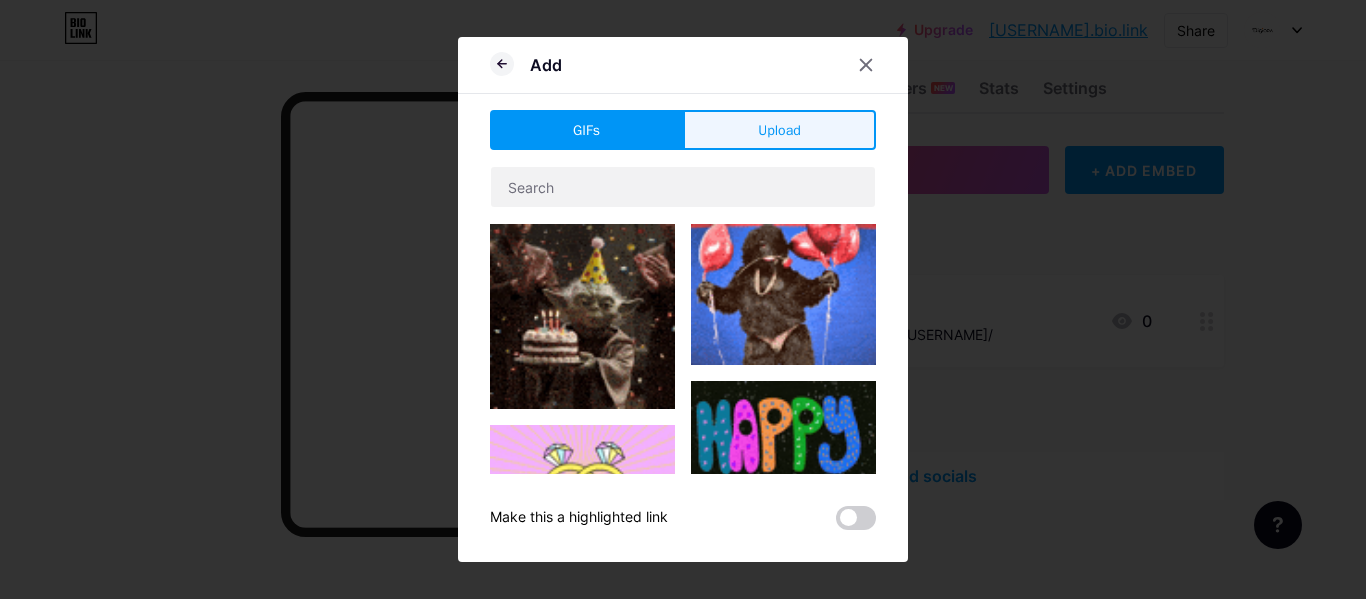 click on "Upload" at bounding box center (779, 130) 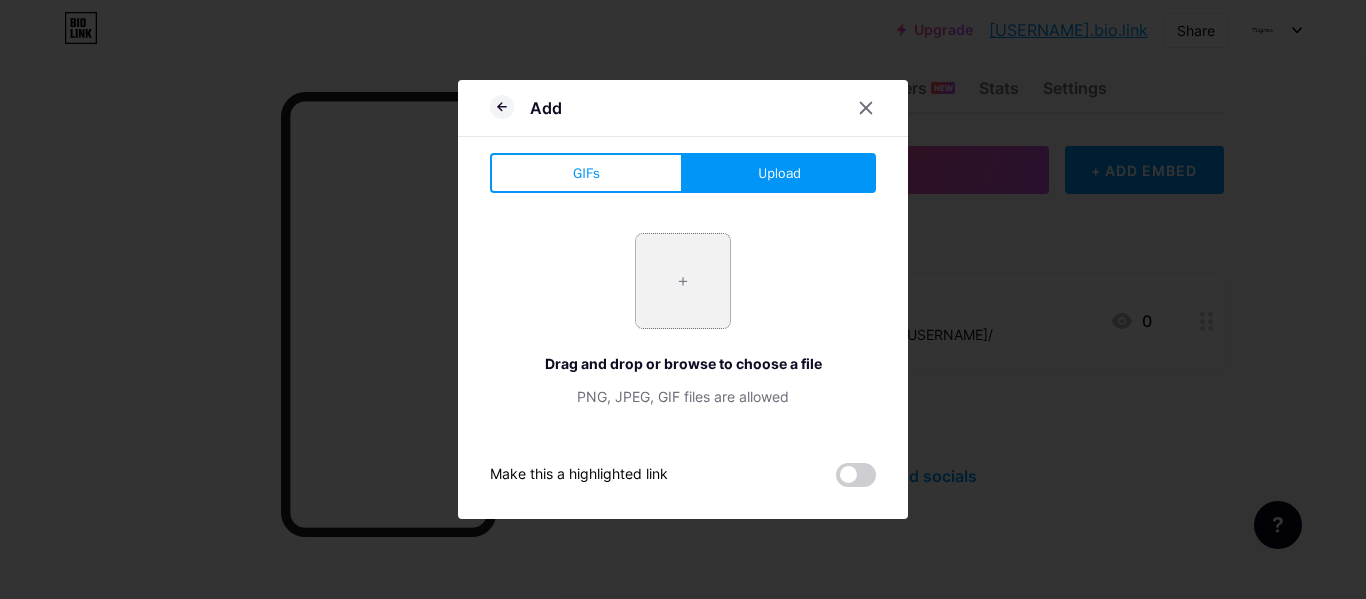 click at bounding box center (683, 281) 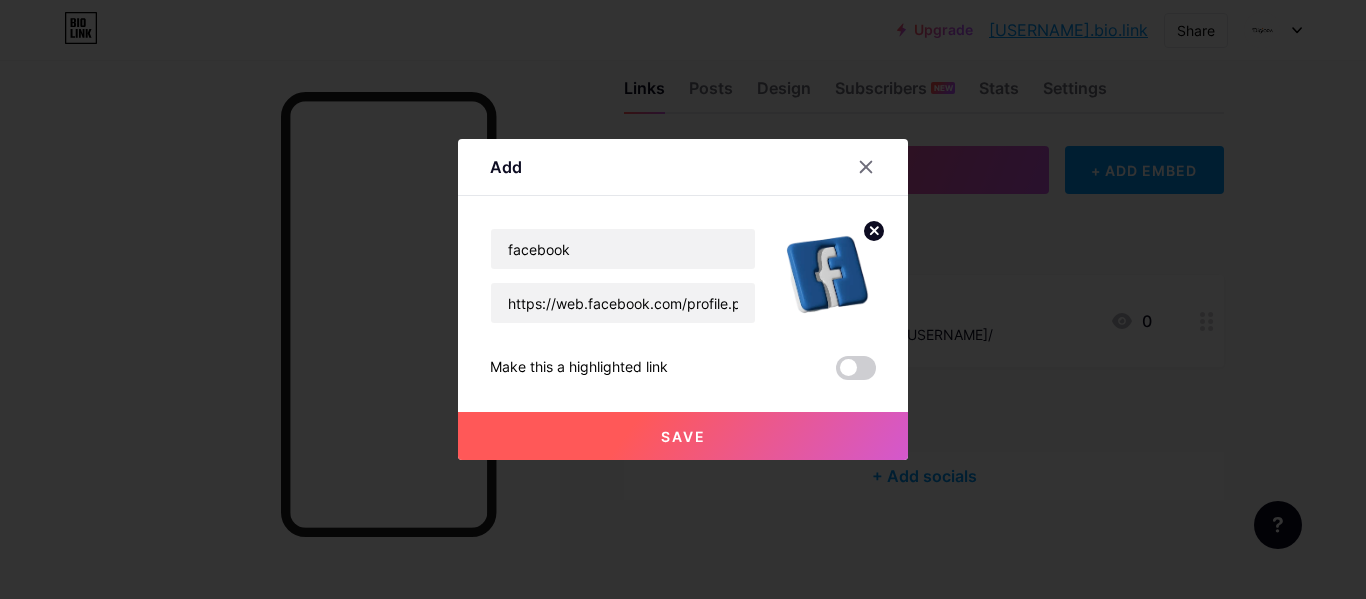 click on "Save" at bounding box center [683, 436] 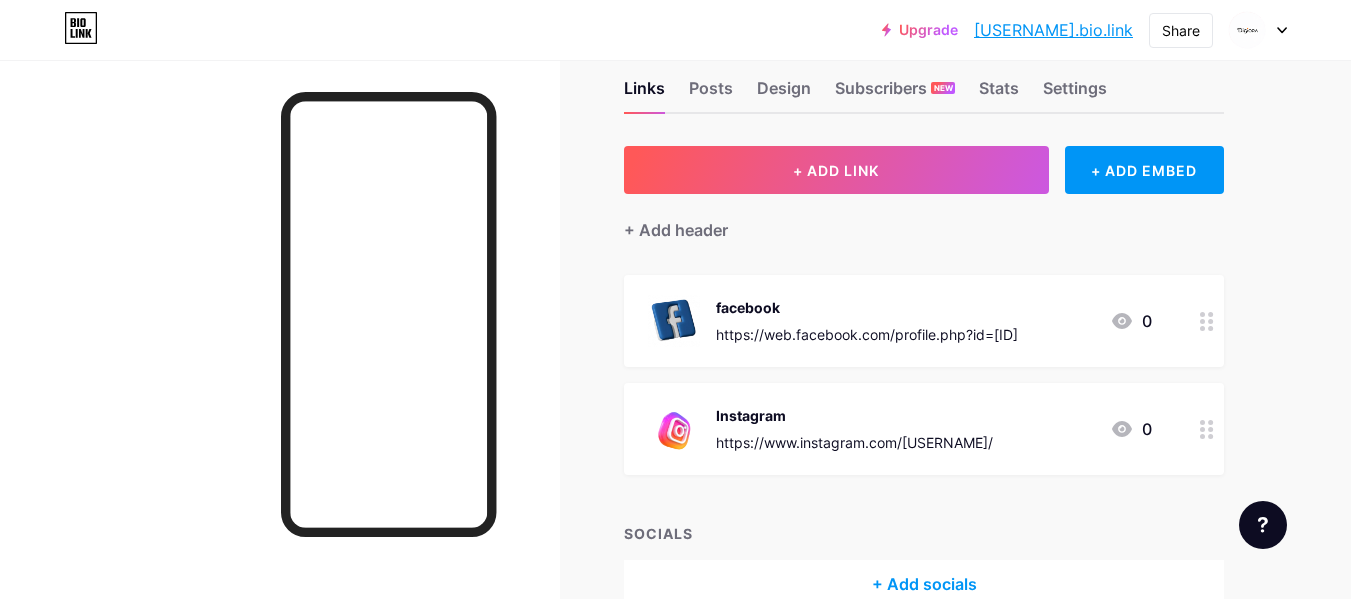 click on "+ Add socials" at bounding box center (924, 584) 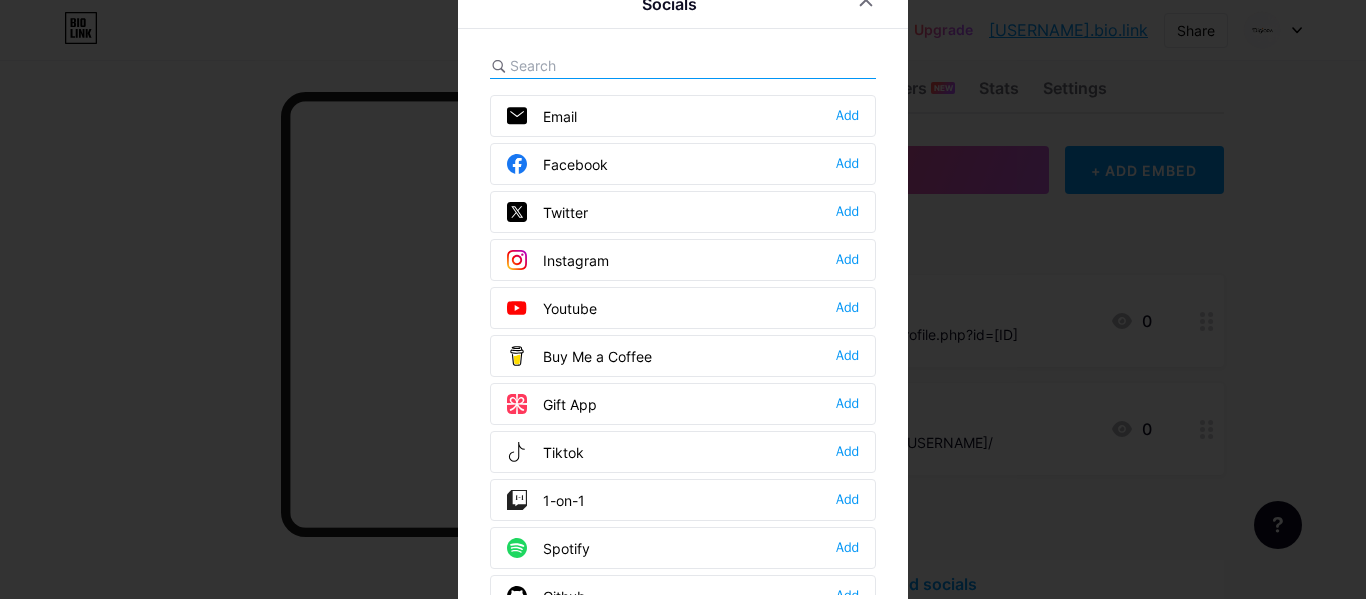 click at bounding box center [683, 299] 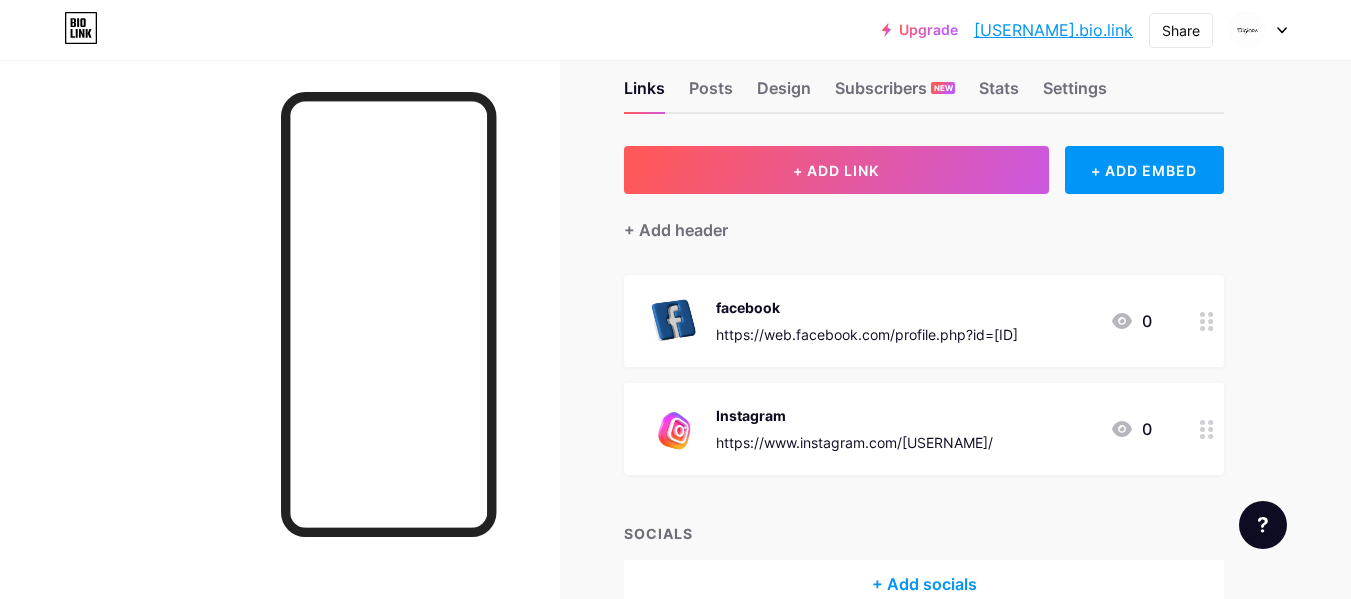 click on "https://www.instagram.com/[USERNAME]/" at bounding box center (854, 442) 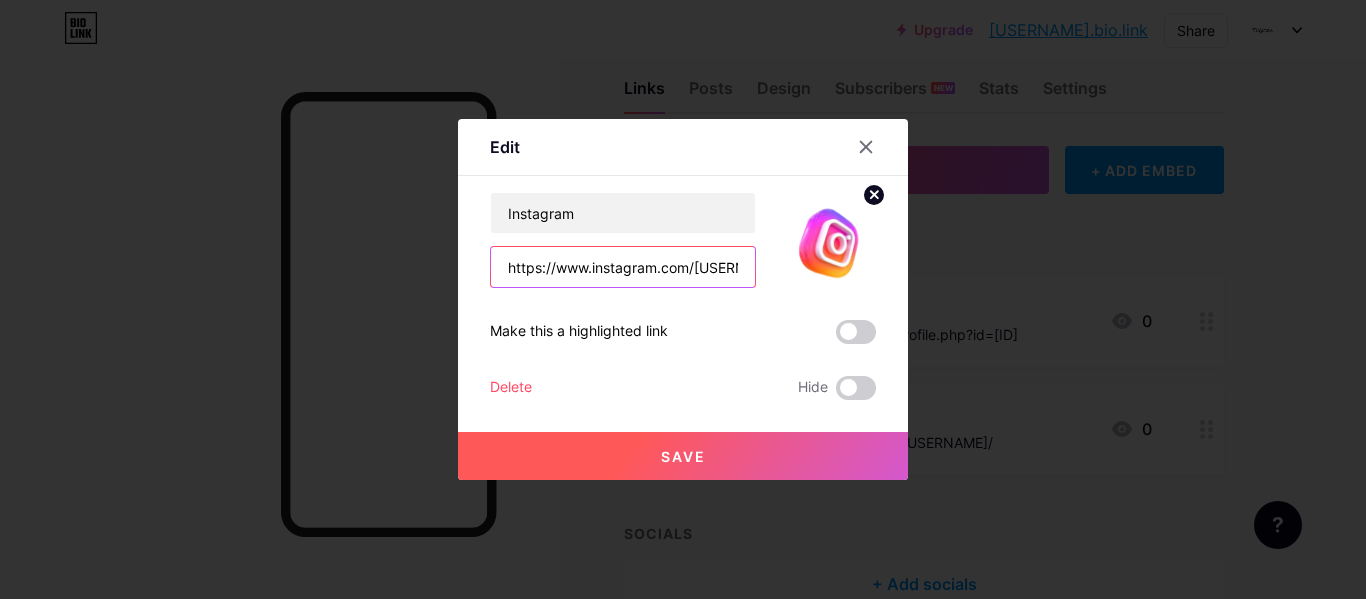 click on "https://www.instagram.com/[USERNAME]/" at bounding box center [623, 267] 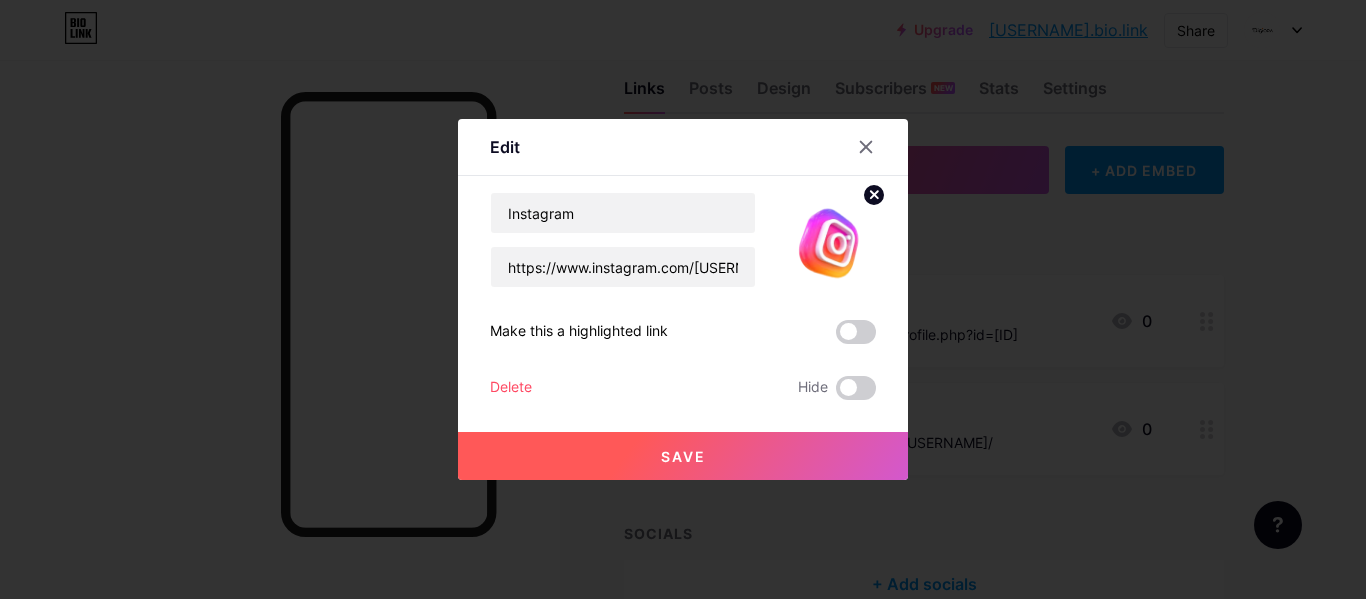 click on "Save" at bounding box center (683, 456) 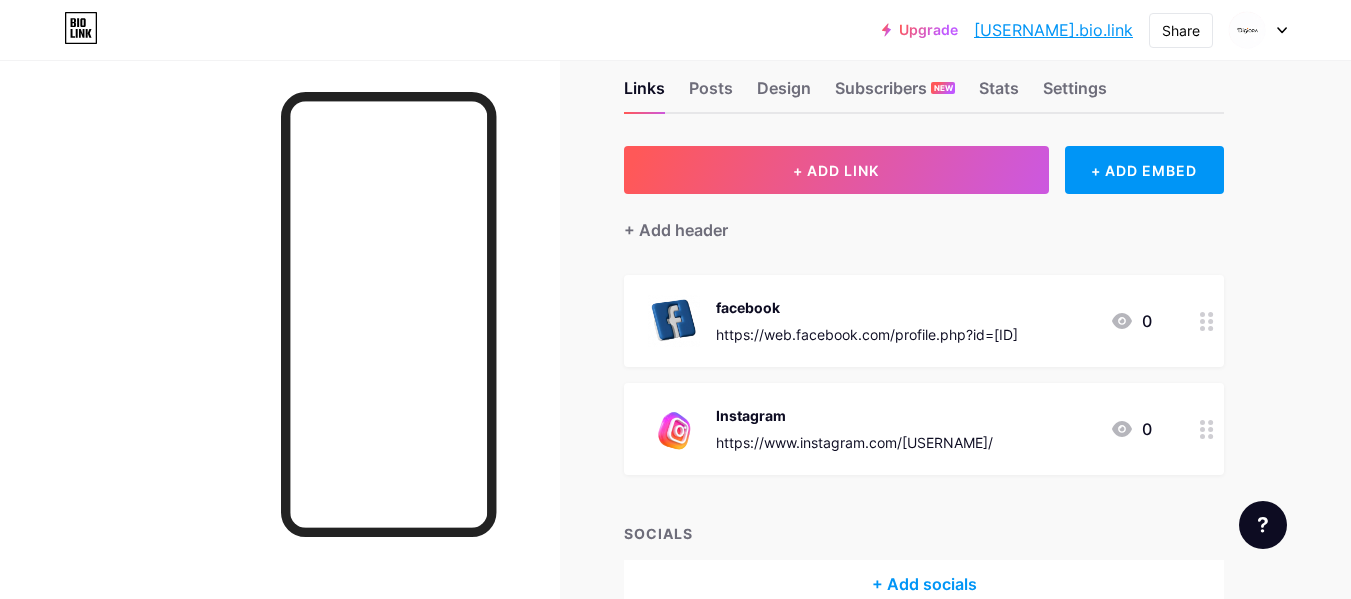 click on "+ Add socials" at bounding box center [924, 584] 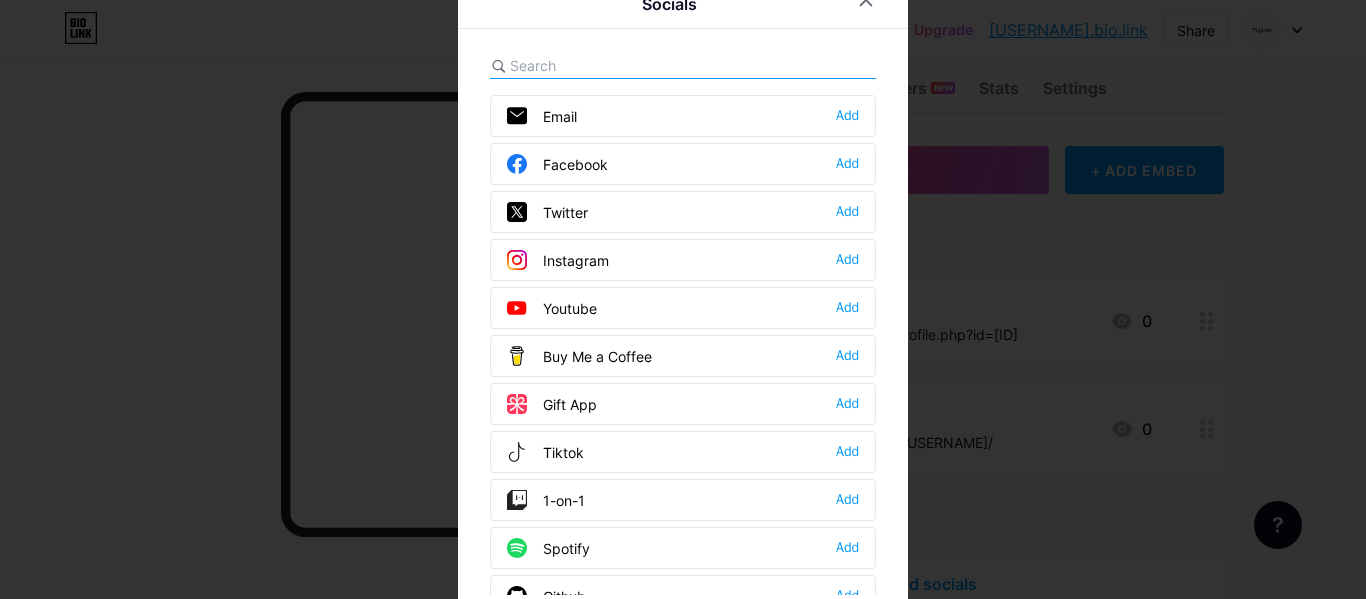click on "Instagram
Add" at bounding box center [683, 260] 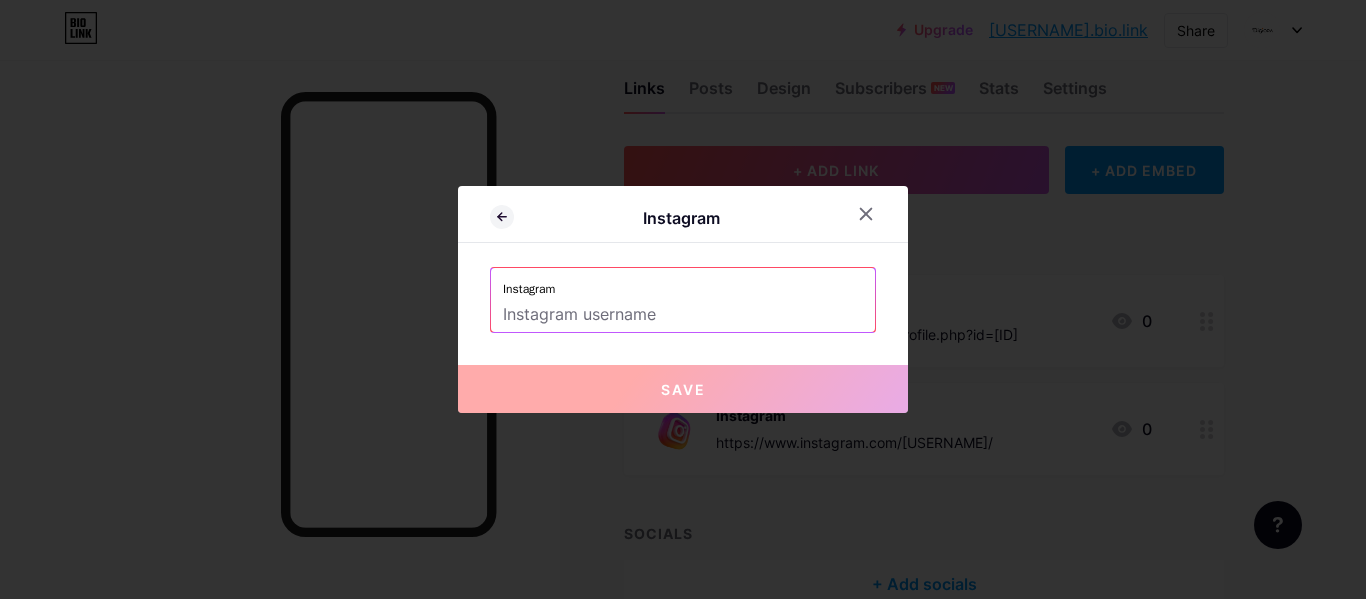 click at bounding box center (683, 315) 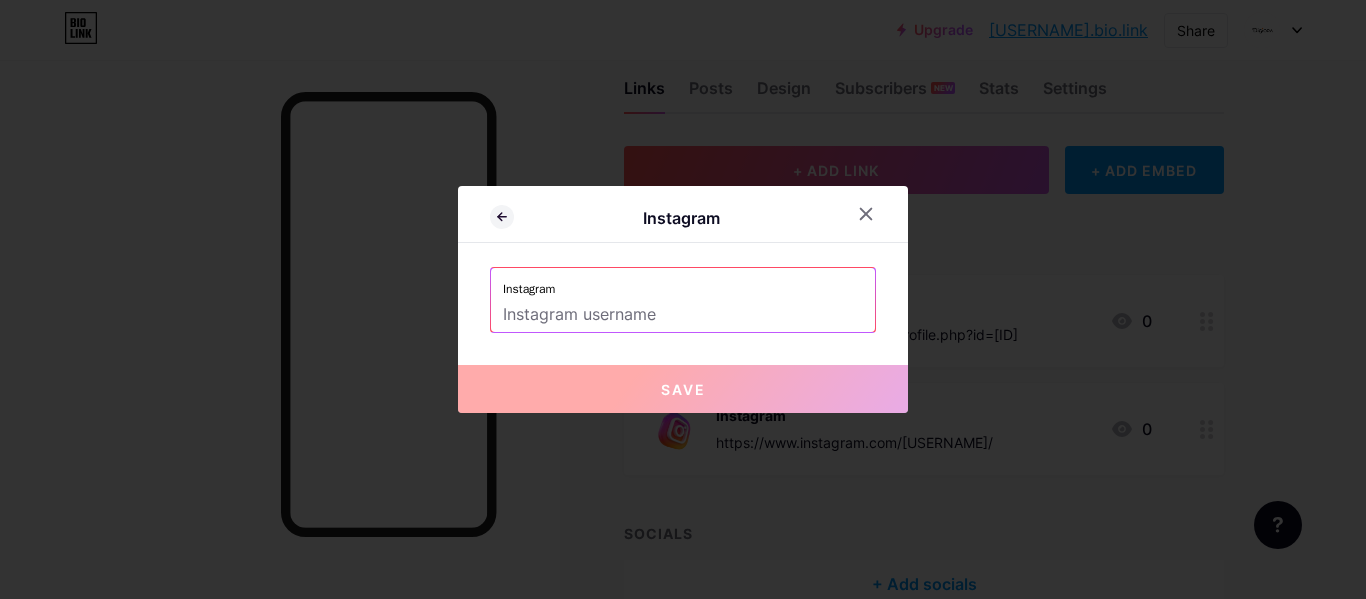 paste on "https://www.instagram.com/[USERNAME]/" 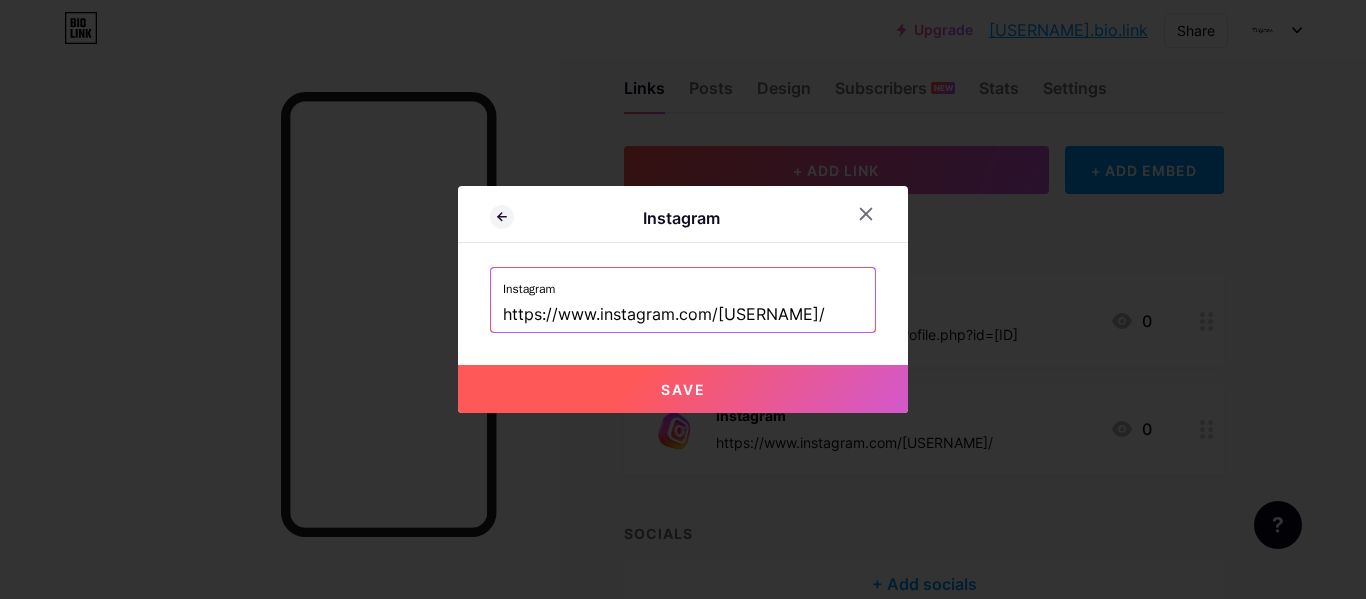 drag, startPoint x: 708, startPoint y: 309, endPoint x: 439, endPoint y: 340, distance: 270.78036 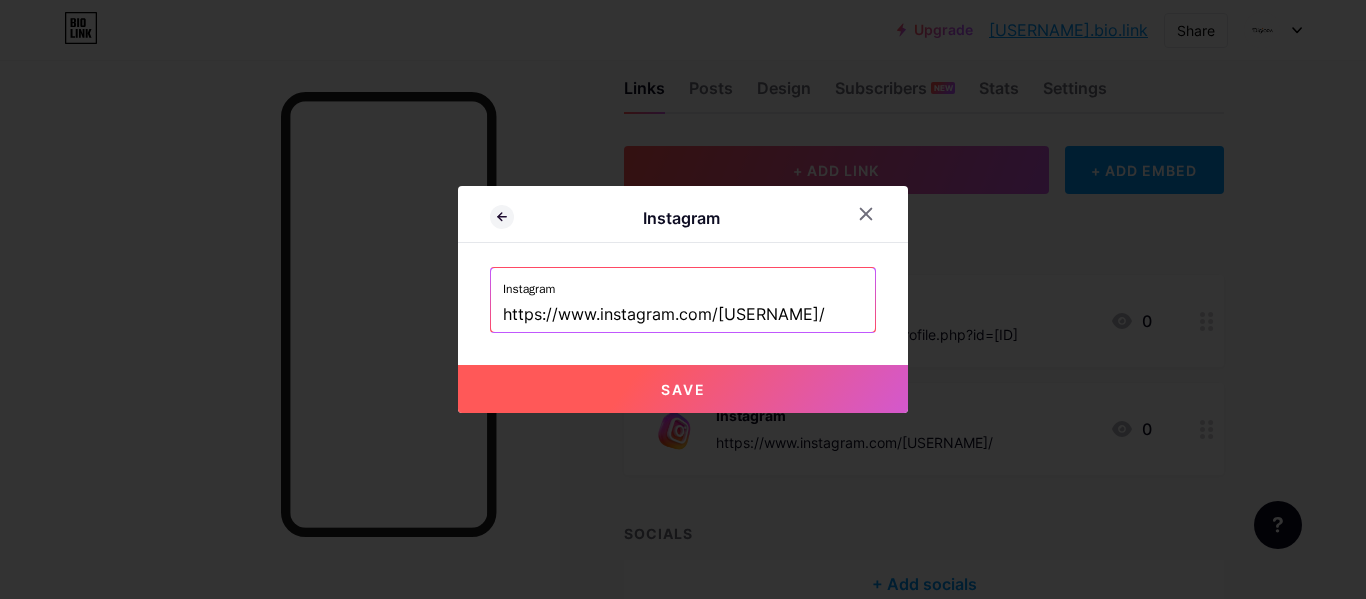 click on "Instagram       Instagram   https://www.instagram.com/digiora1/         Save" at bounding box center [683, 299] 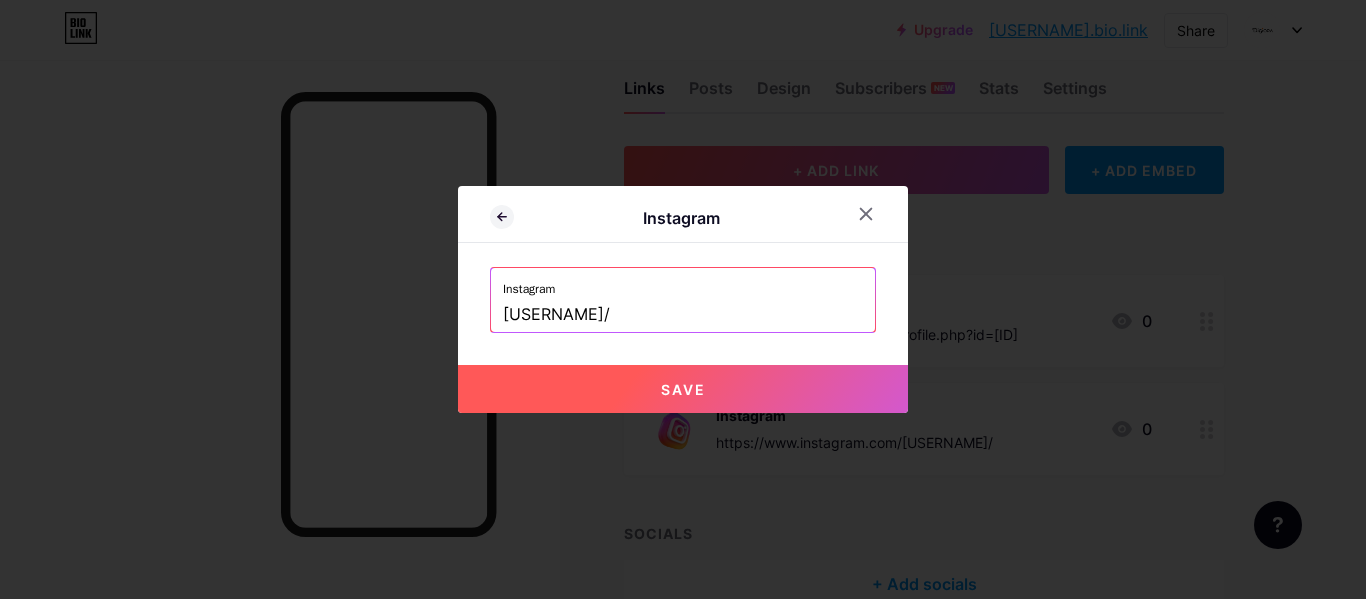 click on "digiora1/" at bounding box center [683, 315] 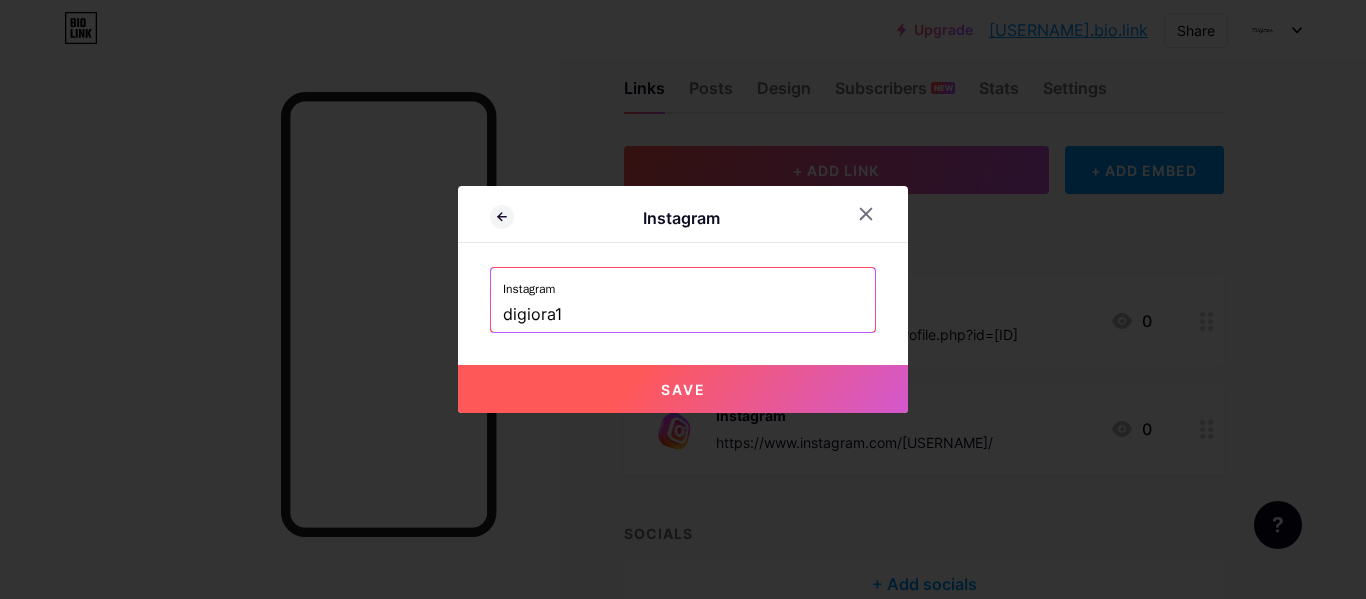 click on "Save" at bounding box center (683, 389) 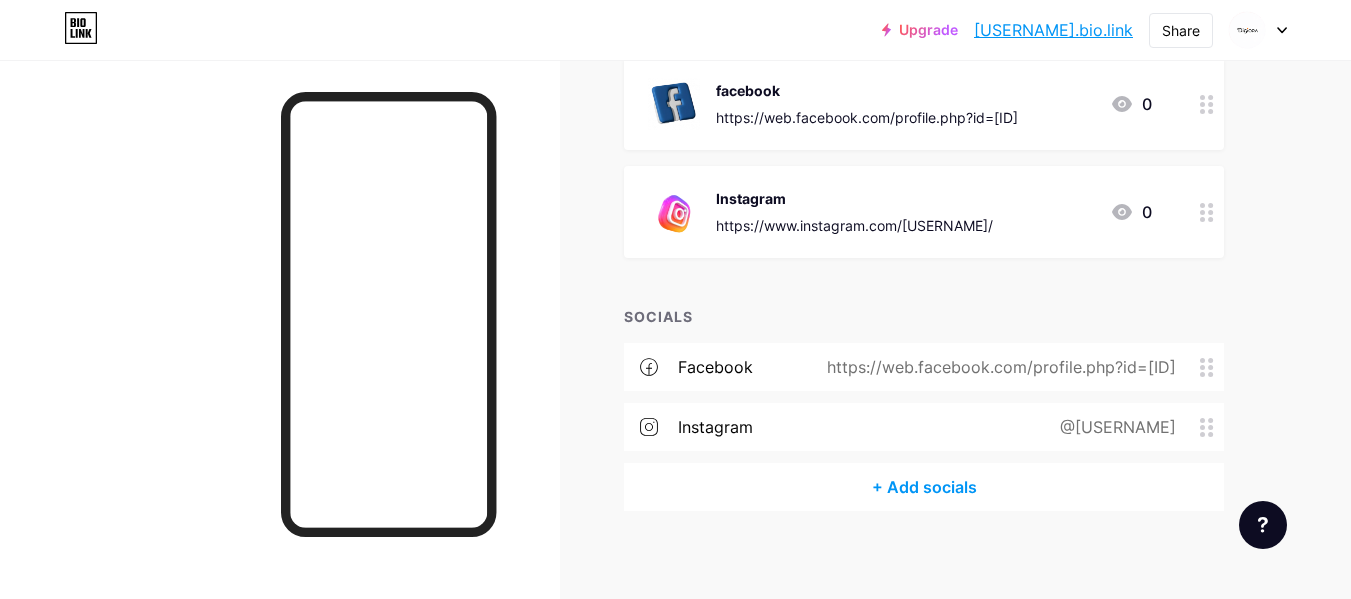 scroll, scrollTop: 268, scrollLeft: 0, axis: vertical 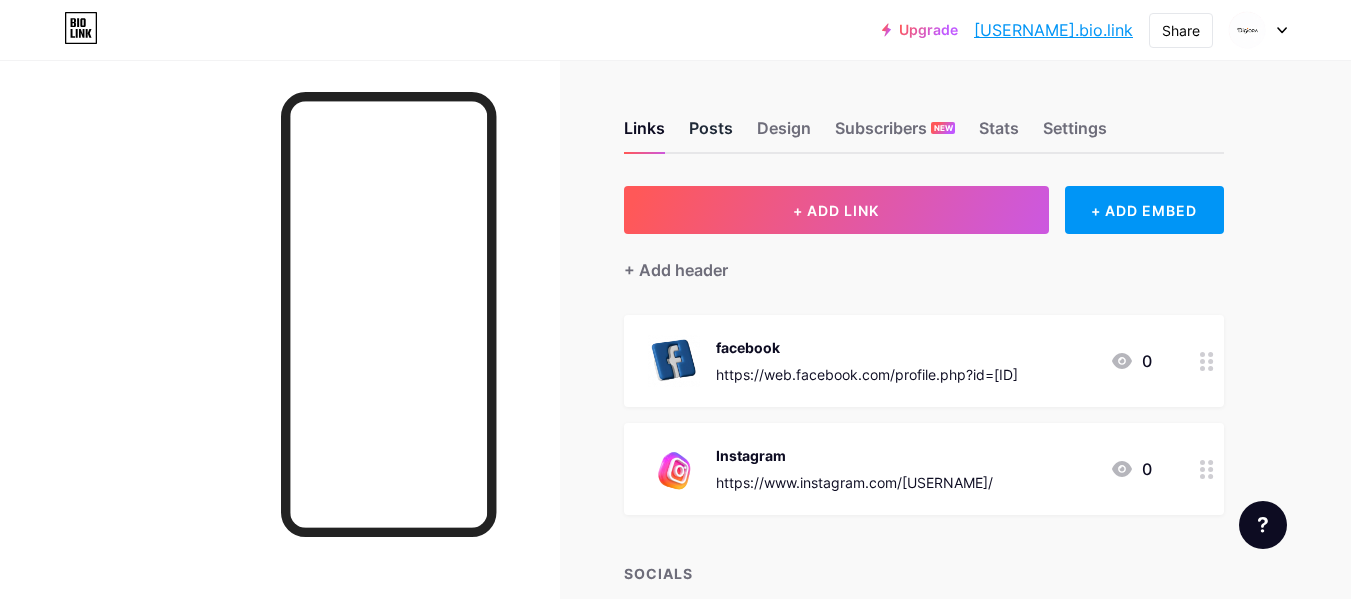 click on "Posts" at bounding box center [711, 134] 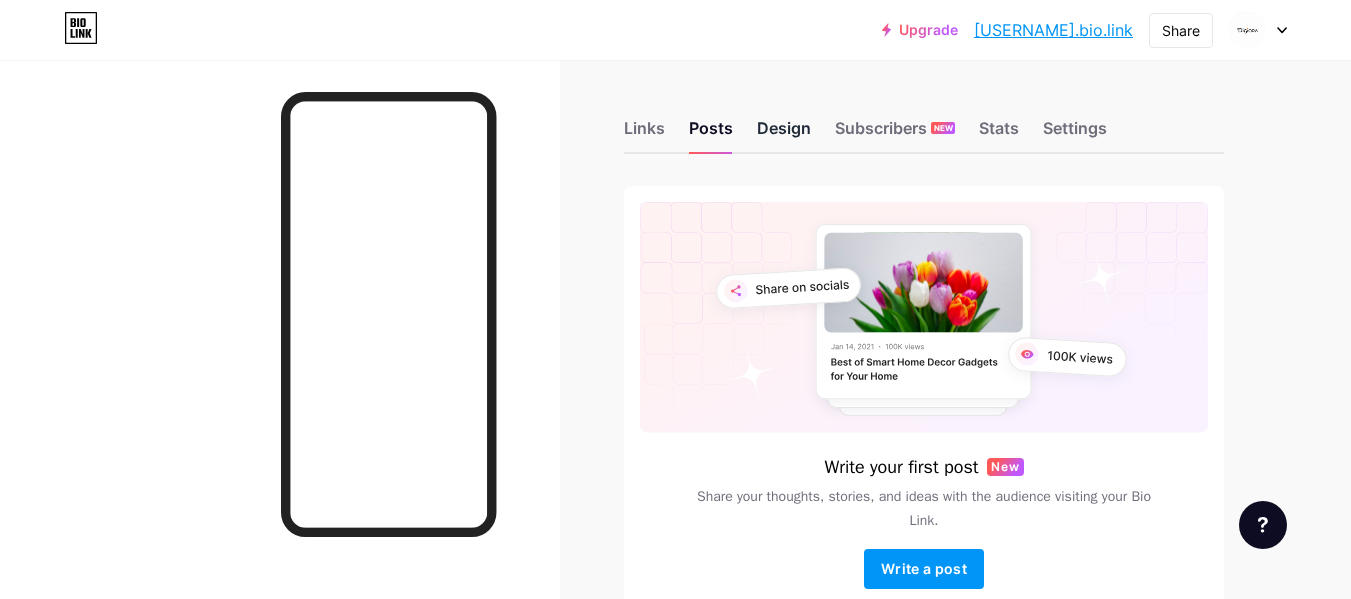 click on "Design" at bounding box center (784, 134) 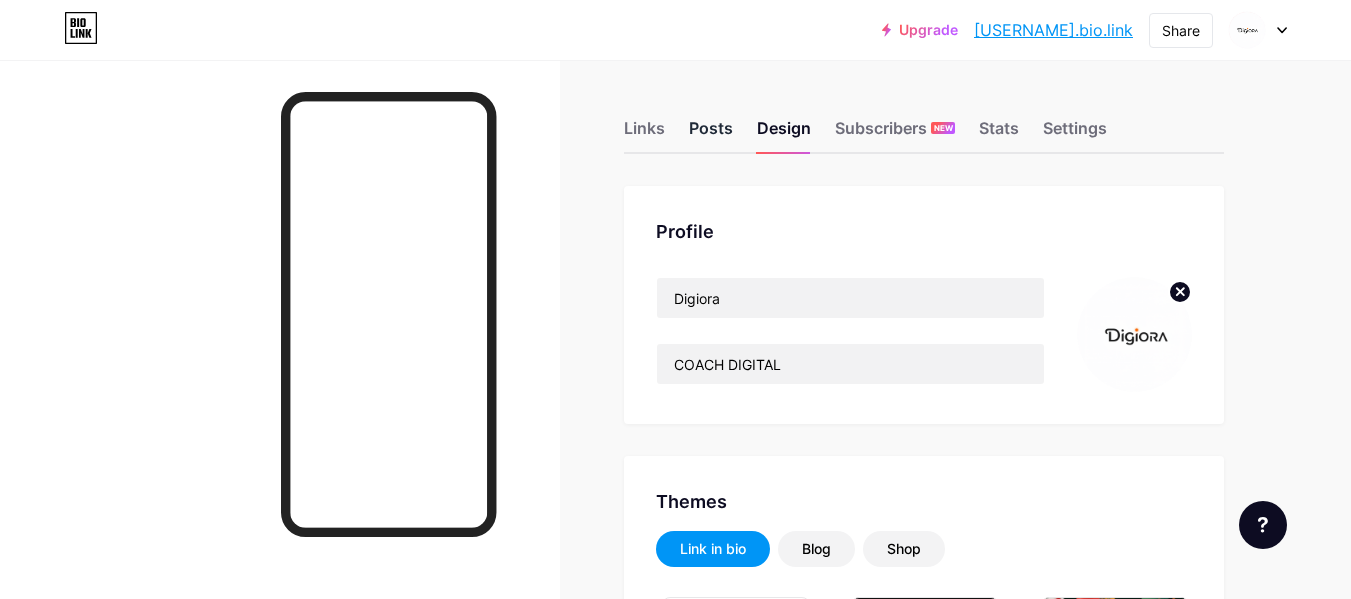 click on "Posts" at bounding box center [711, 134] 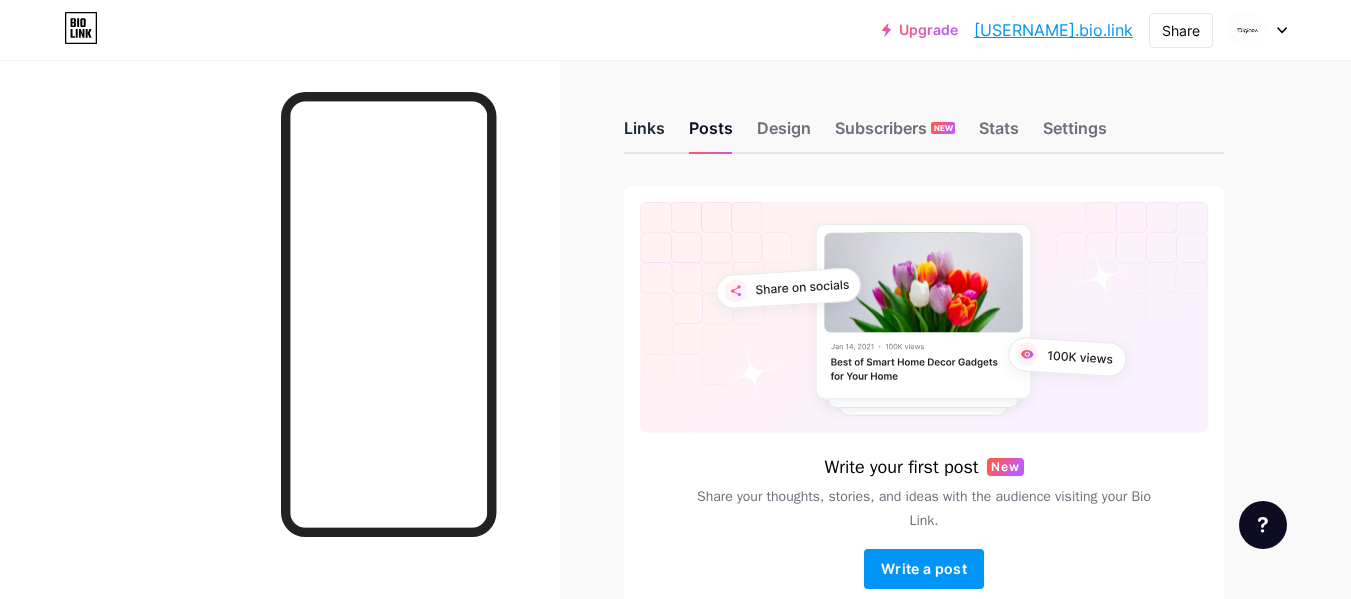click on "Links" at bounding box center [644, 134] 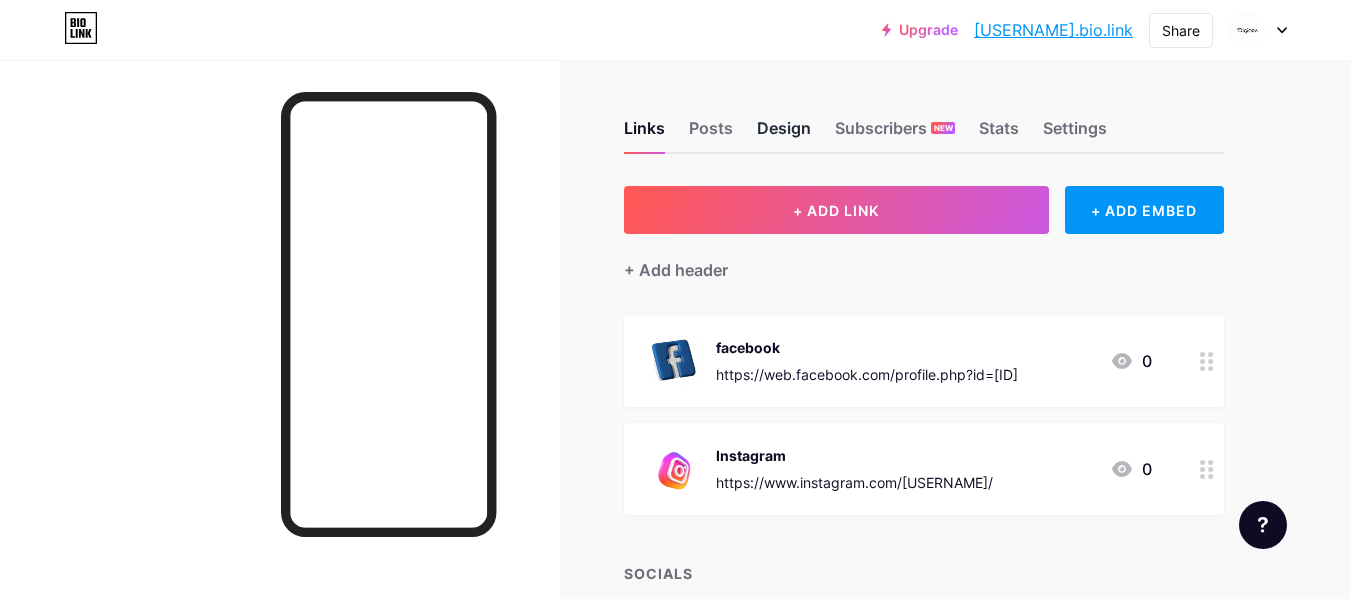 click on "Design" at bounding box center [784, 134] 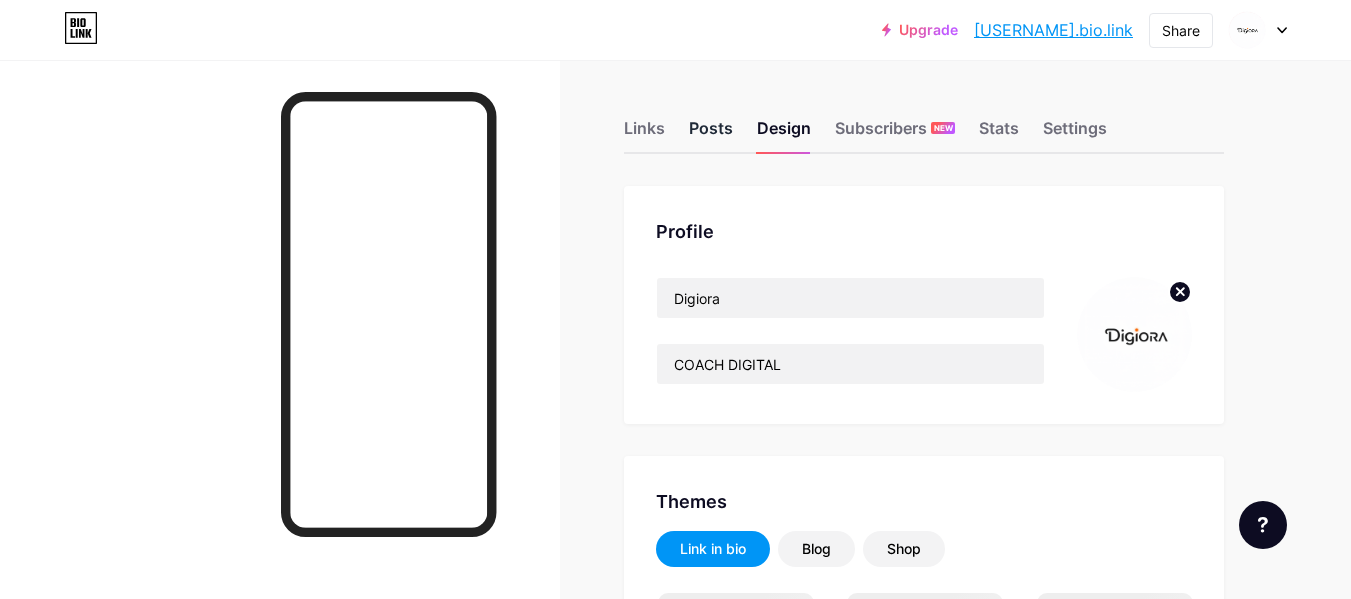 click on "Posts" at bounding box center [711, 134] 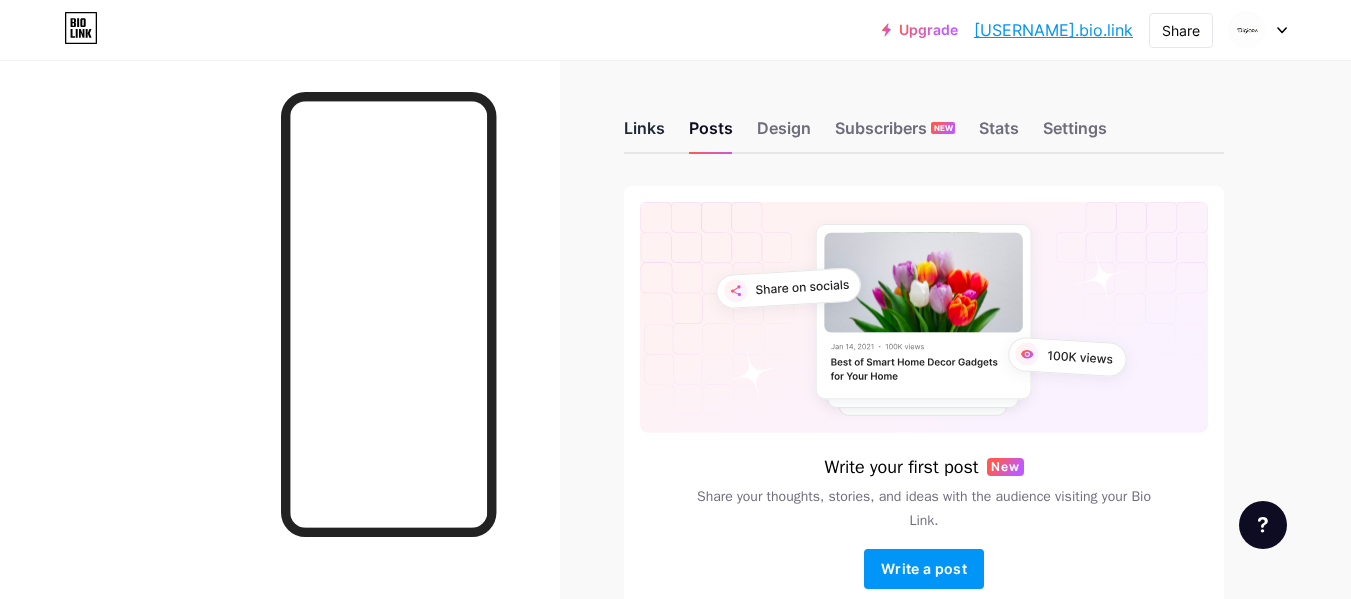 click on "Links" at bounding box center (644, 134) 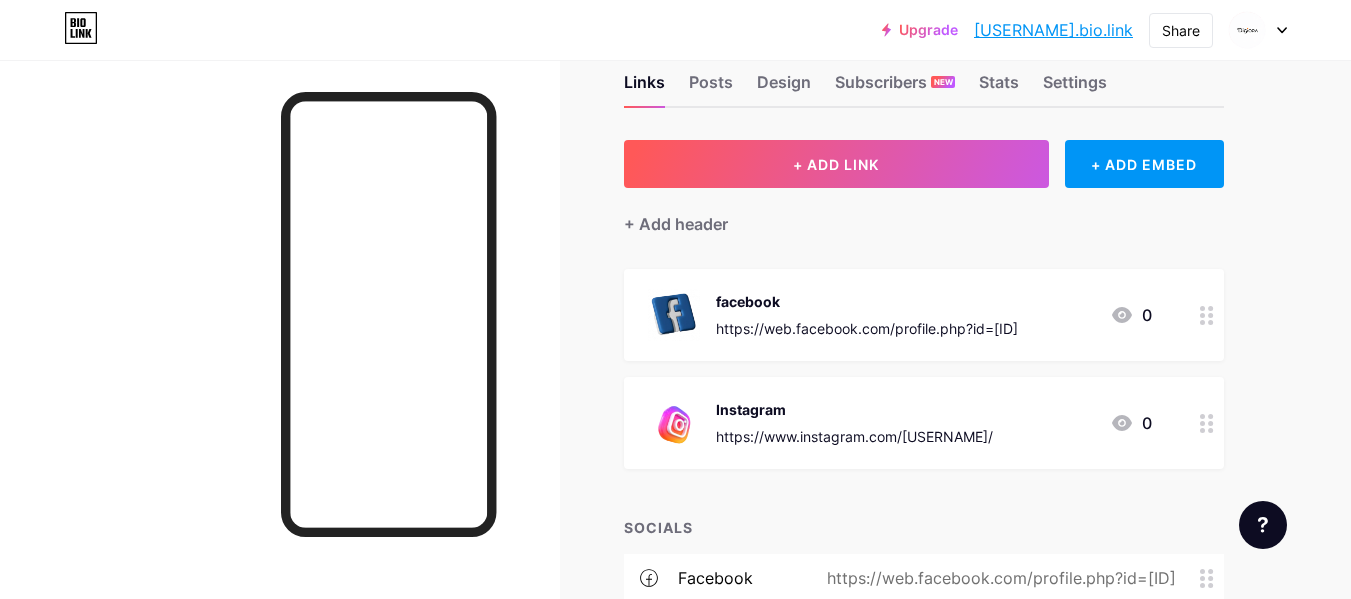 scroll, scrollTop: 0, scrollLeft: 0, axis: both 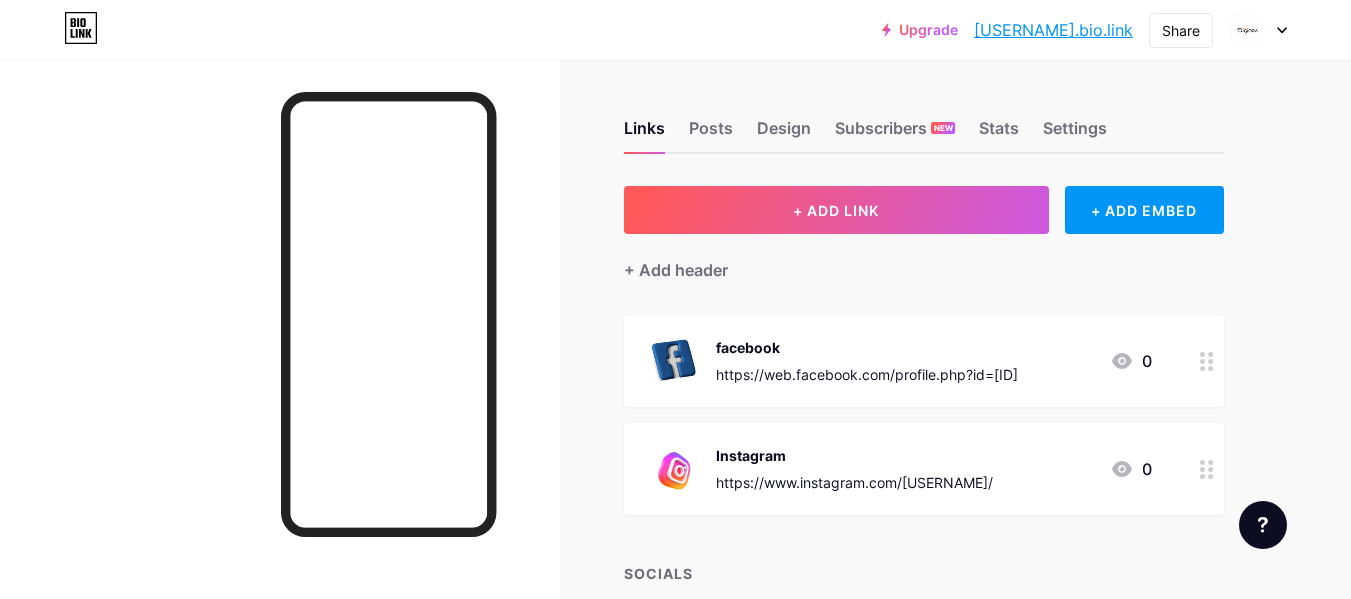 click on "Links
Posts
Design
Subscribers
NEW
Stats
Settings       + ADD LINK     + ADD EMBED
+ Add header
facebook
https://web.facebook.com/profile.php?id=61579101178582
0
Instagram
https://www.instagram.com/digiora1/
0
SOCIALS
facebook
https://web.facebook.com/profile.php?id=61579101178582
instagram
@digiora1               + Add socials                       Feature requests             Help center         Contact support" at bounding box center (654, 464) 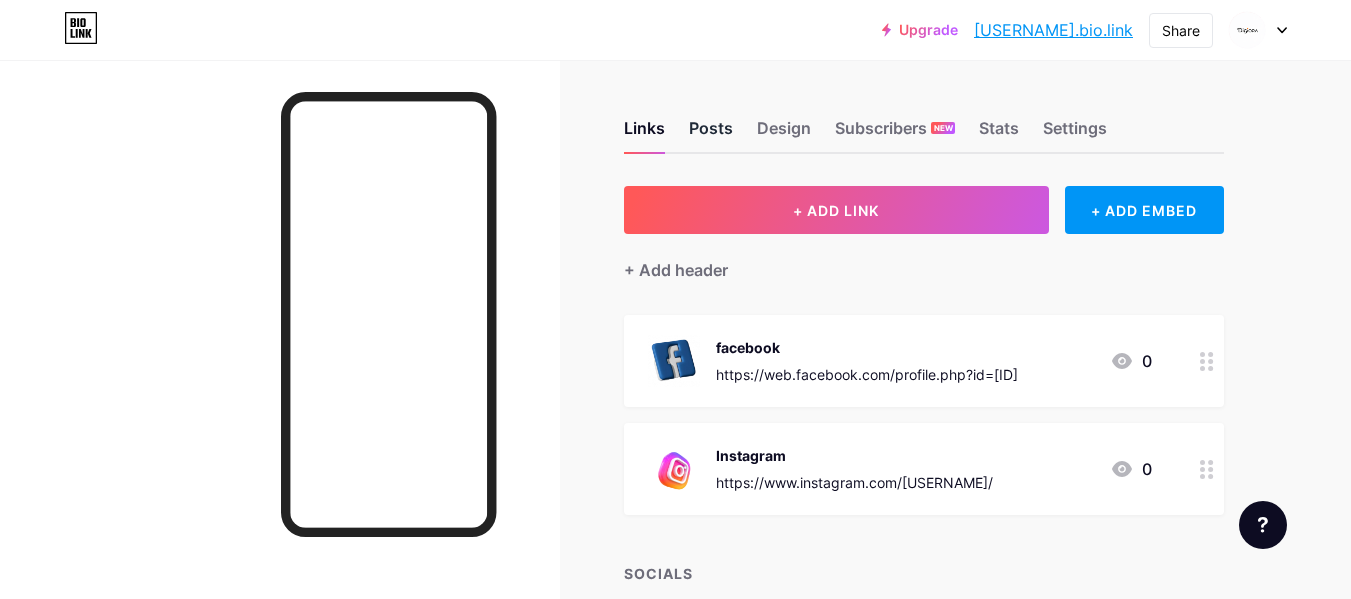click on "Posts" at bounding box center (711, 134) 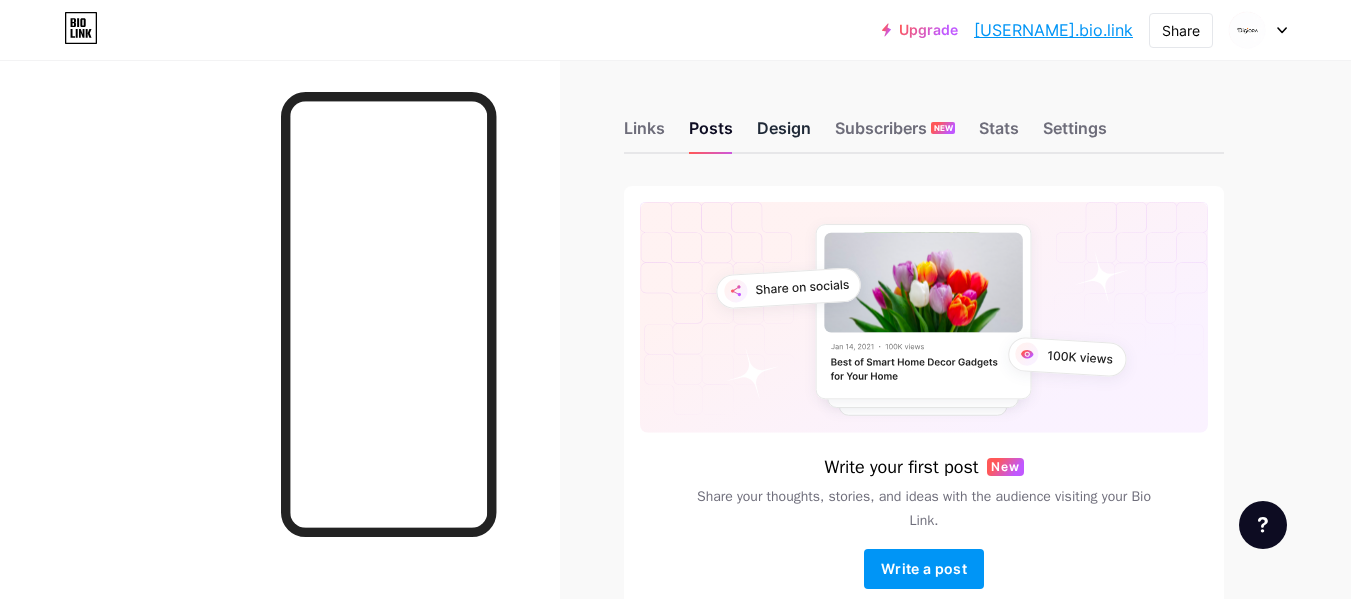 click on "Design" at bounding box center [784, 134] 